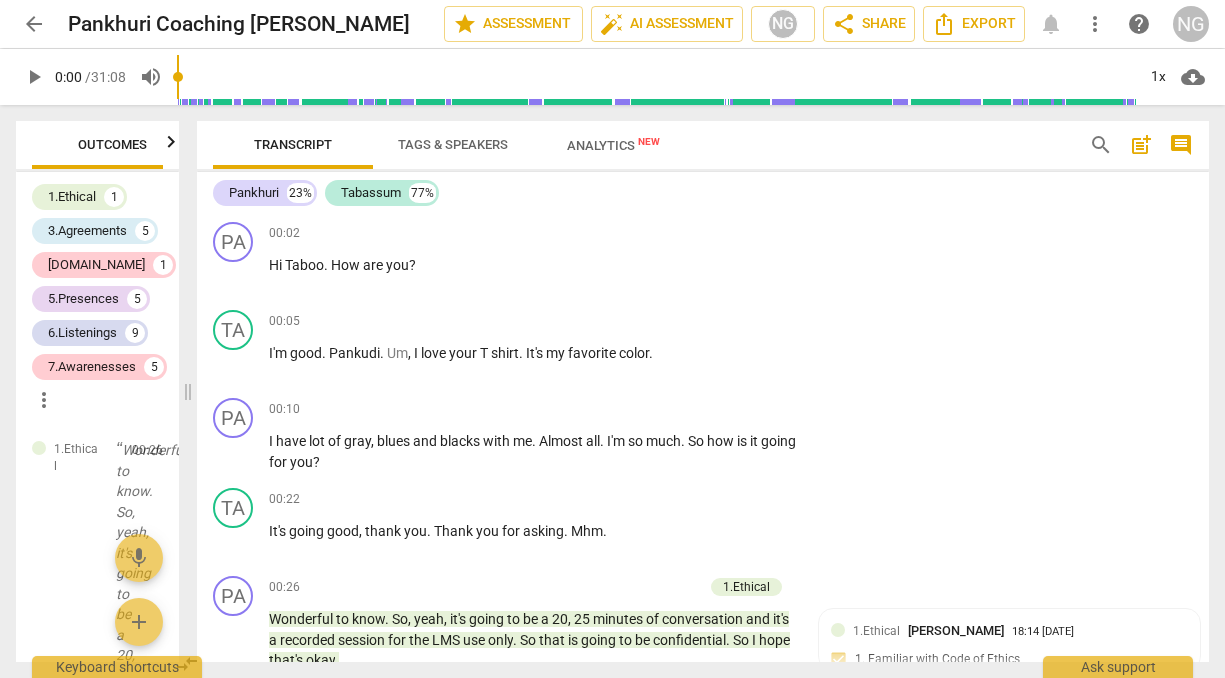 scroll, scrollTop: 0, scrollLeft: 0, axis: both 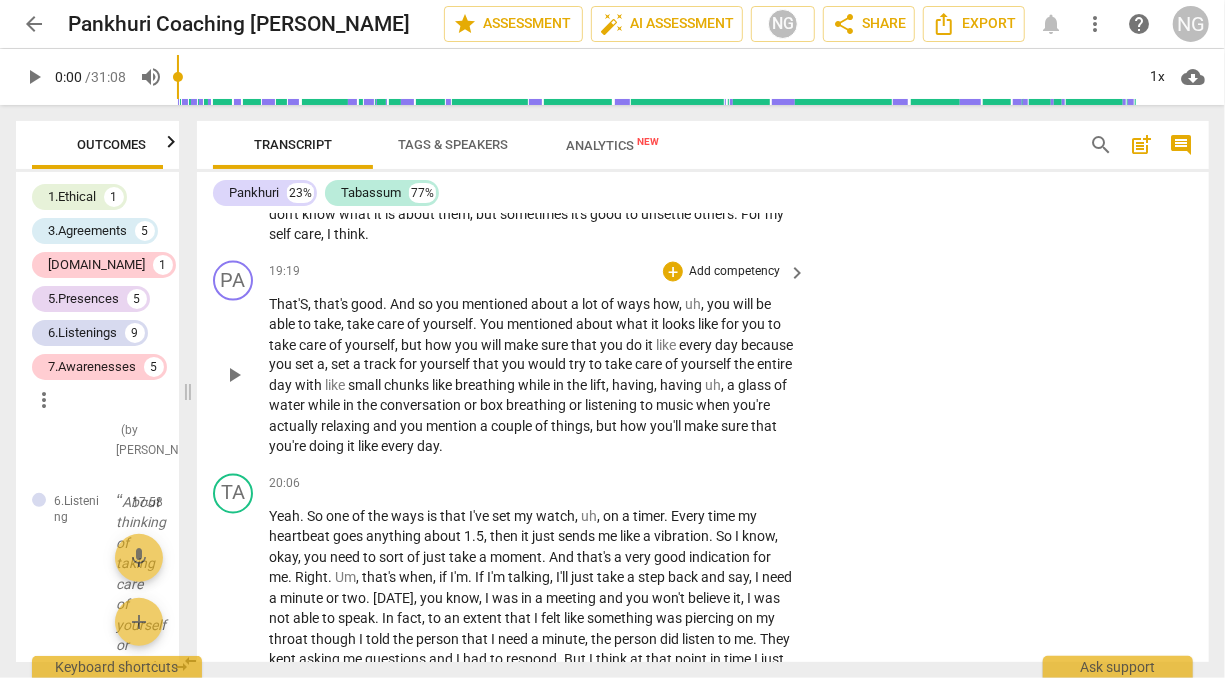 click on "Add competency" at bounding box center [734, 272] 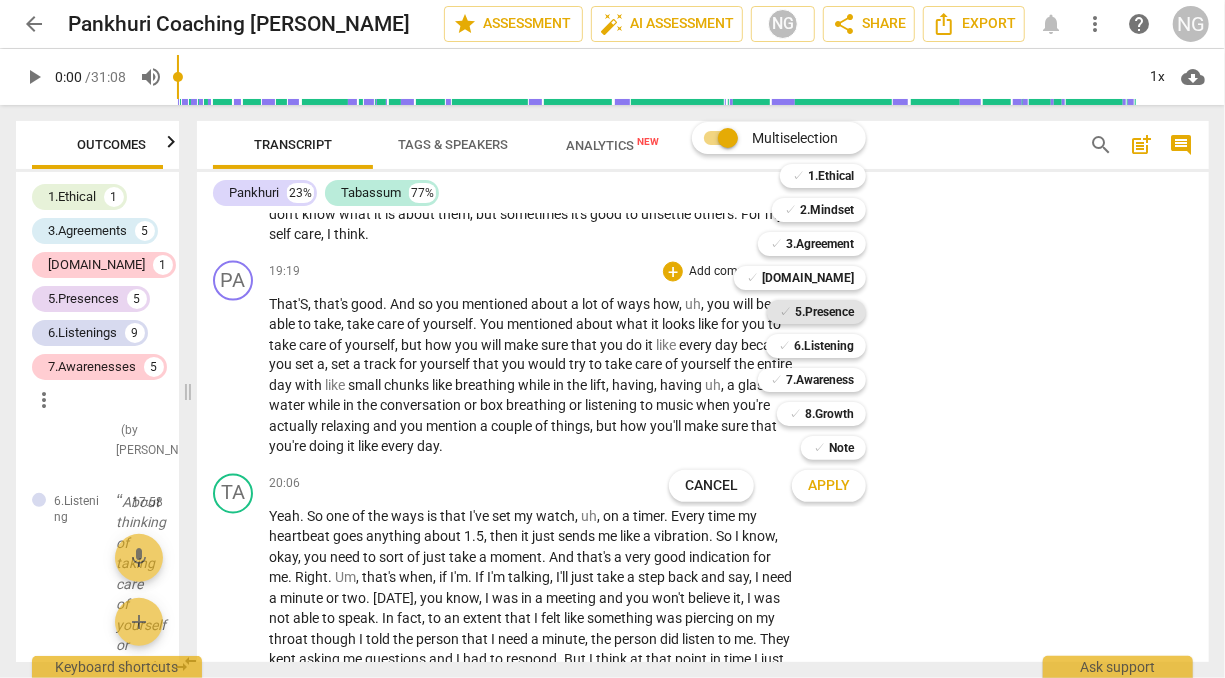click on "5.Presence" at bounding box center (824, 312) 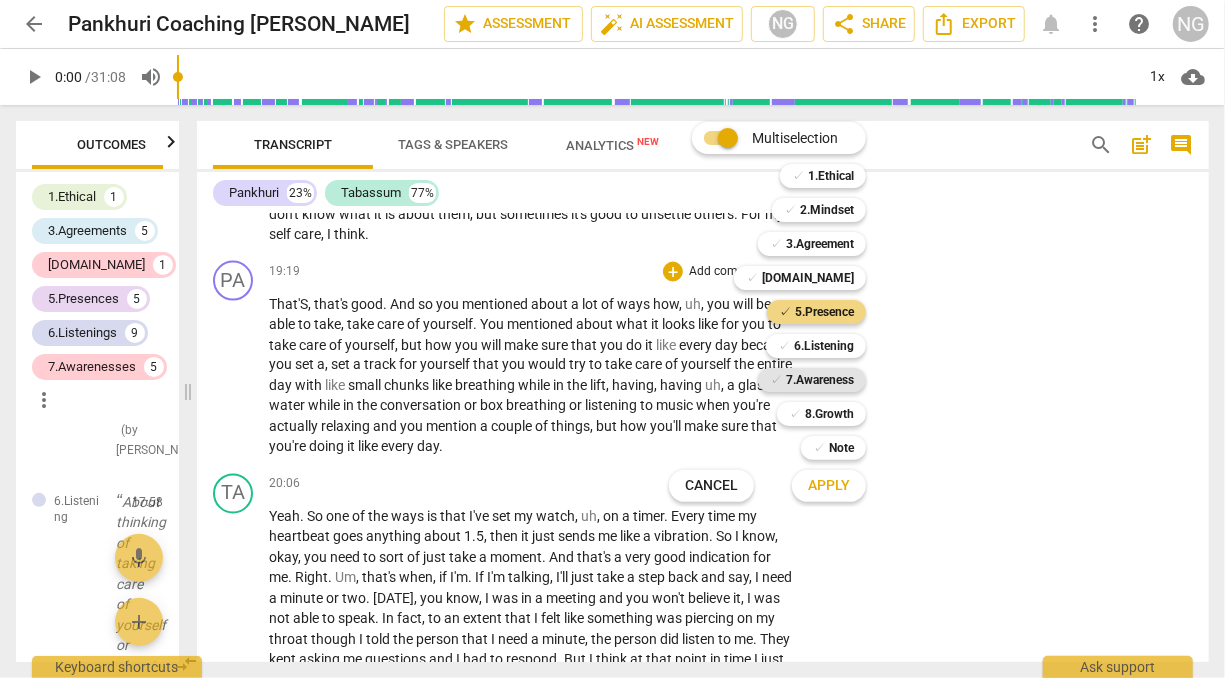 click on "7.Awareness" at bounding box center (820, 380) 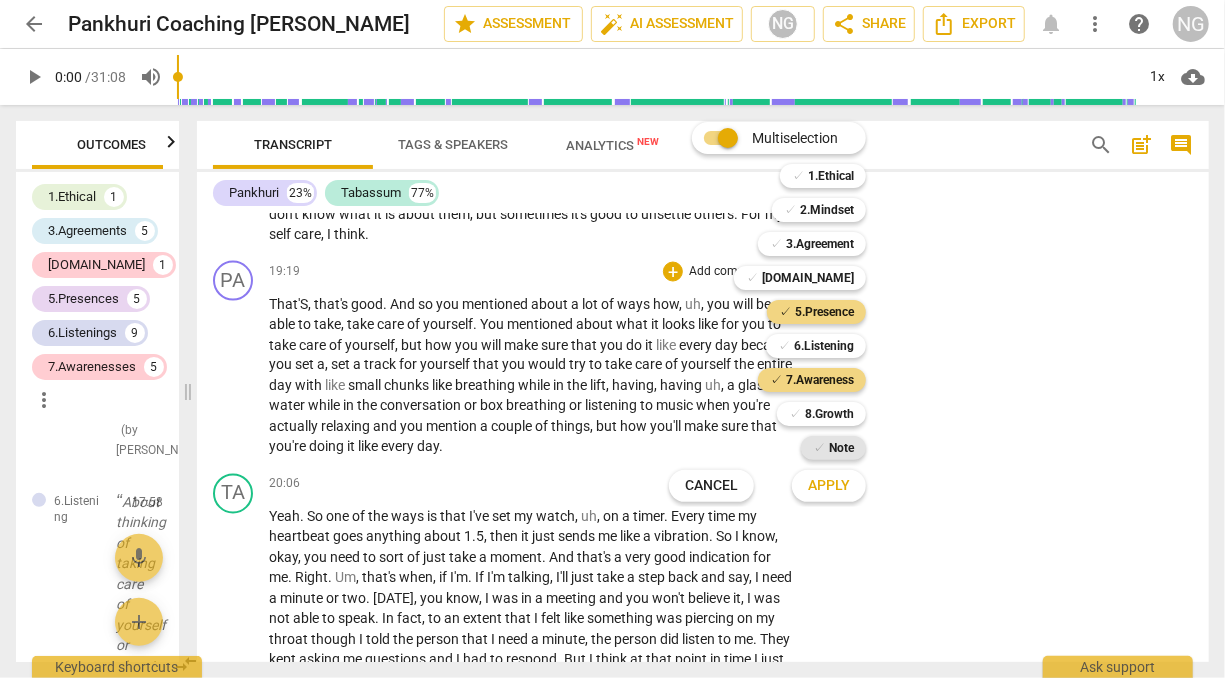 click on "Note" at bounding box center [841, 448] 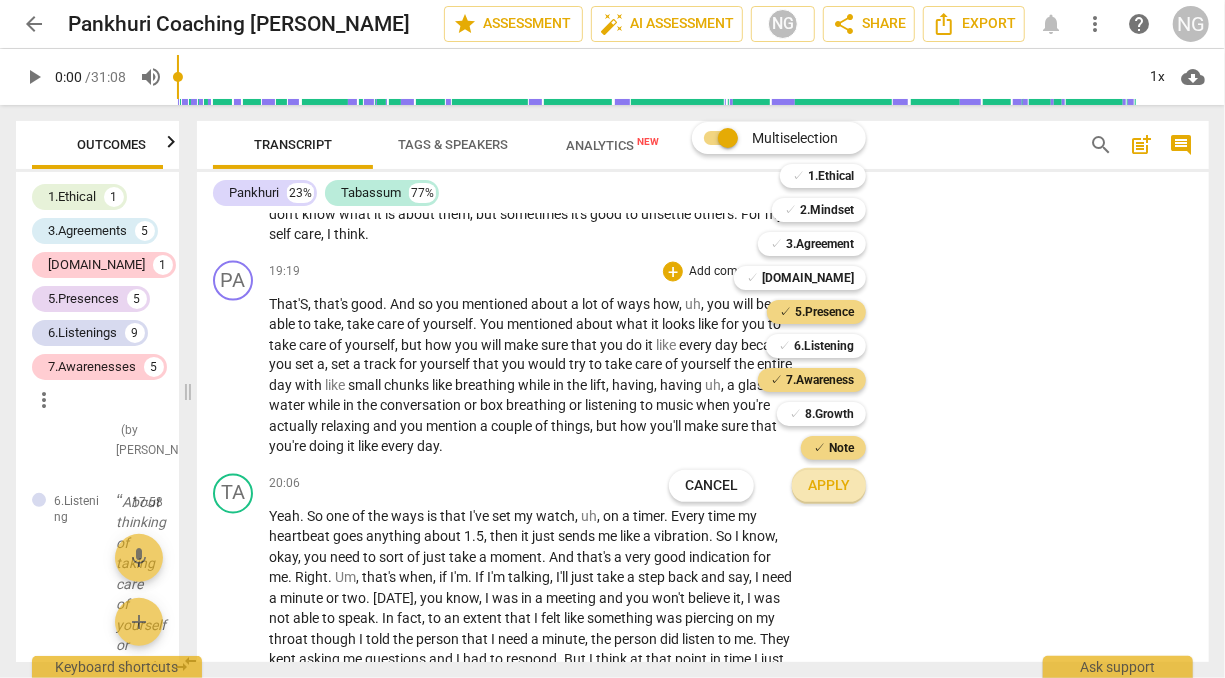 click on "Apply" at bounding box center (829, 486) 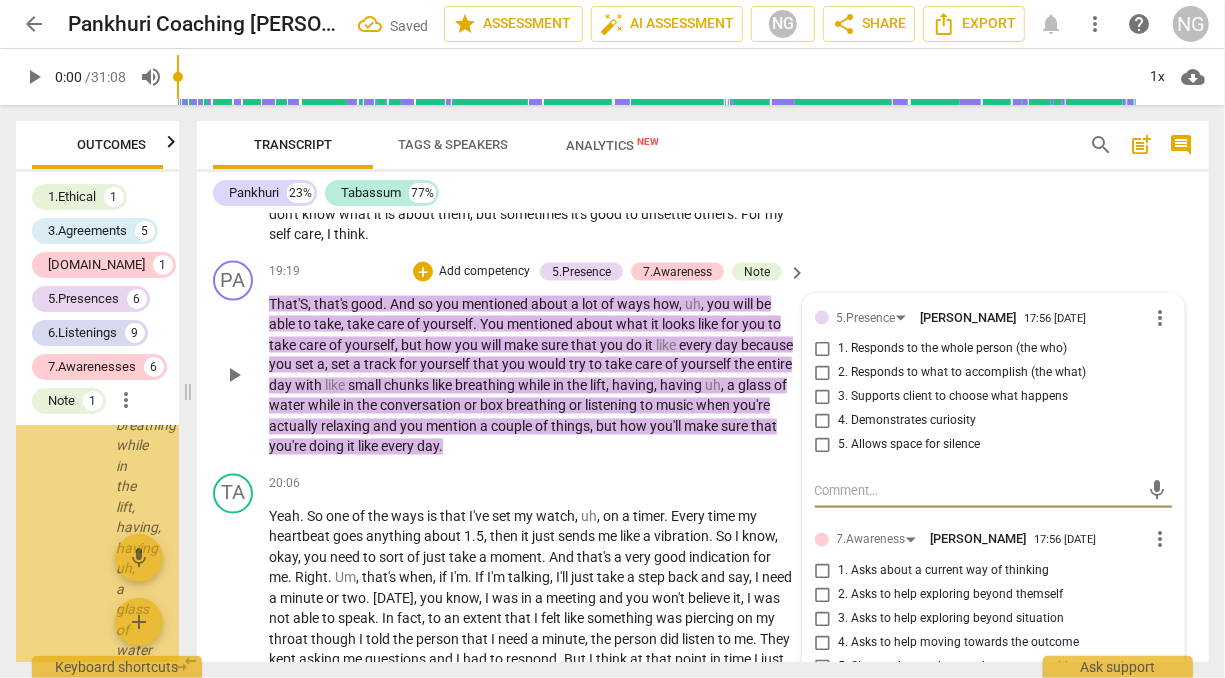 scroll, scrollTop: 66952, scrollLeft: 0, axis: vertical 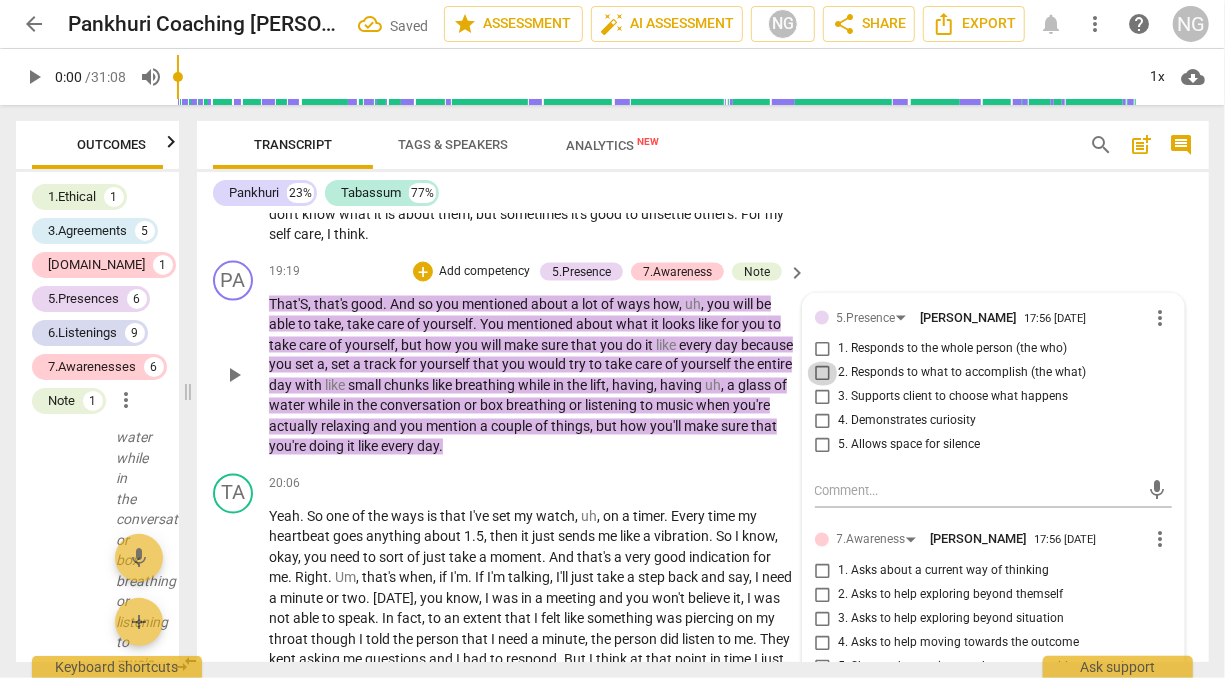click on "2. Responds to what to accomplish (the what)" at bounding box center [823, 374] 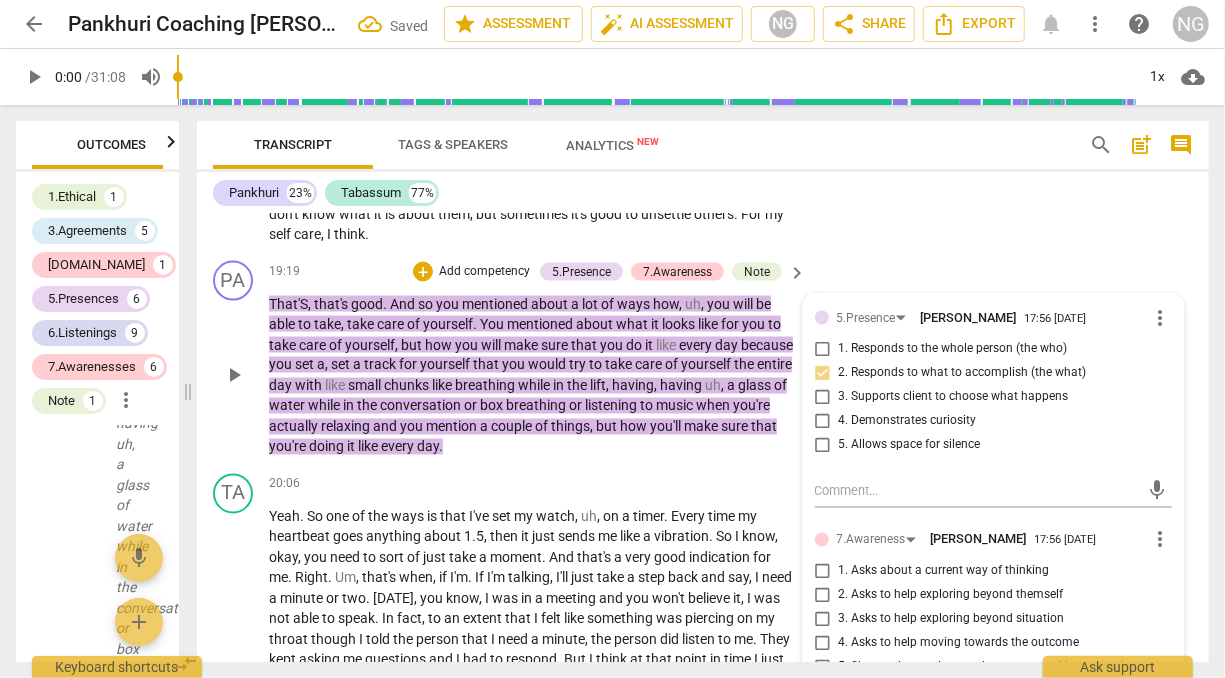 scroll, scrollTop: 67041, scrollLeft: 0, axis: vertical 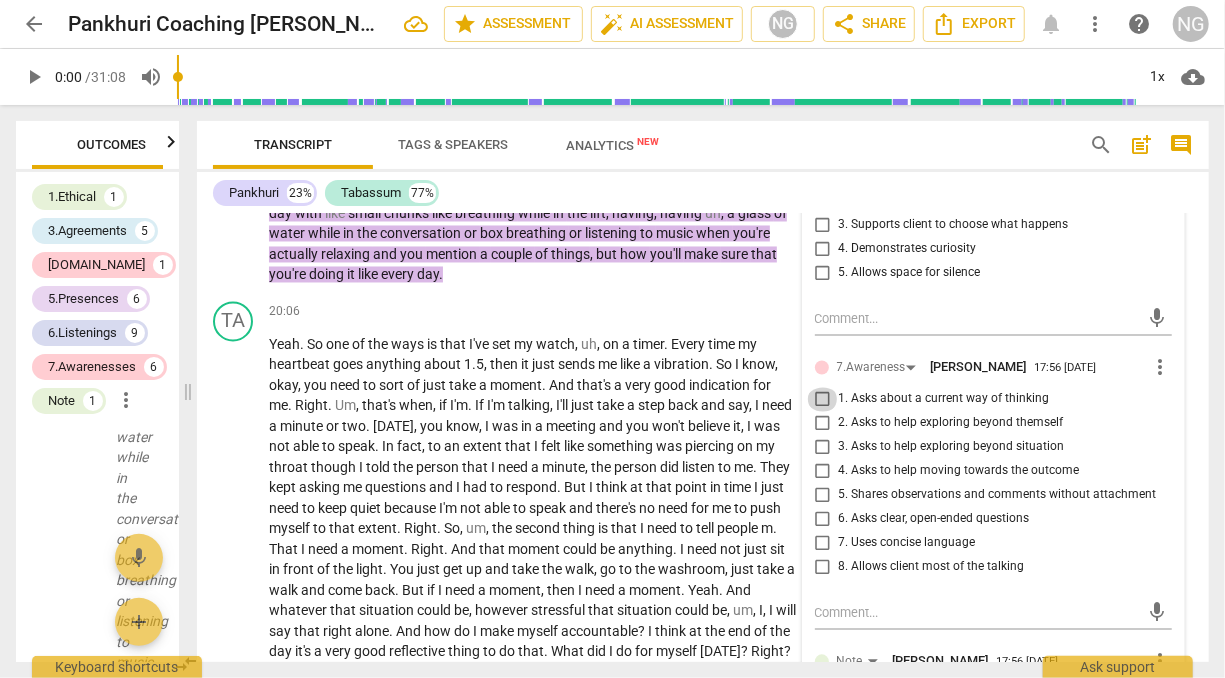 click on "1. Asks about a current way of thinking" at bounding box center (823, 400) 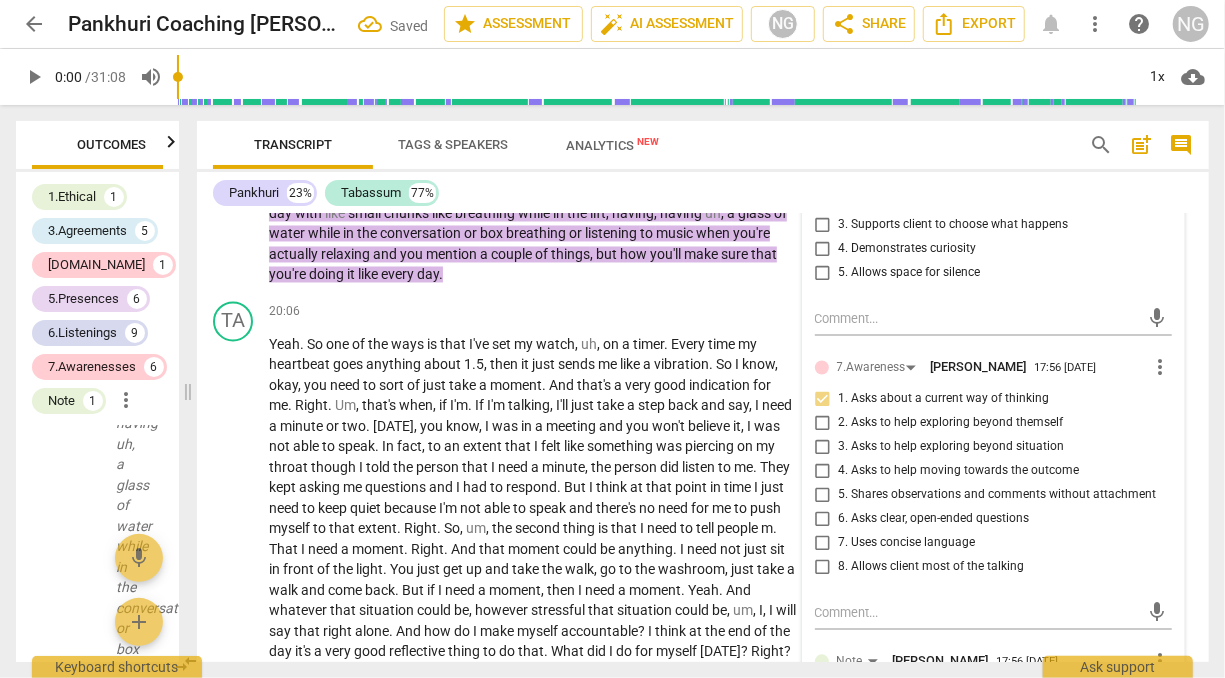 scroll, scrollTop: 67130, scrollLeft: 0, axis: vertical 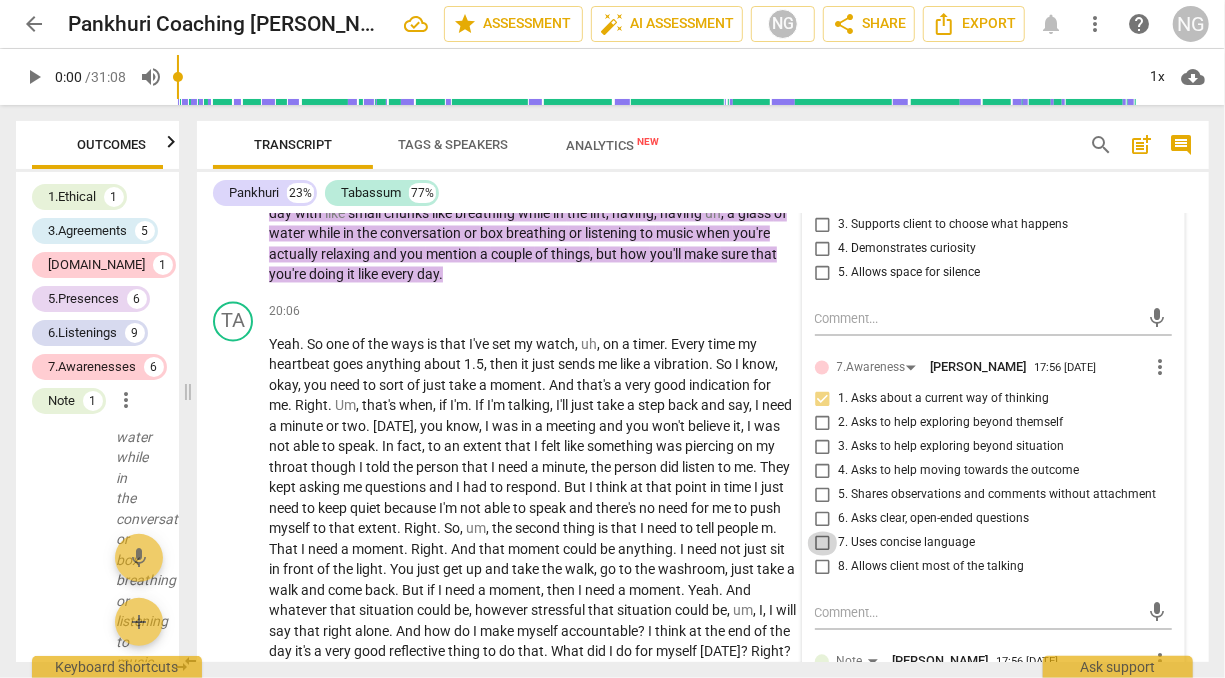 click on "7. Uses concise language" at bounding box center (823, 544) 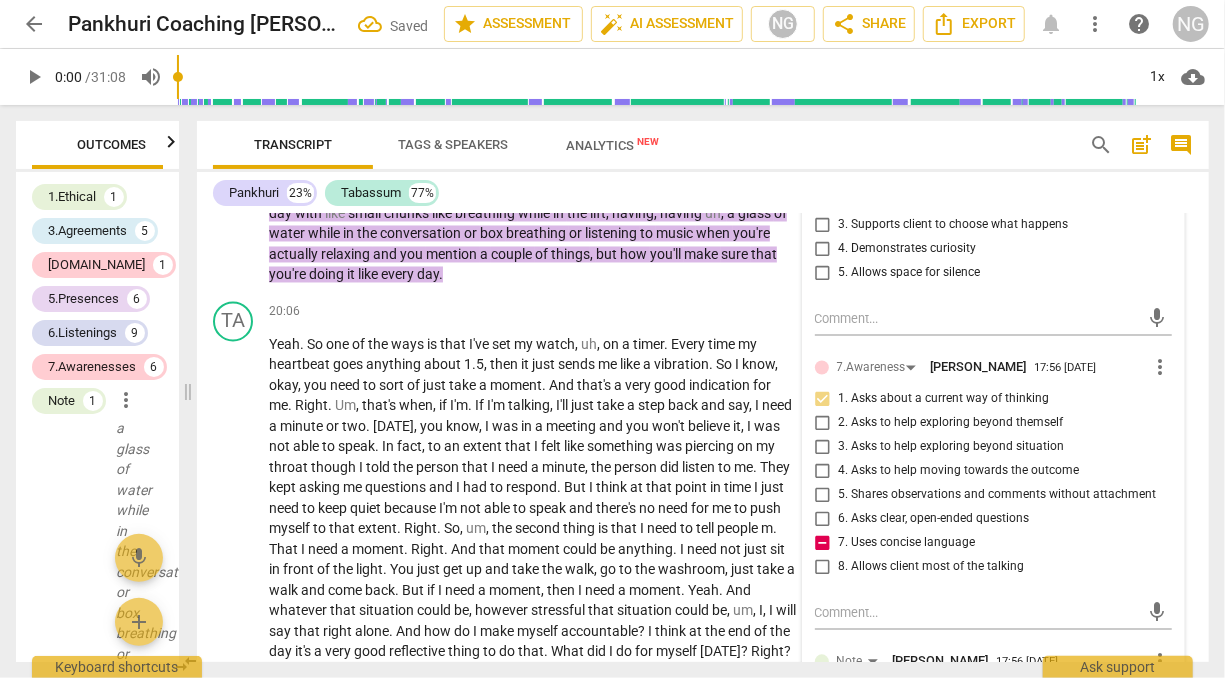 scroll, scrollTop: 67182, scrollLeft: 0, axis: vertical 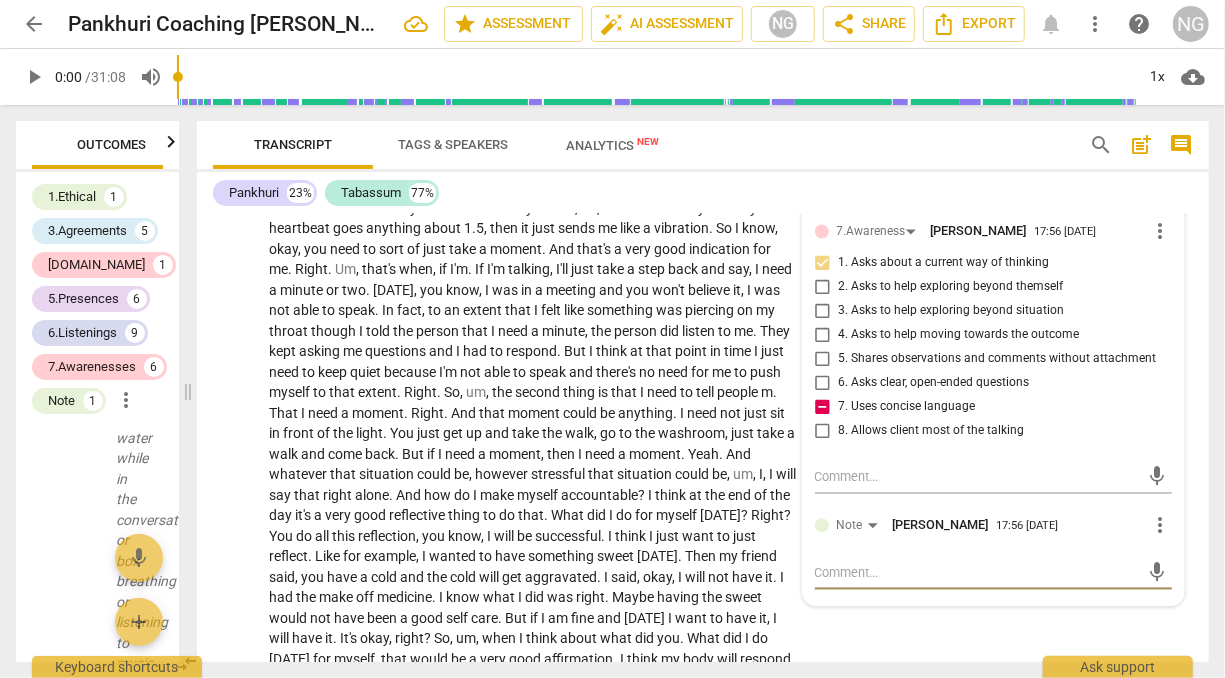 click at bounding box center [977, 573] 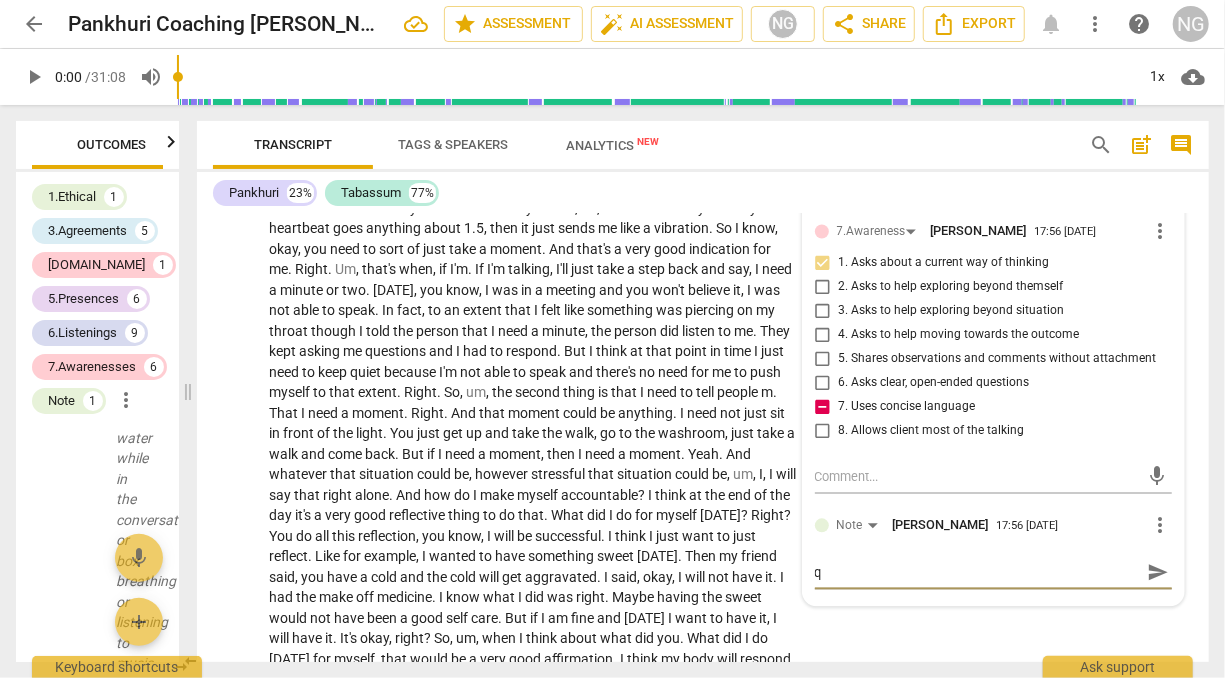 type on "qu" 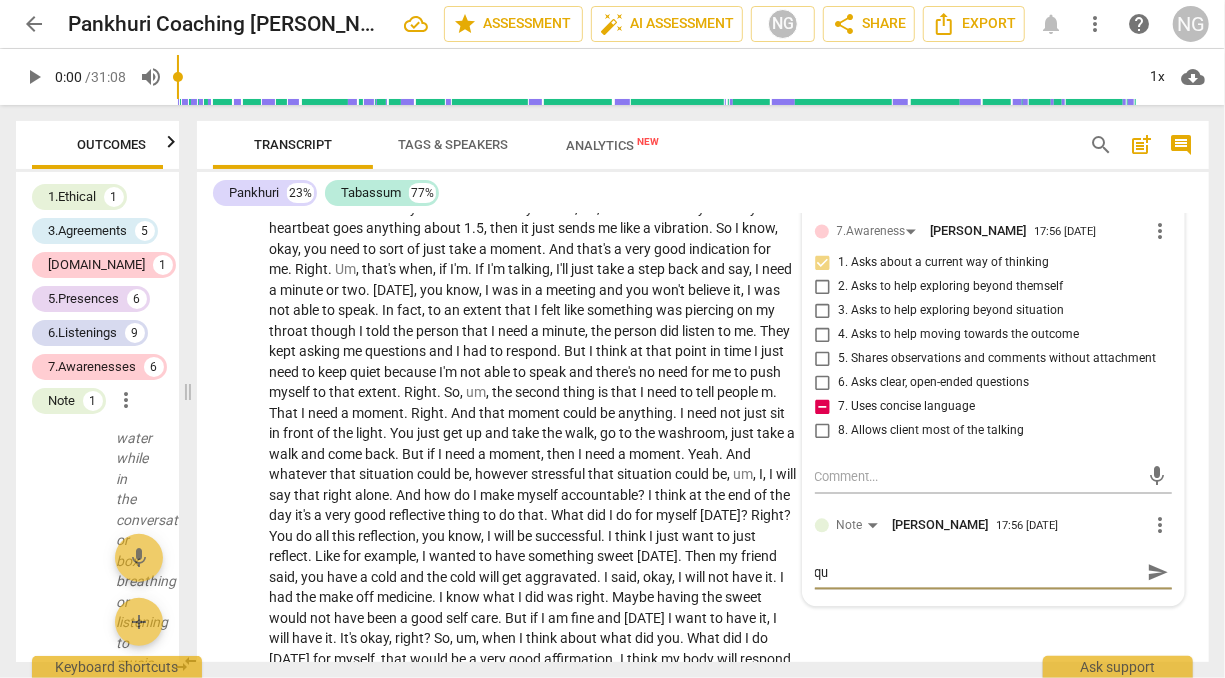 type on "qus" 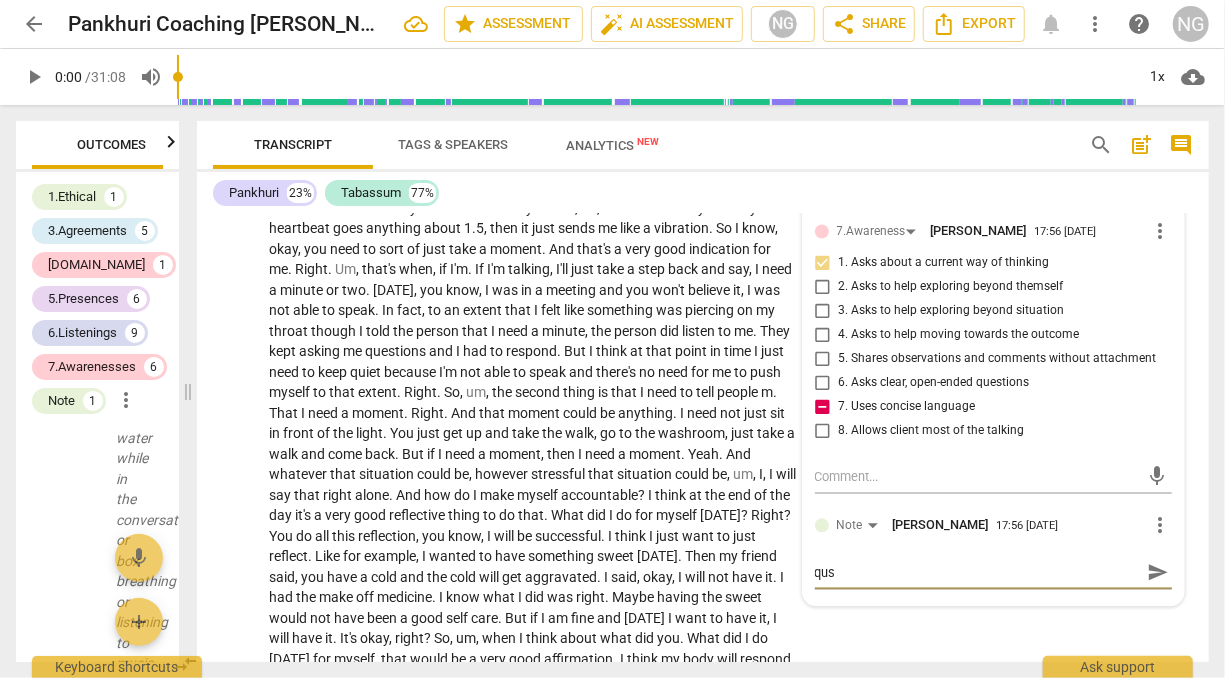 type on "qu" 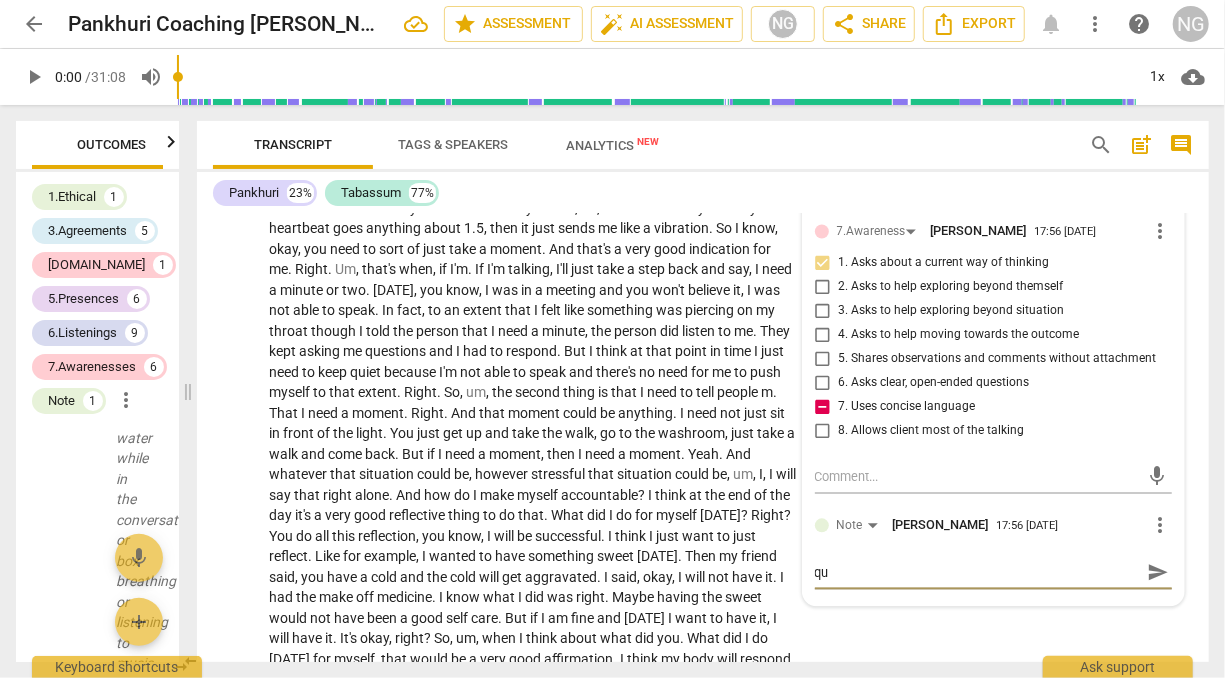 type on "que" 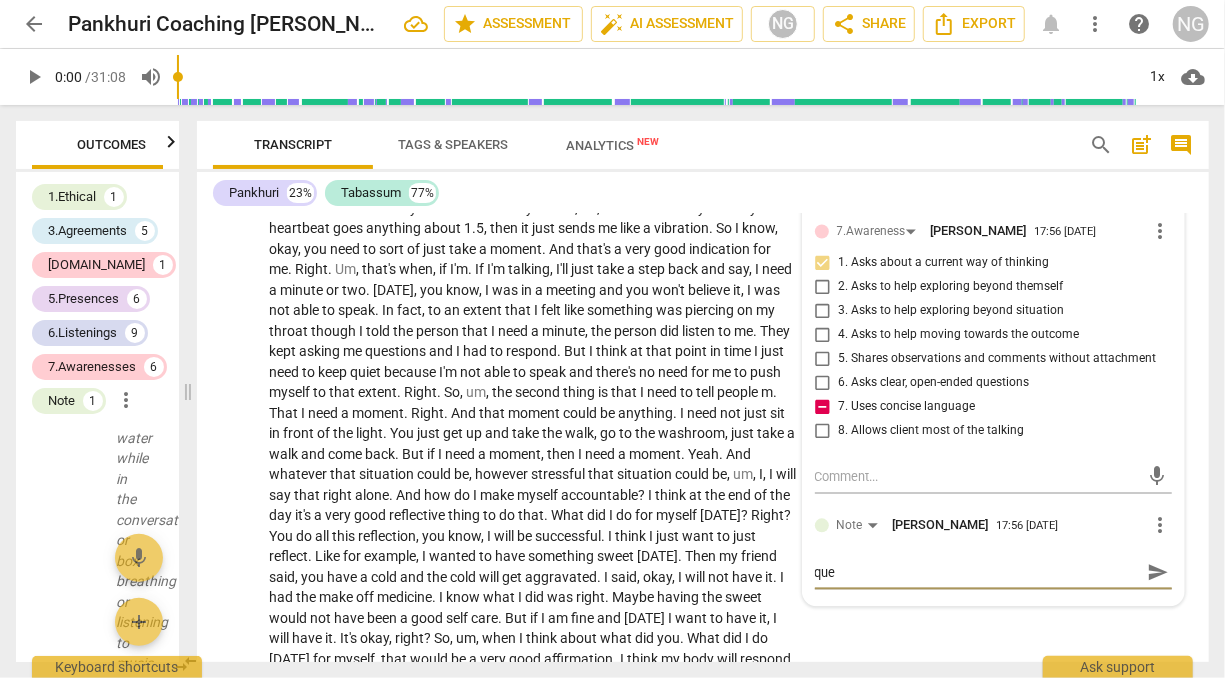 type on "ques" 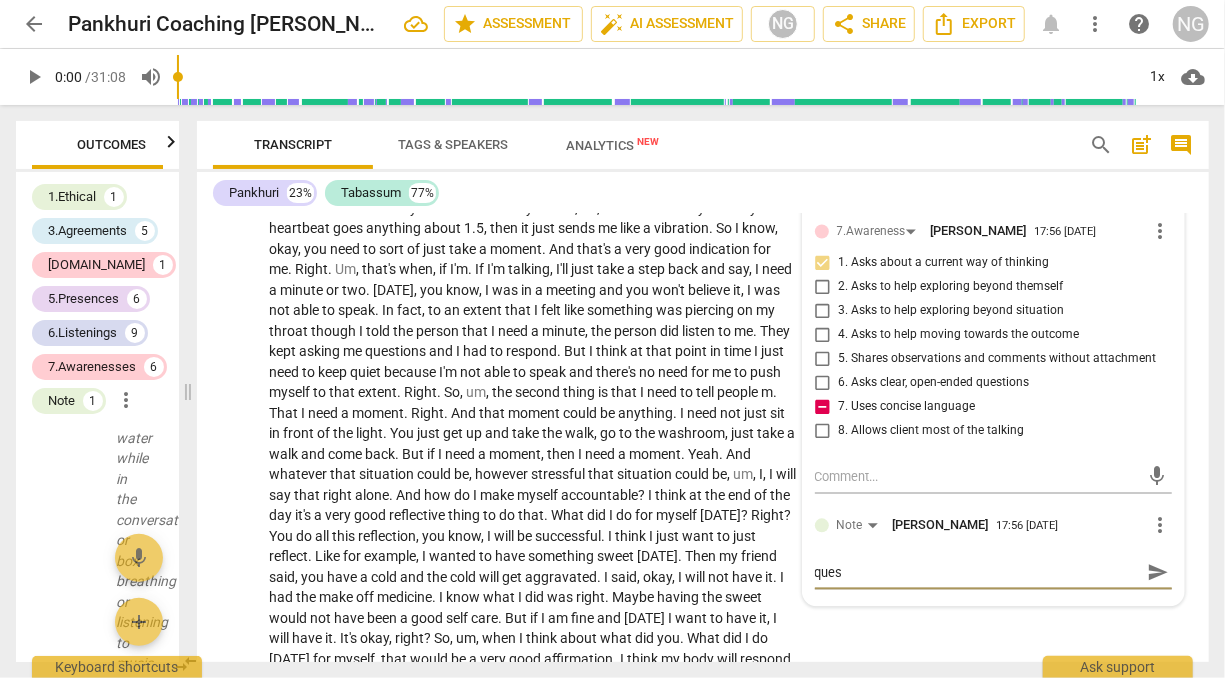 type on "quest" 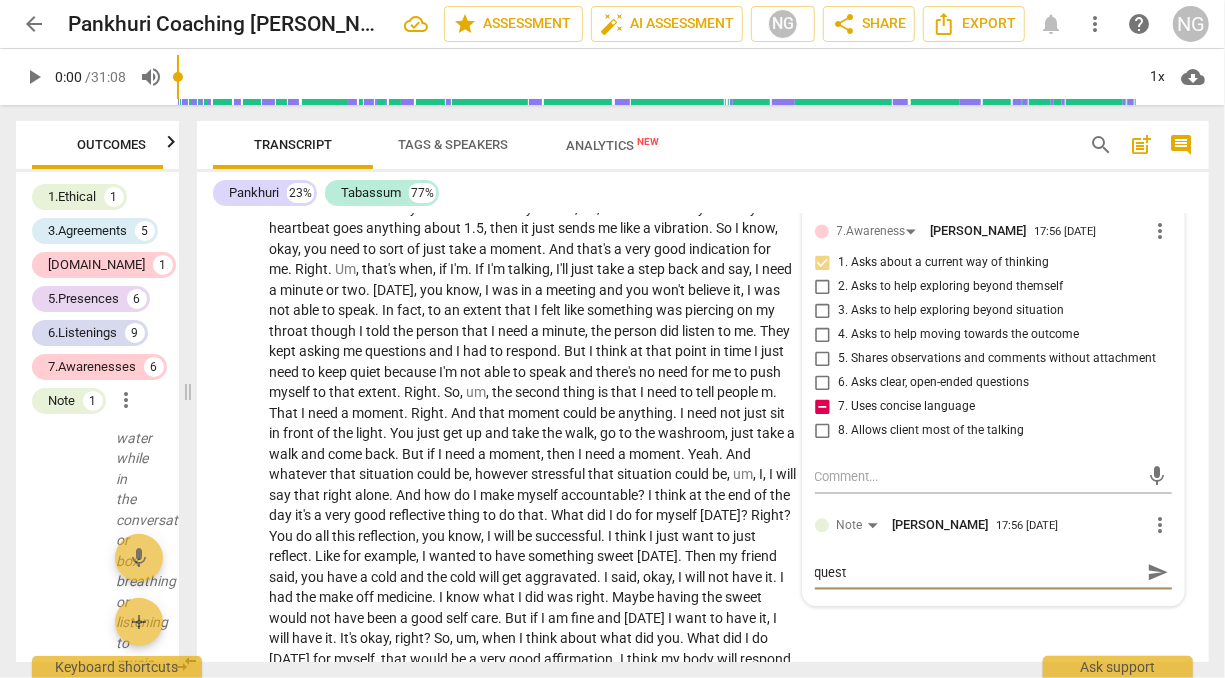 type on "questi" 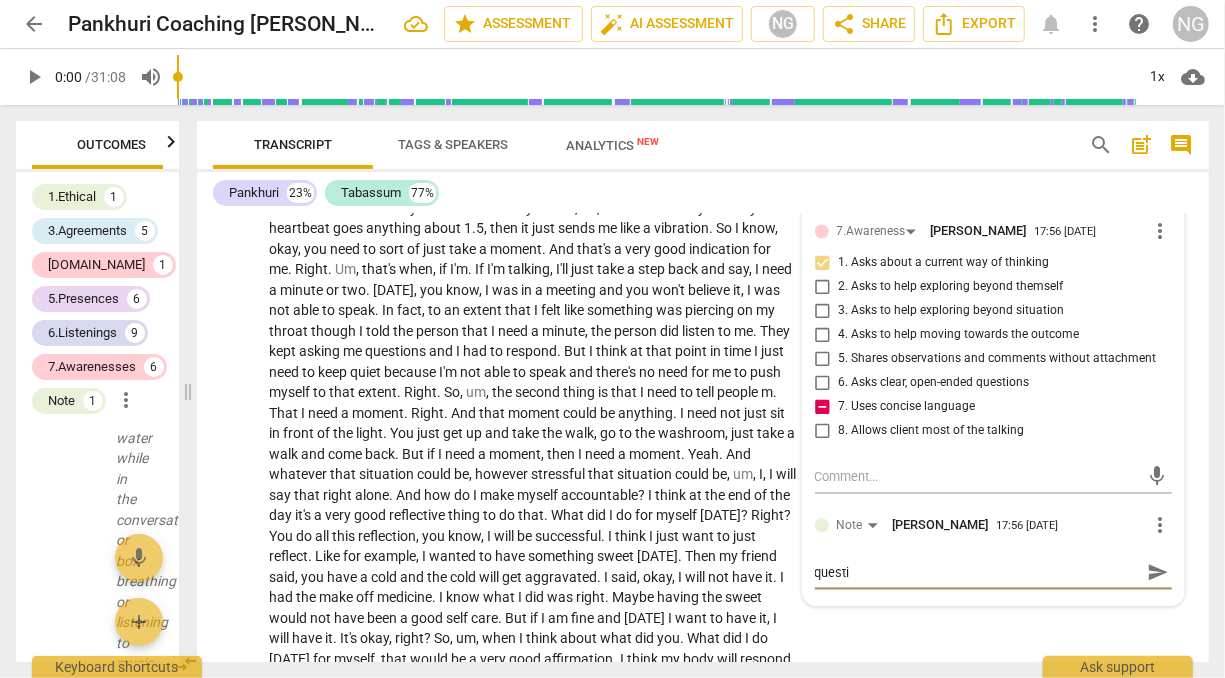 type on "questio" 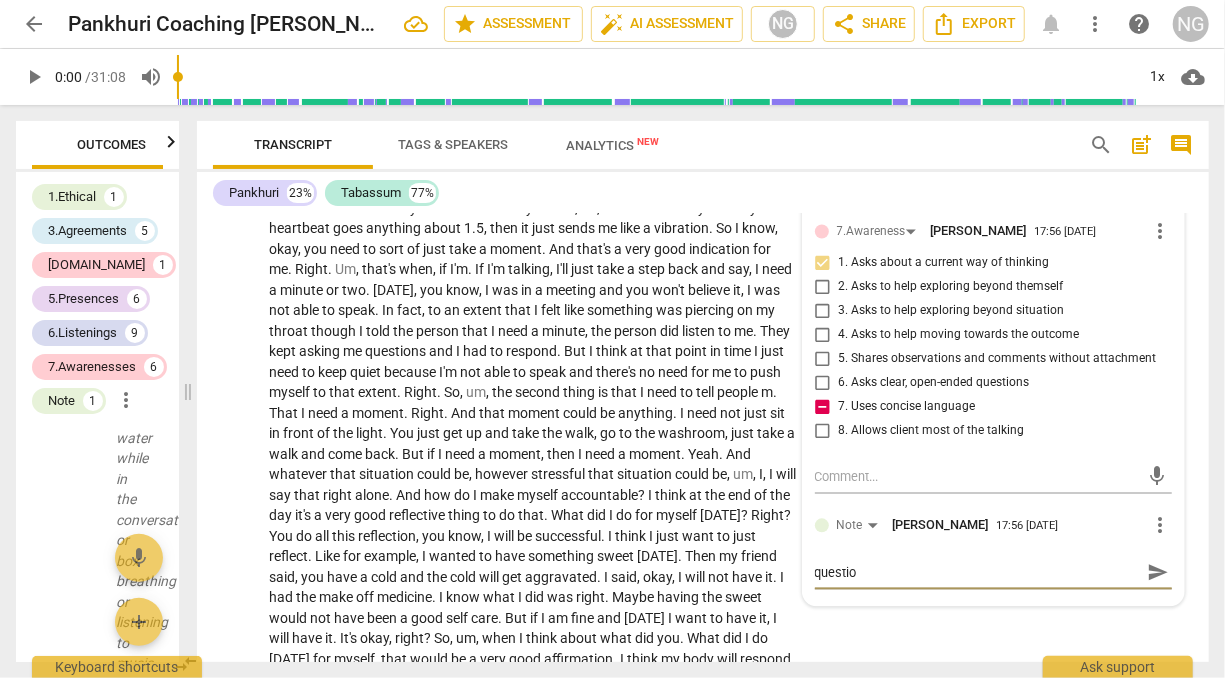 type on "question" 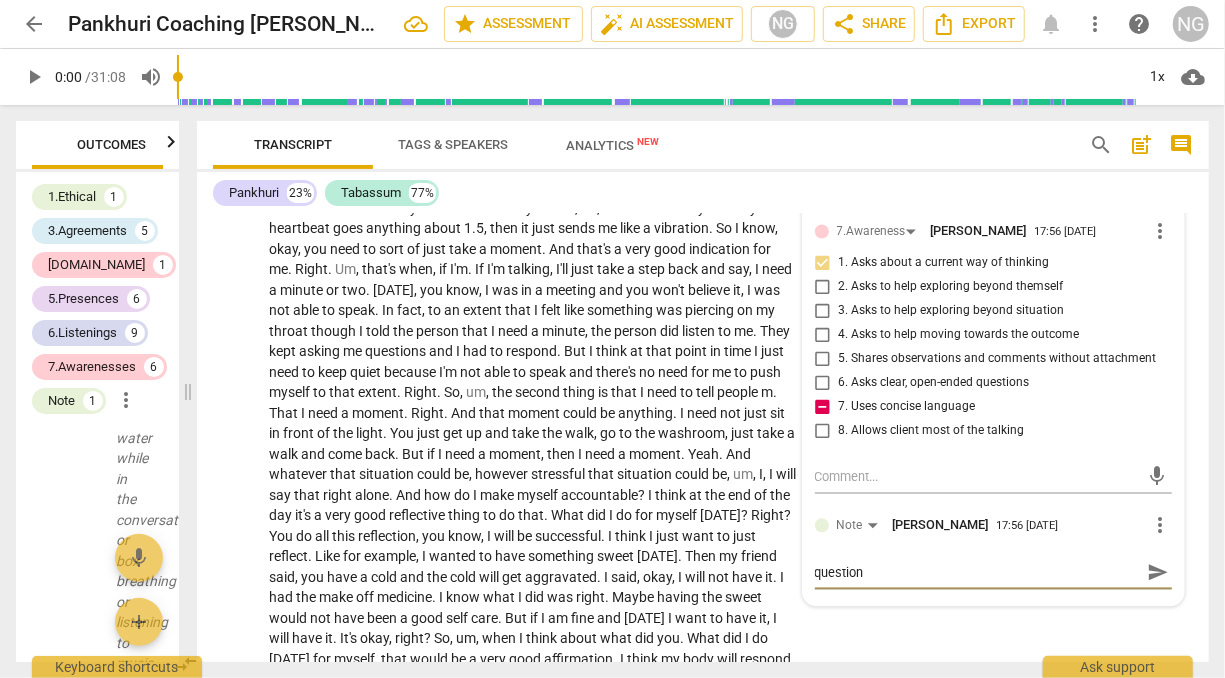 type on "question" 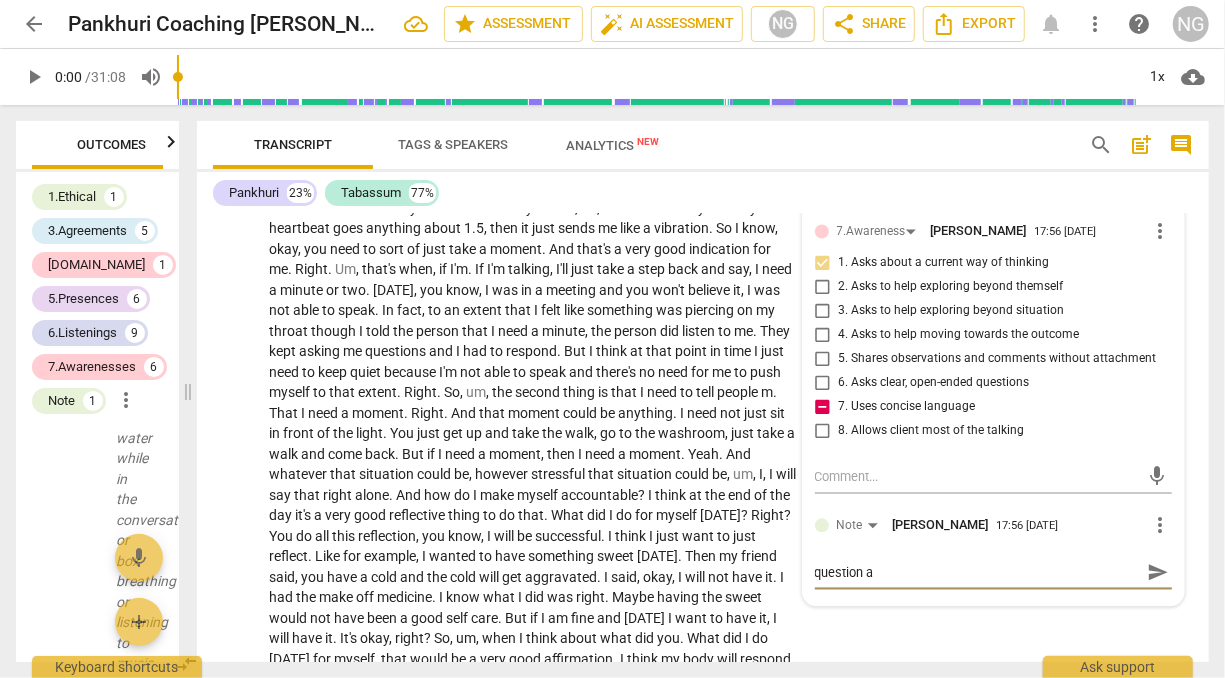 type on "question" 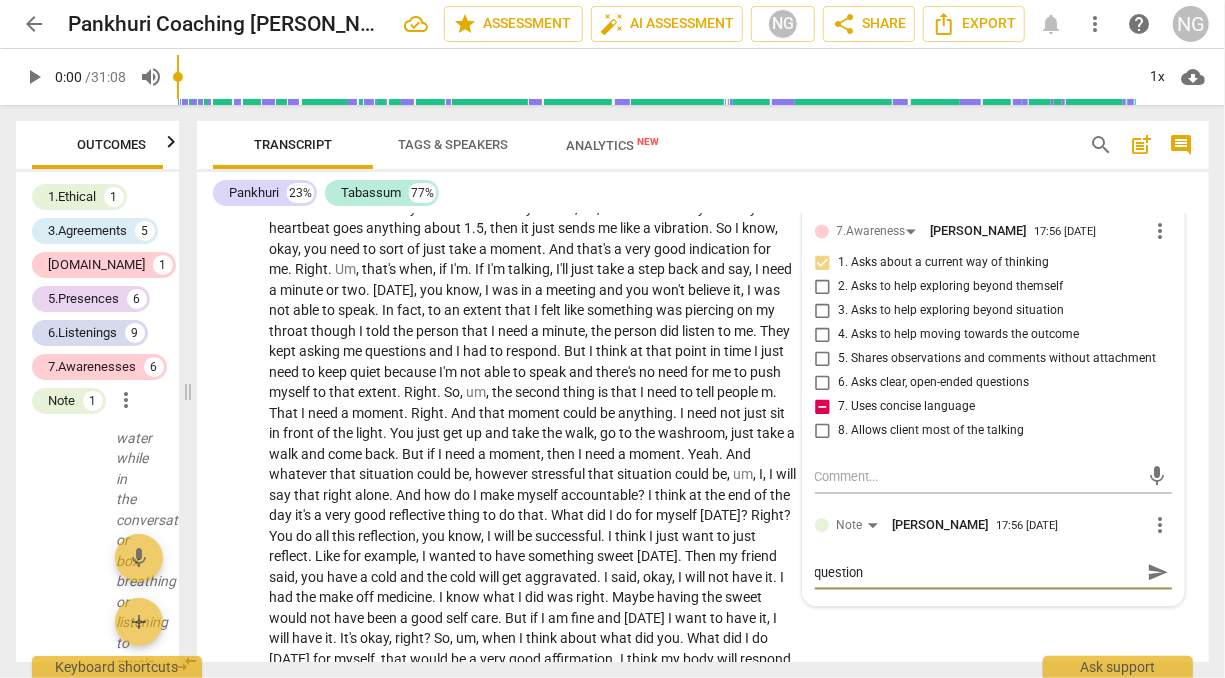 type on "question c" 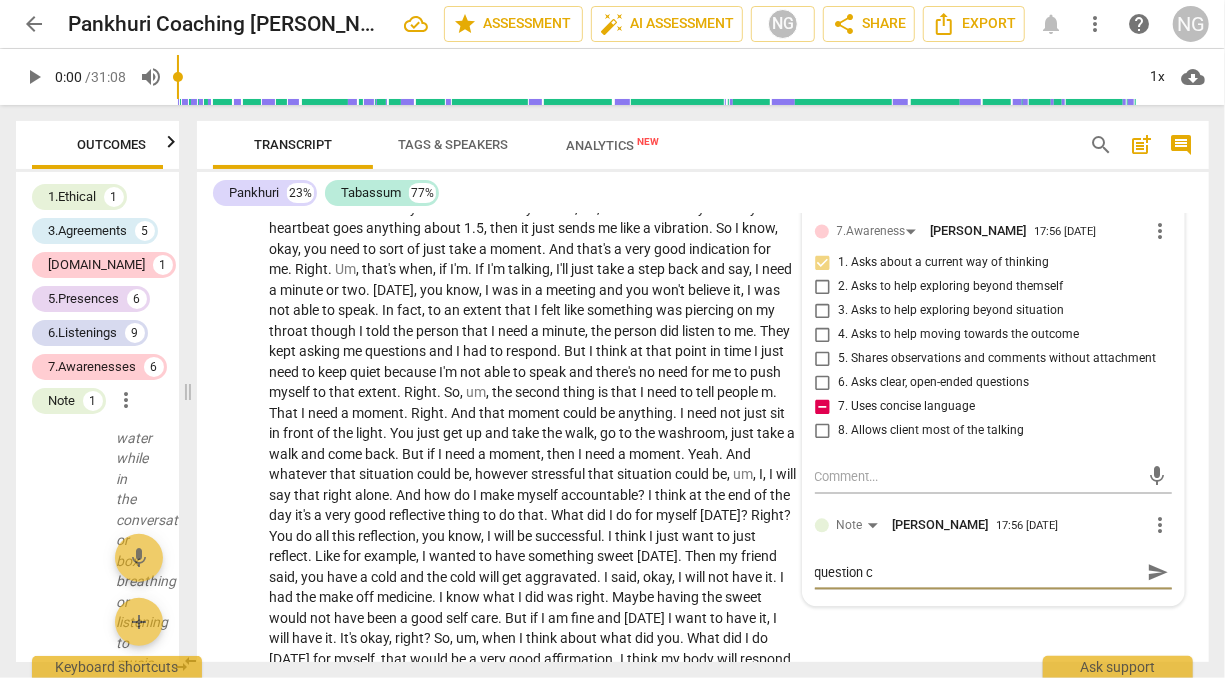 type on "question co" 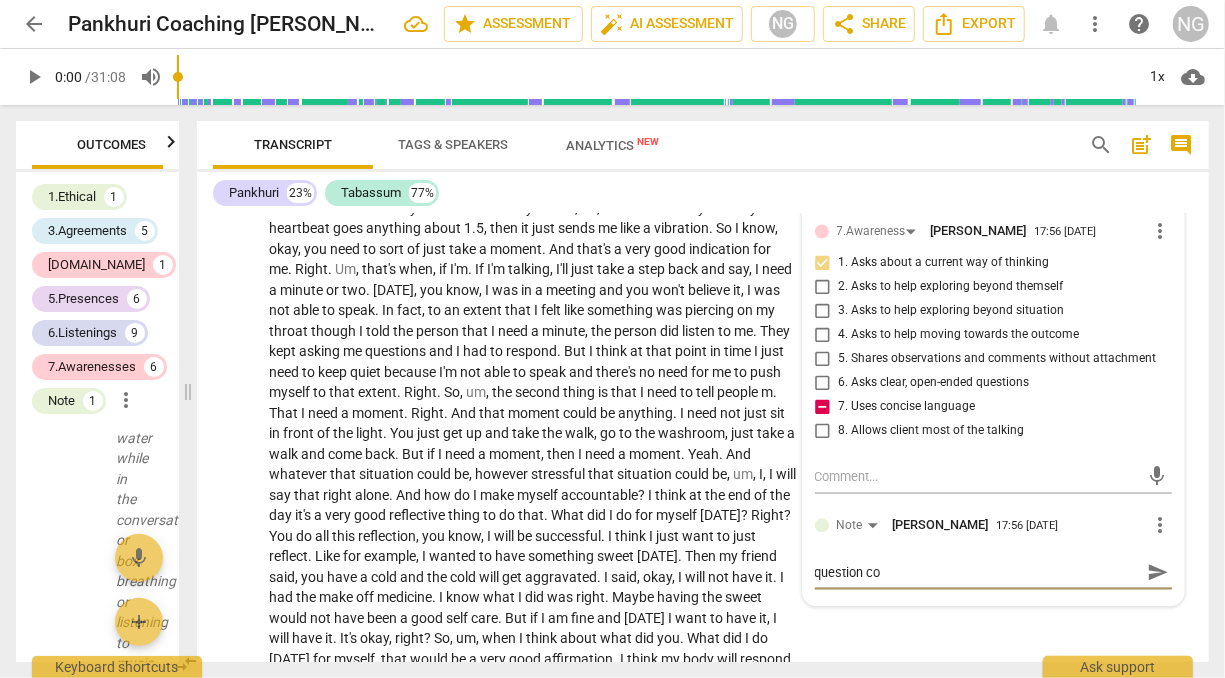 type on "question cou" 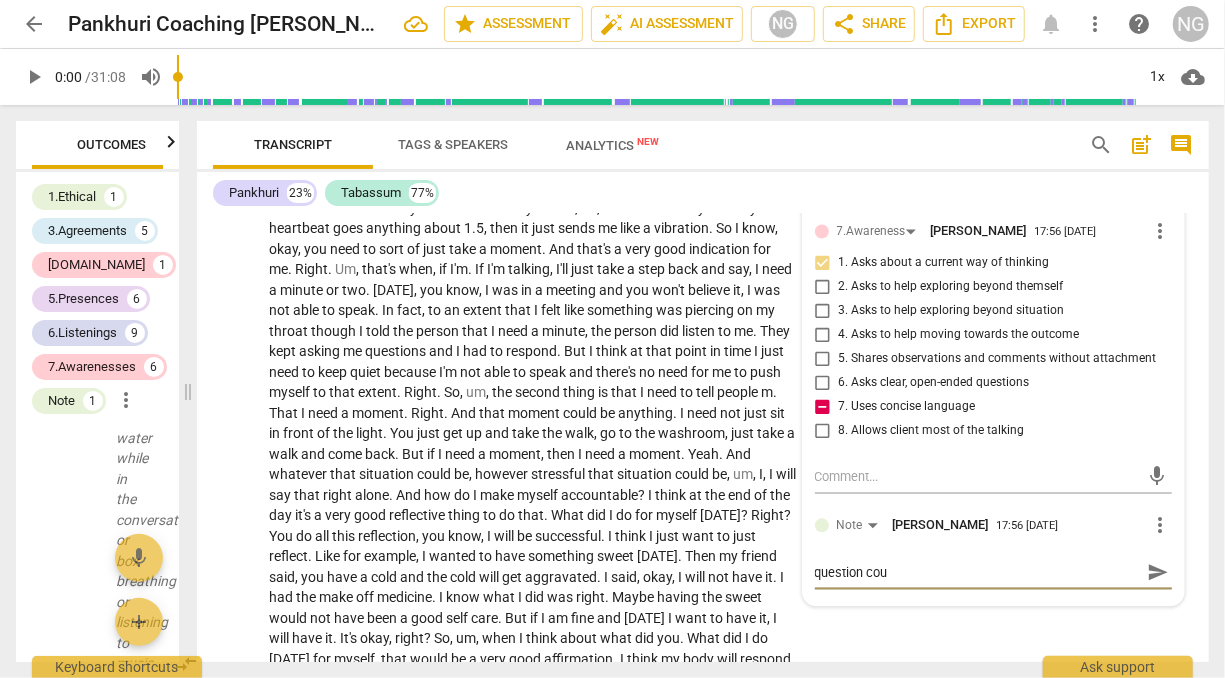 type on "question coul" 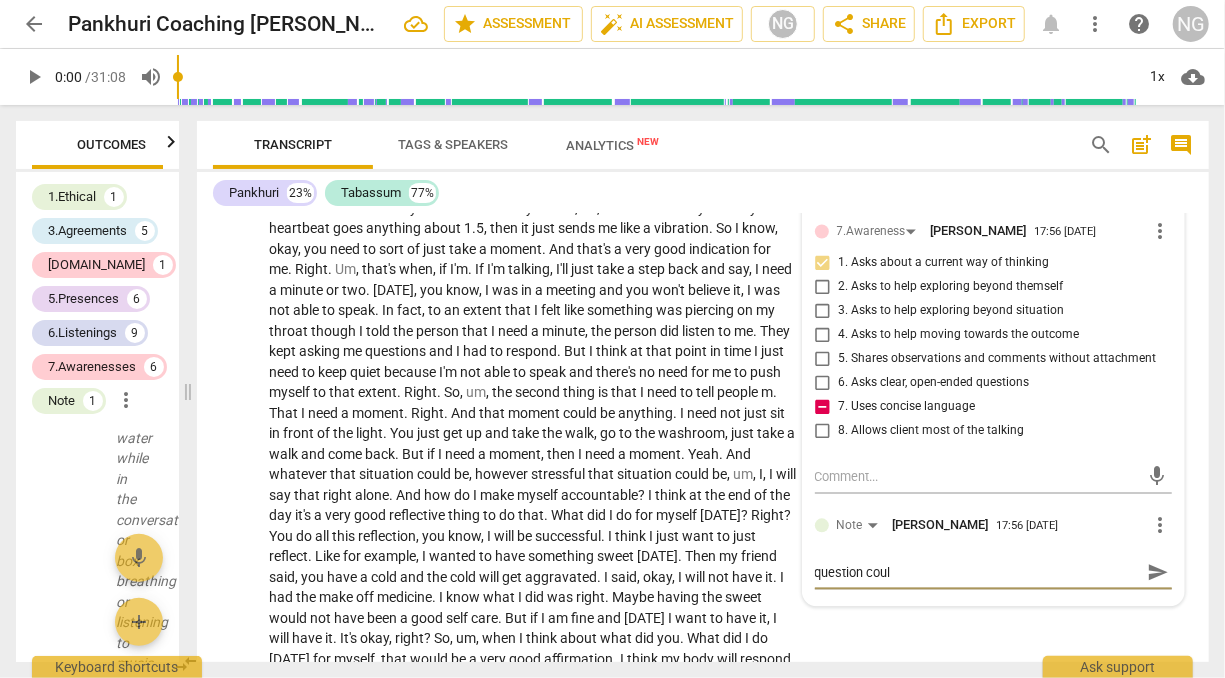 type on "question could" 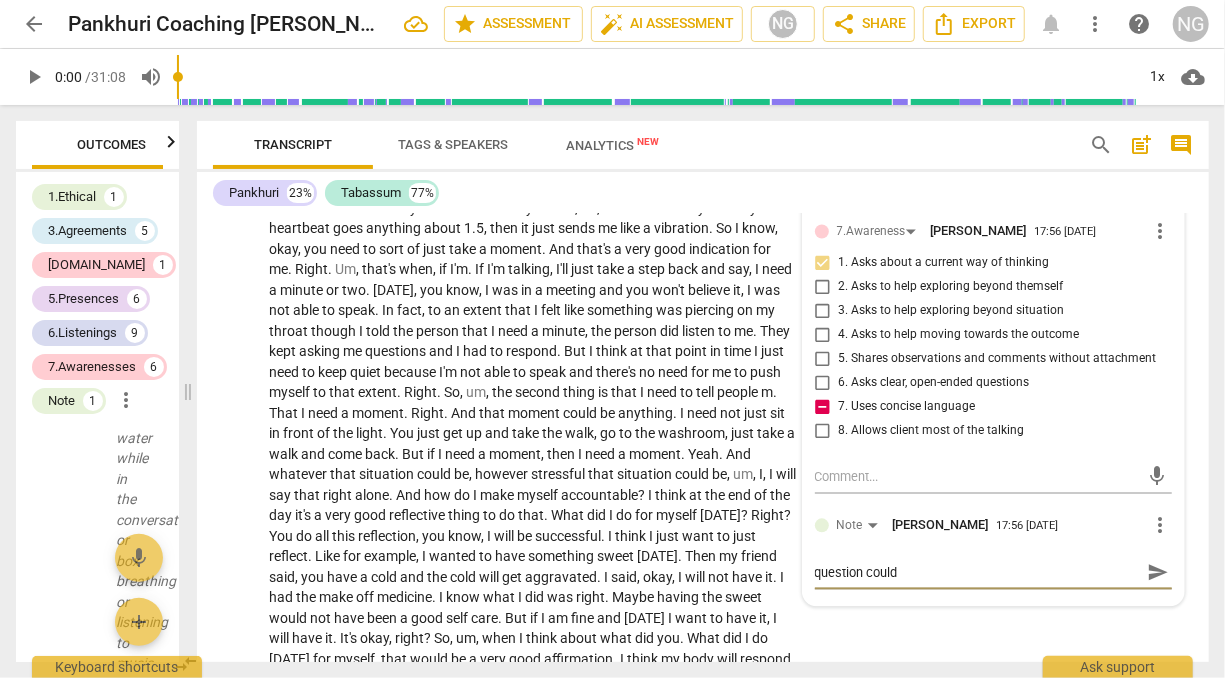 type on "question could" 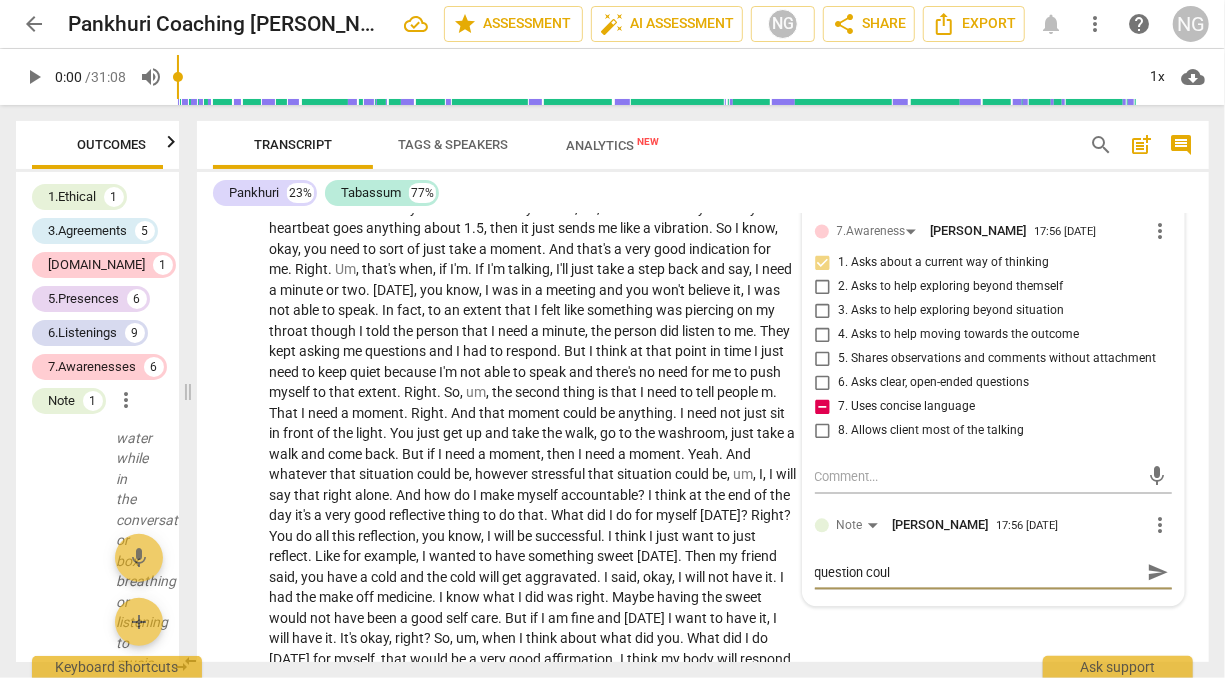 type on "question cou" 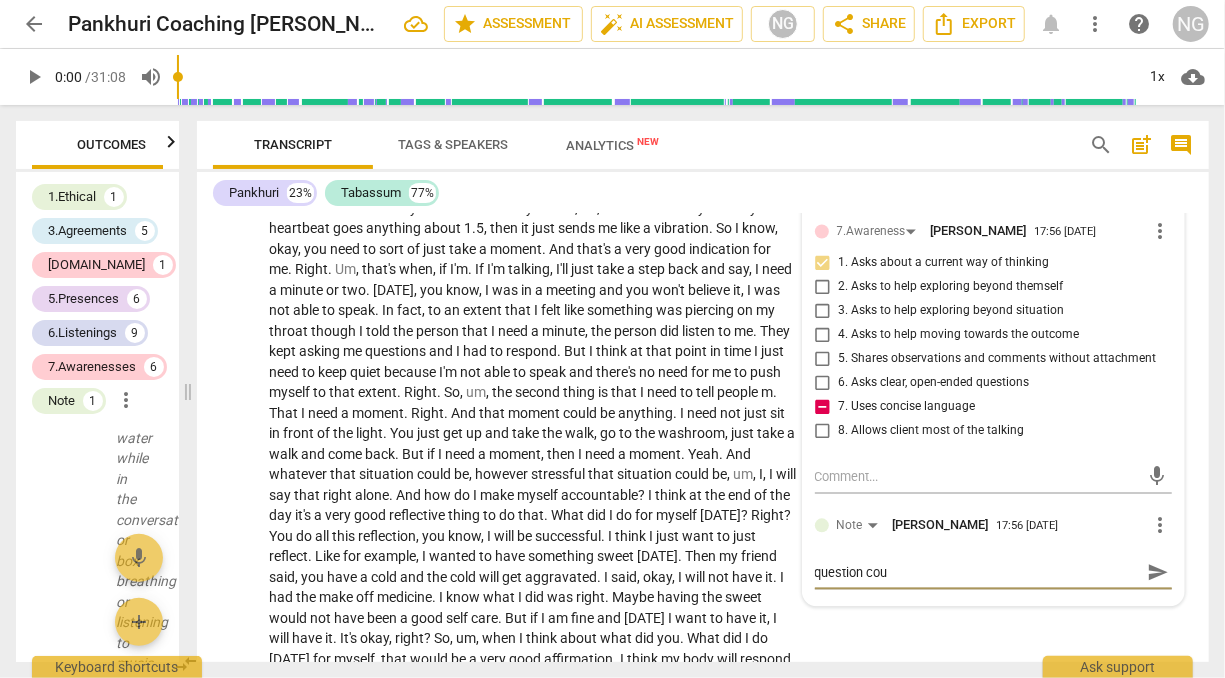 type on "question co" 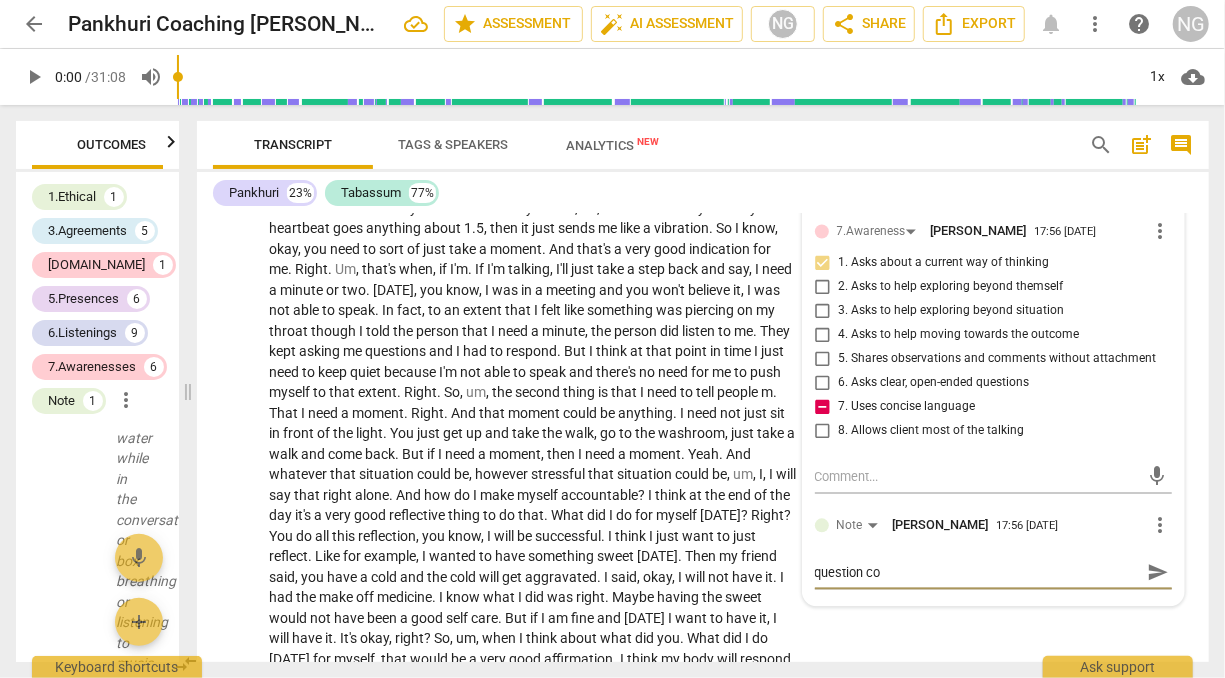 type on "question c" 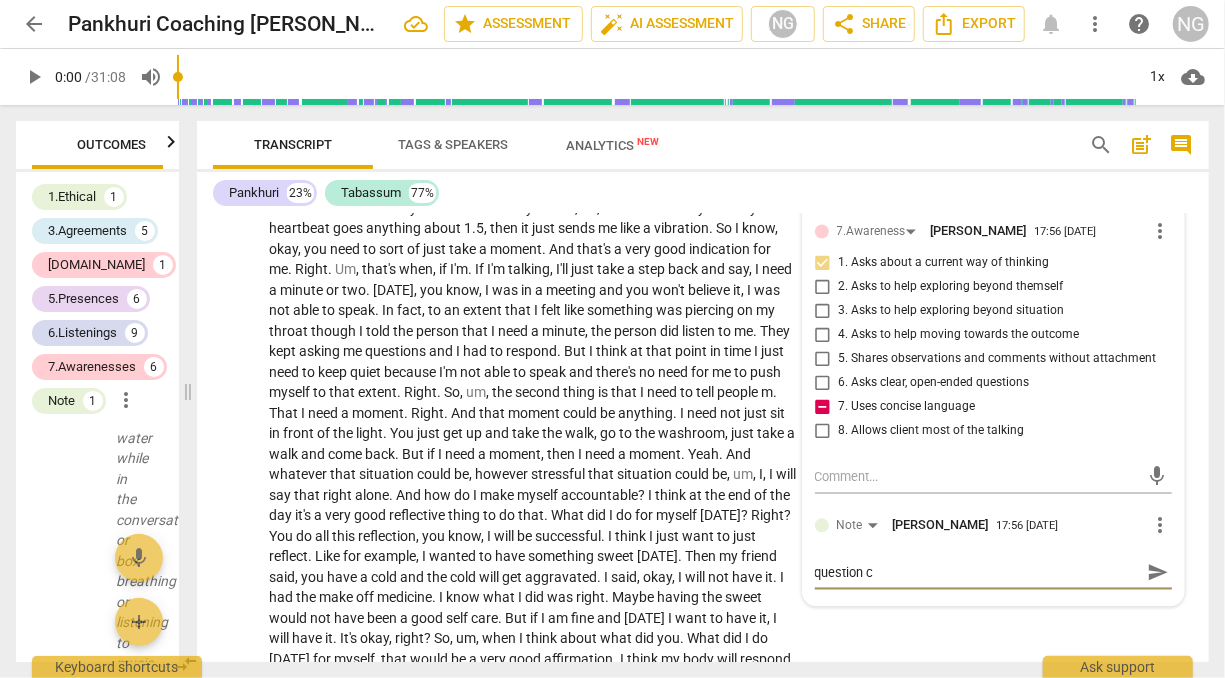 type on "question" 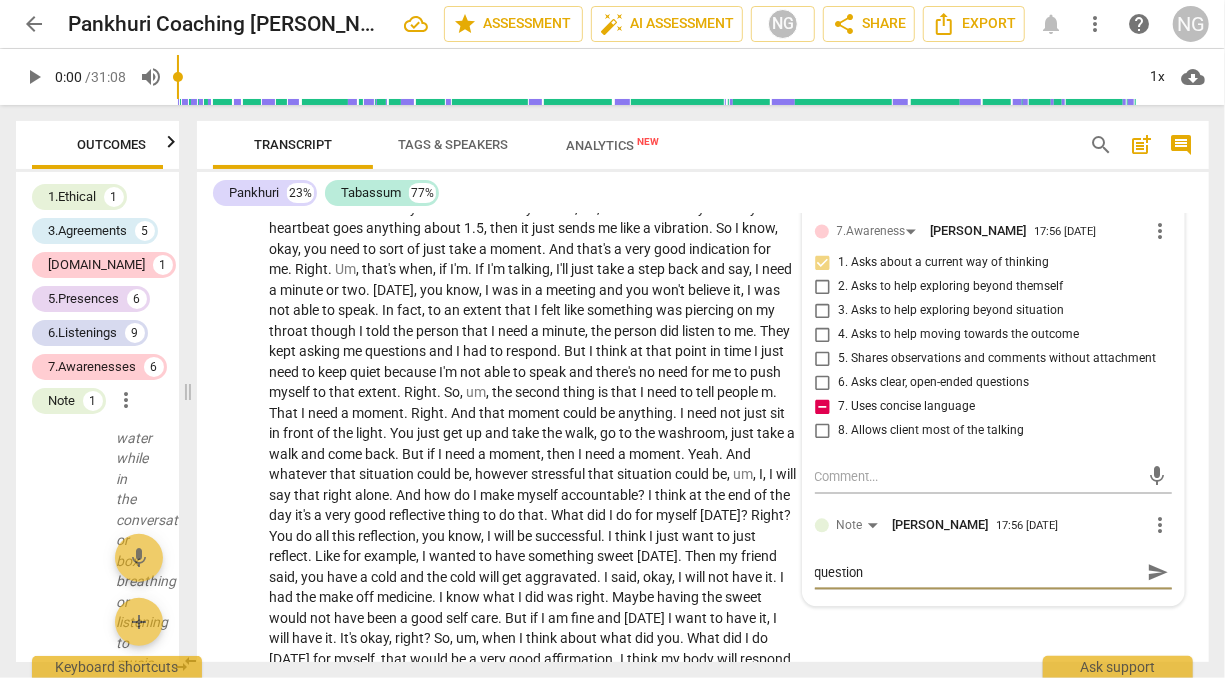 type on "question" 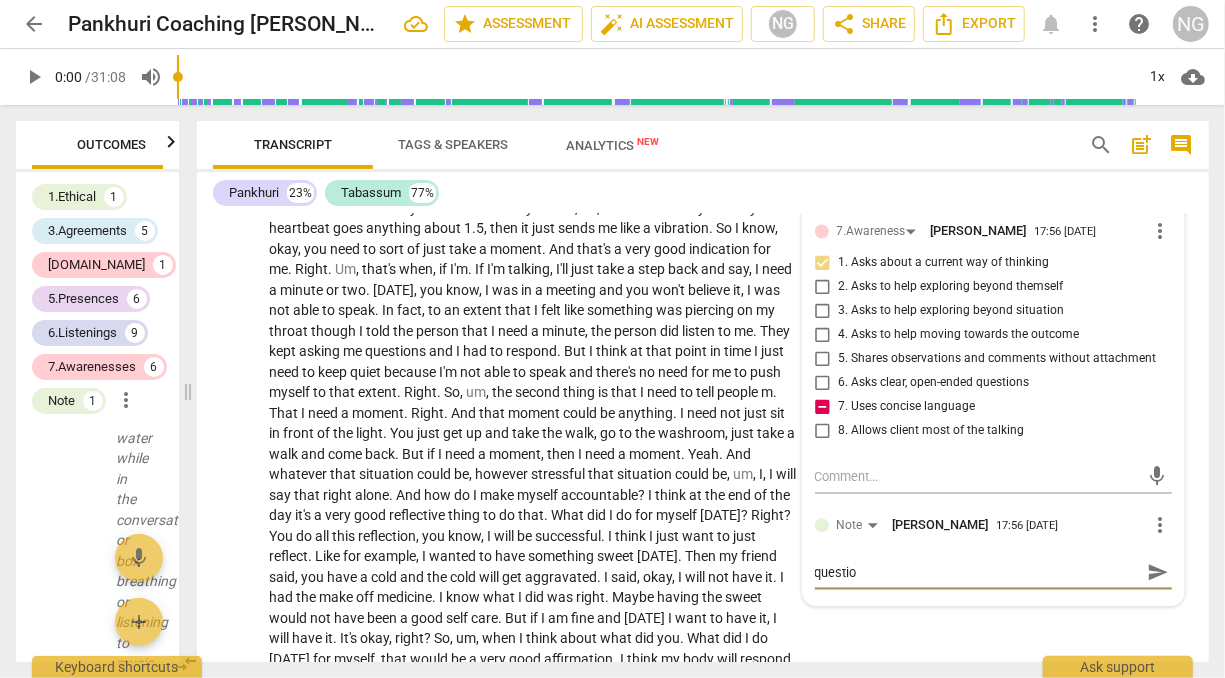 type on "questi" 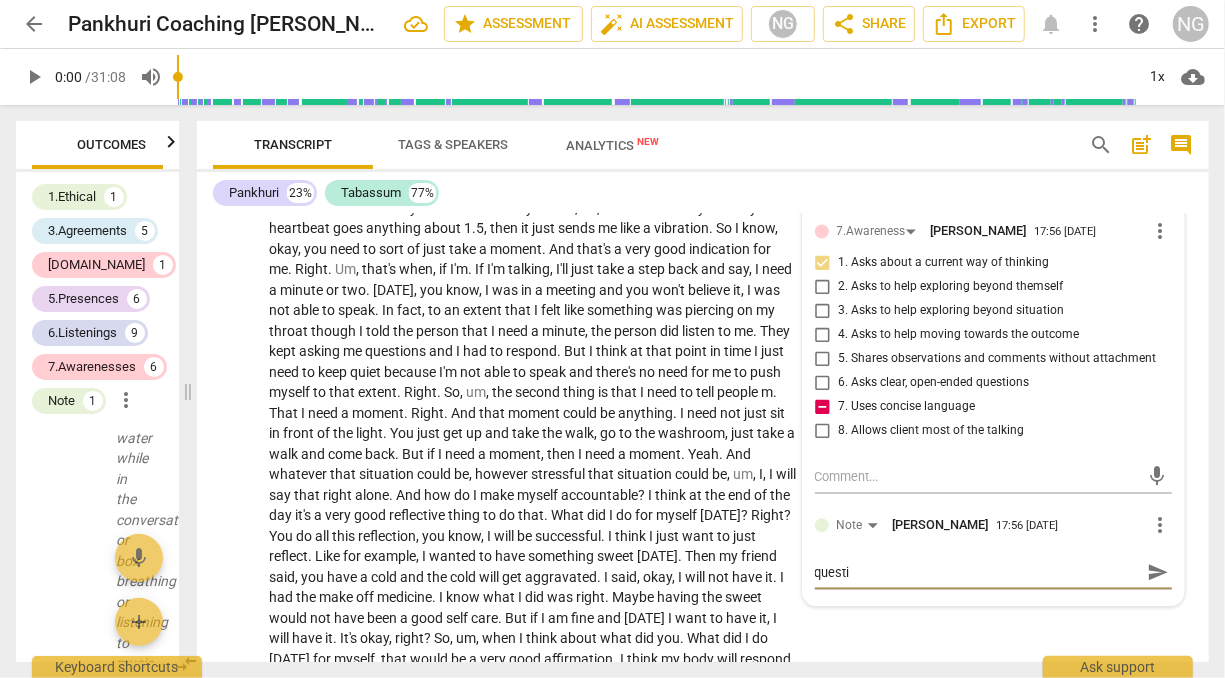 type on "quest" 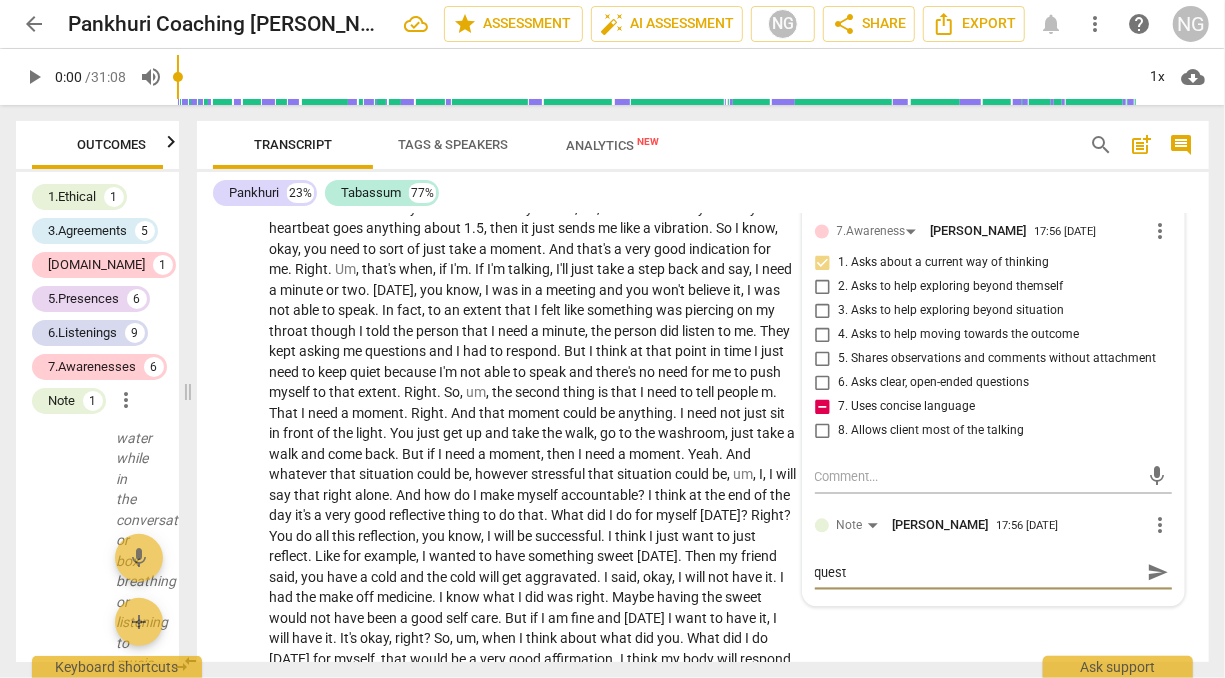 type on "ques" 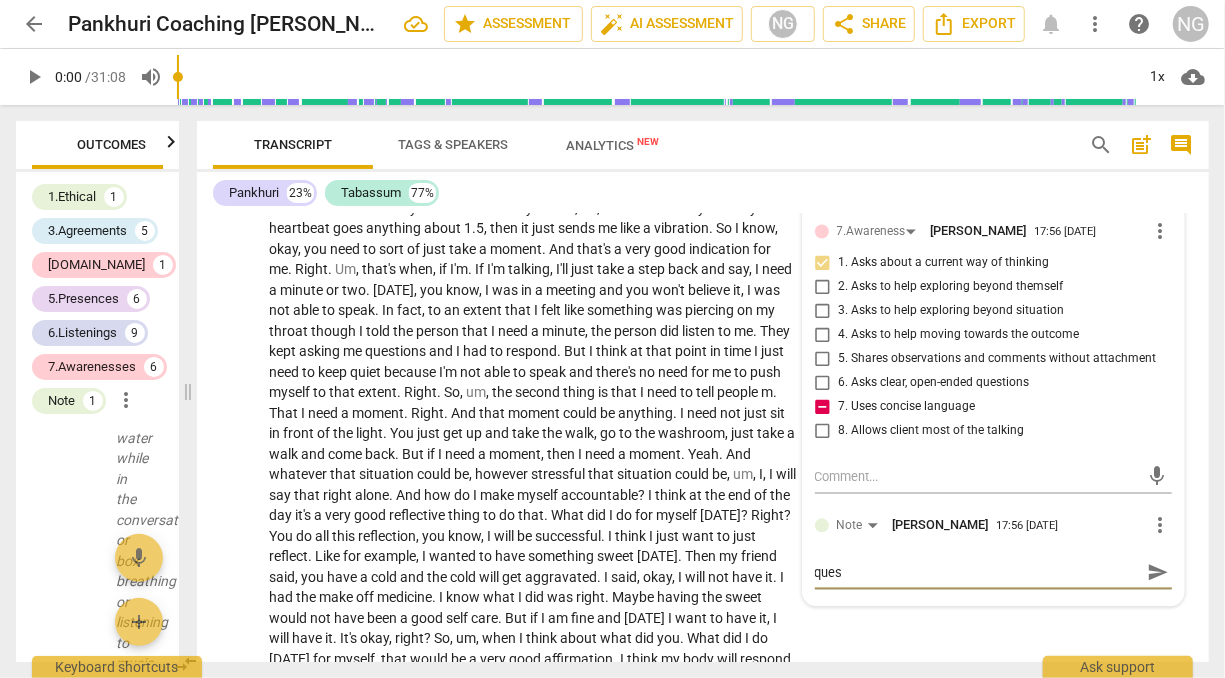 type on "que" 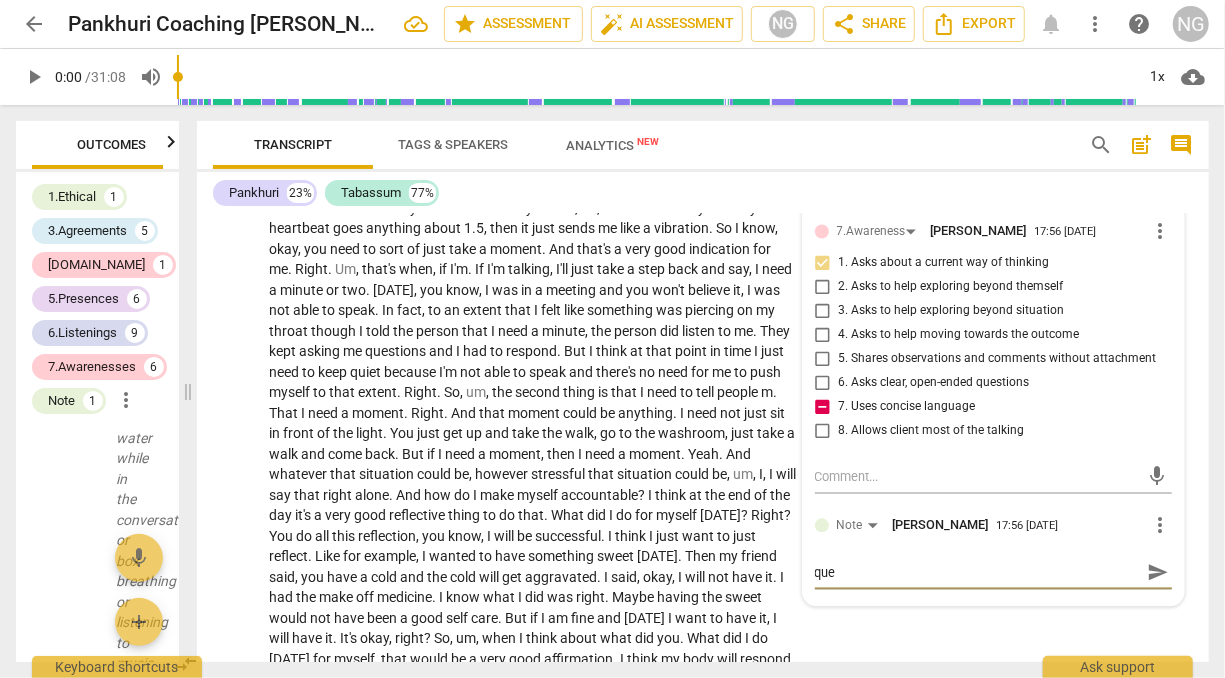 type on "qu" 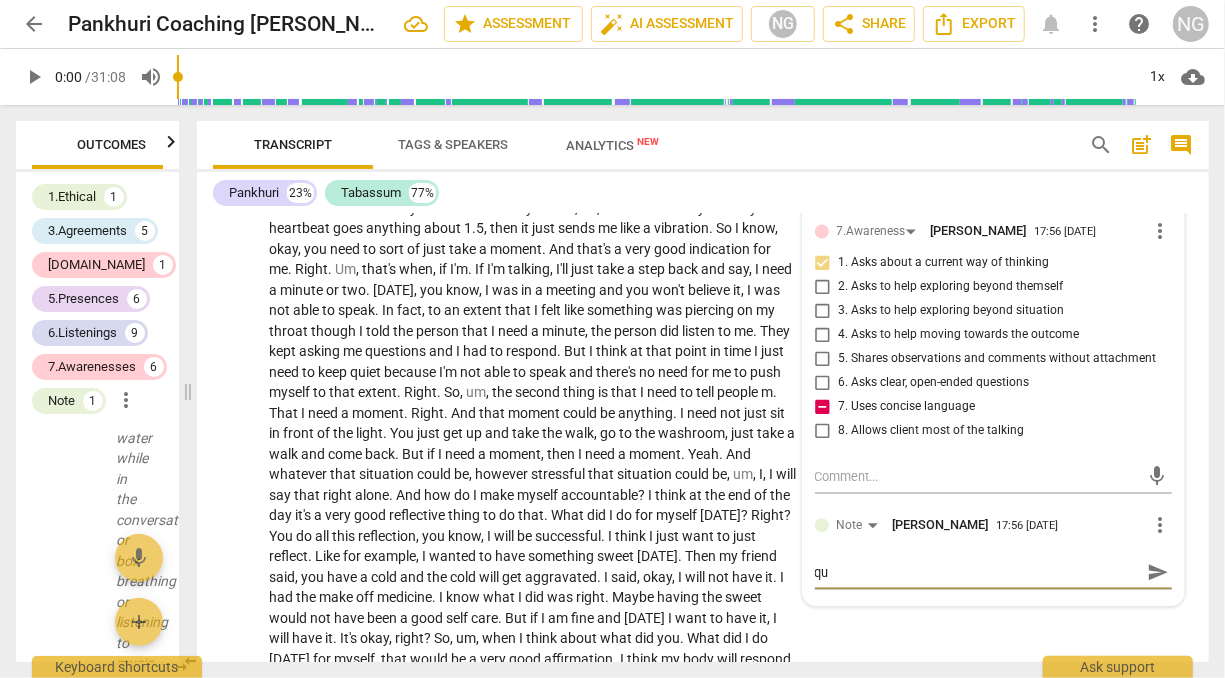 type on "q" 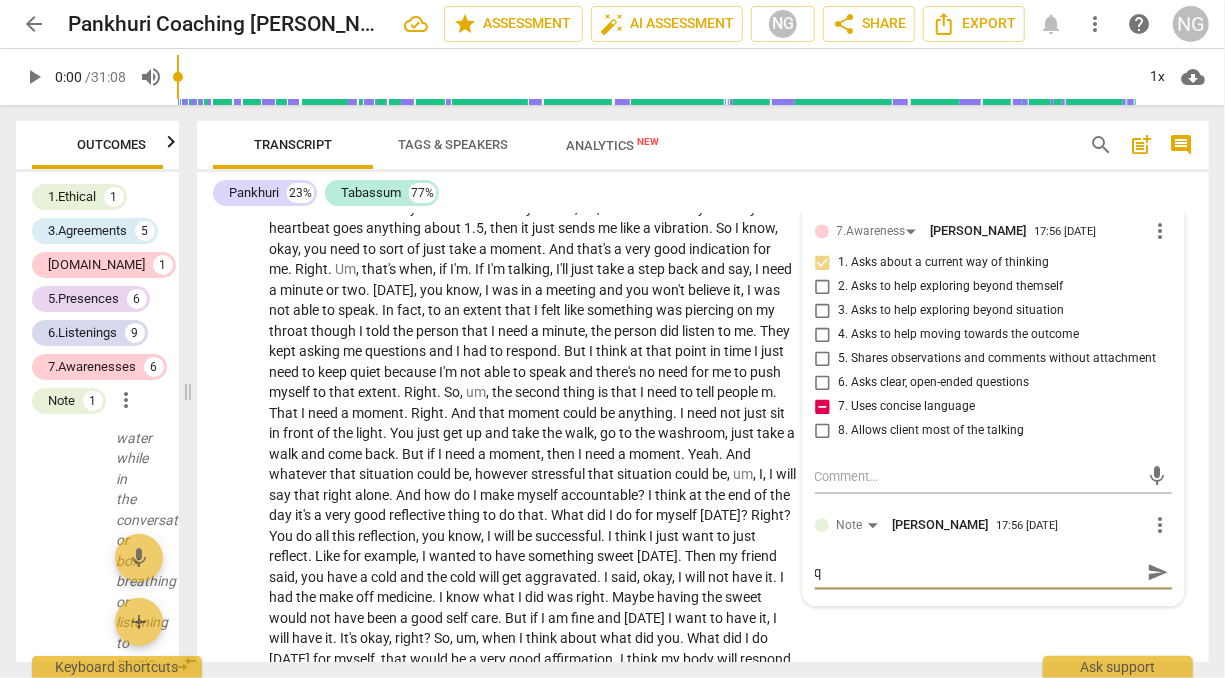 type 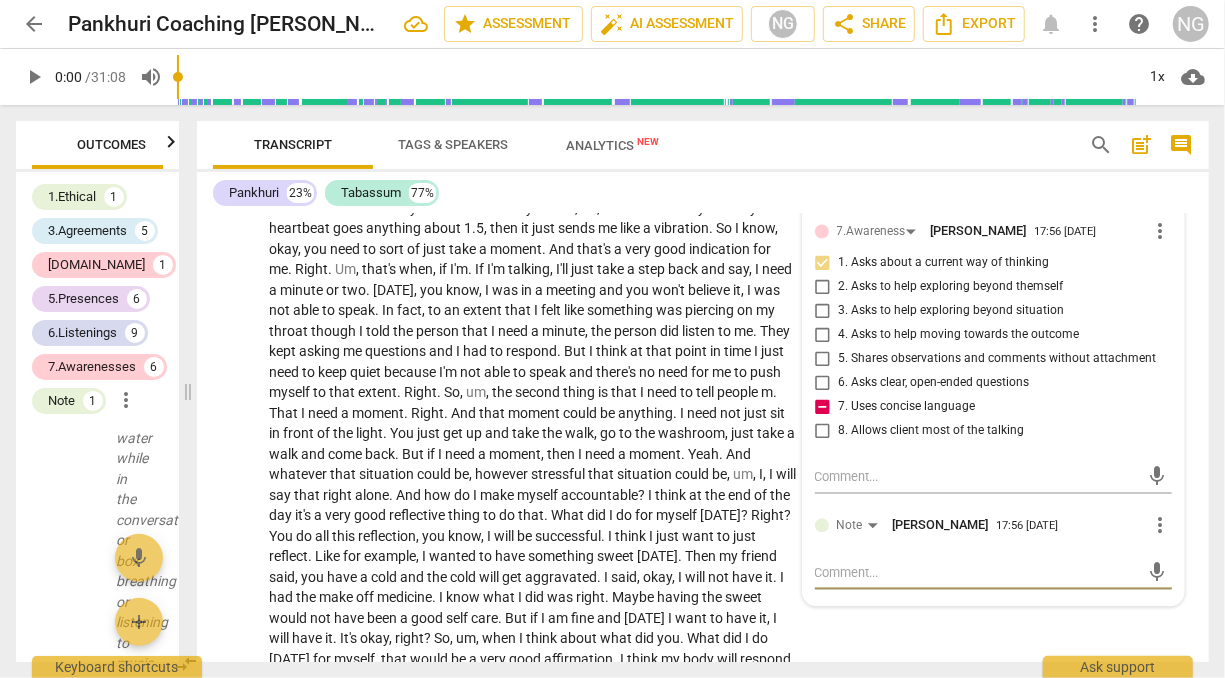 type on "C" 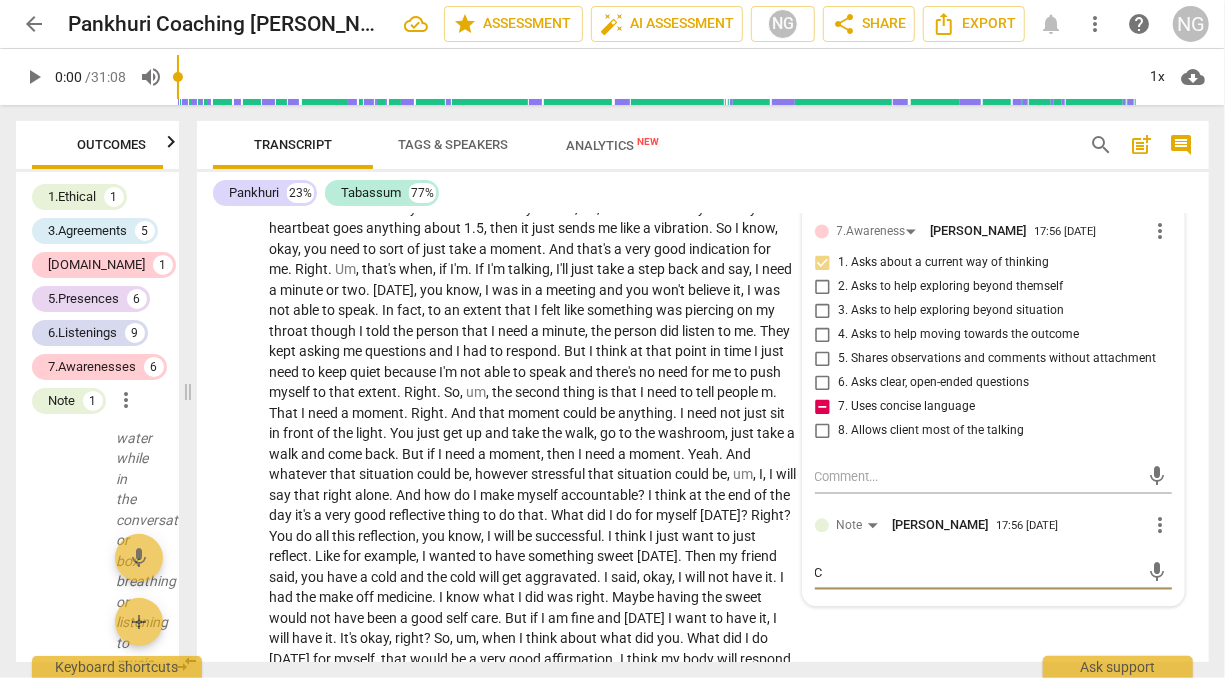 type on "Co" 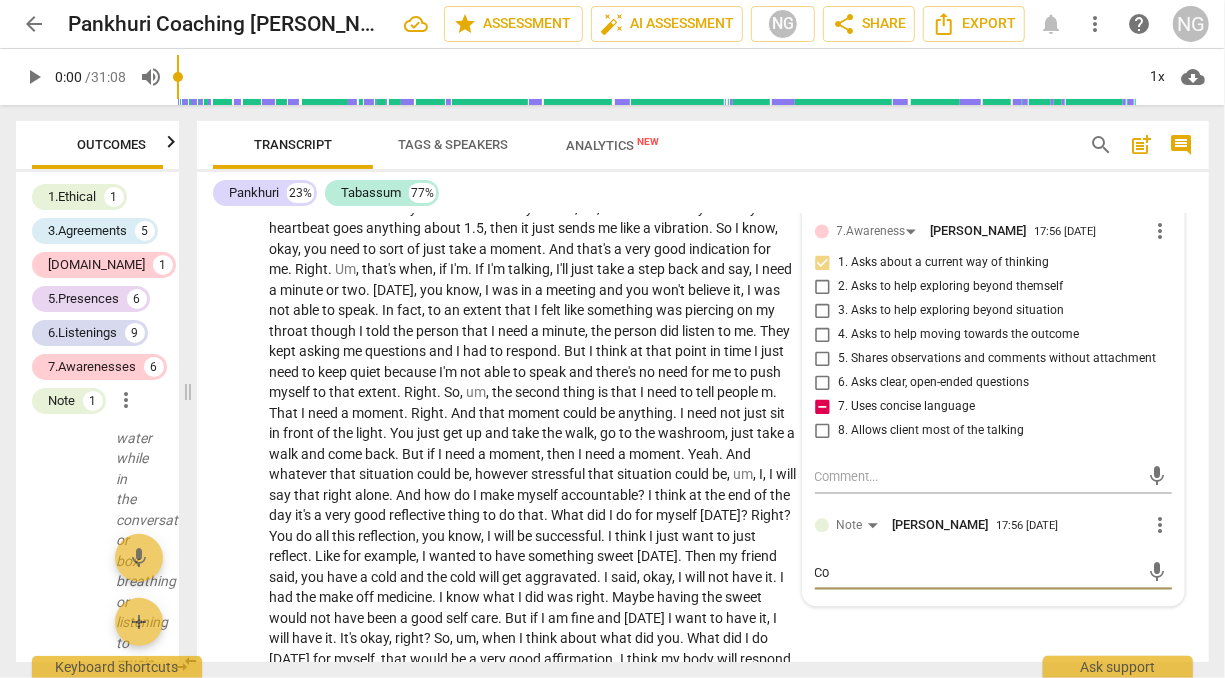 type on "Cou" 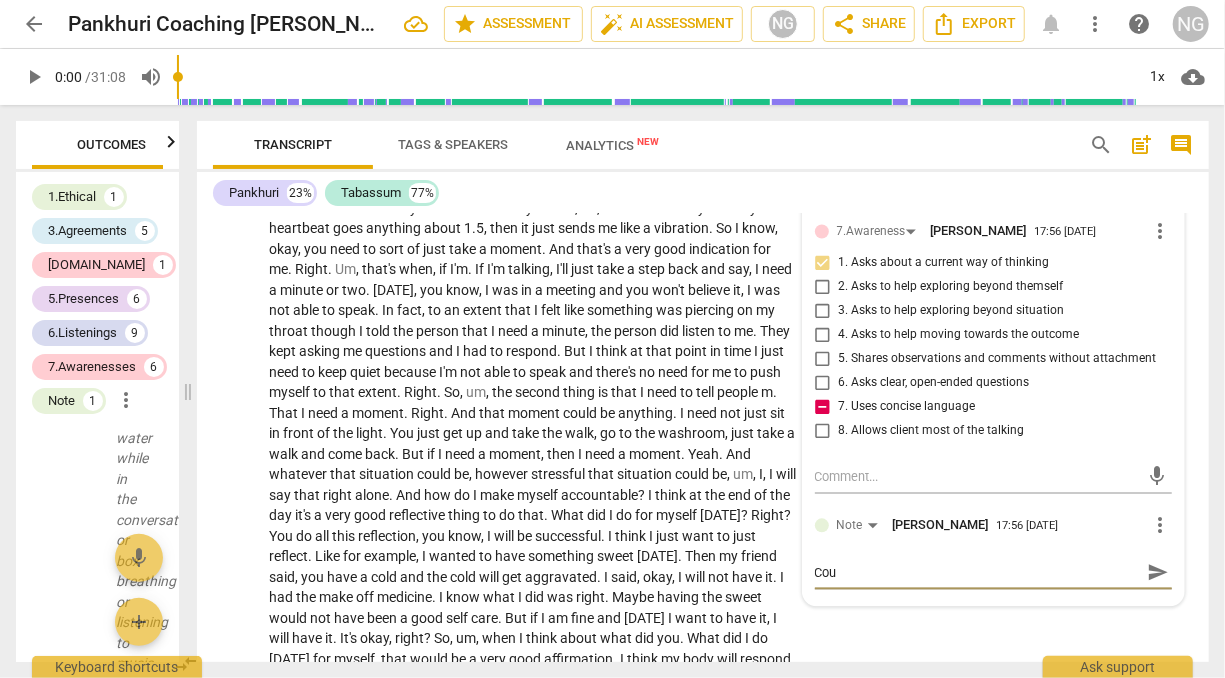 type on "Coul" 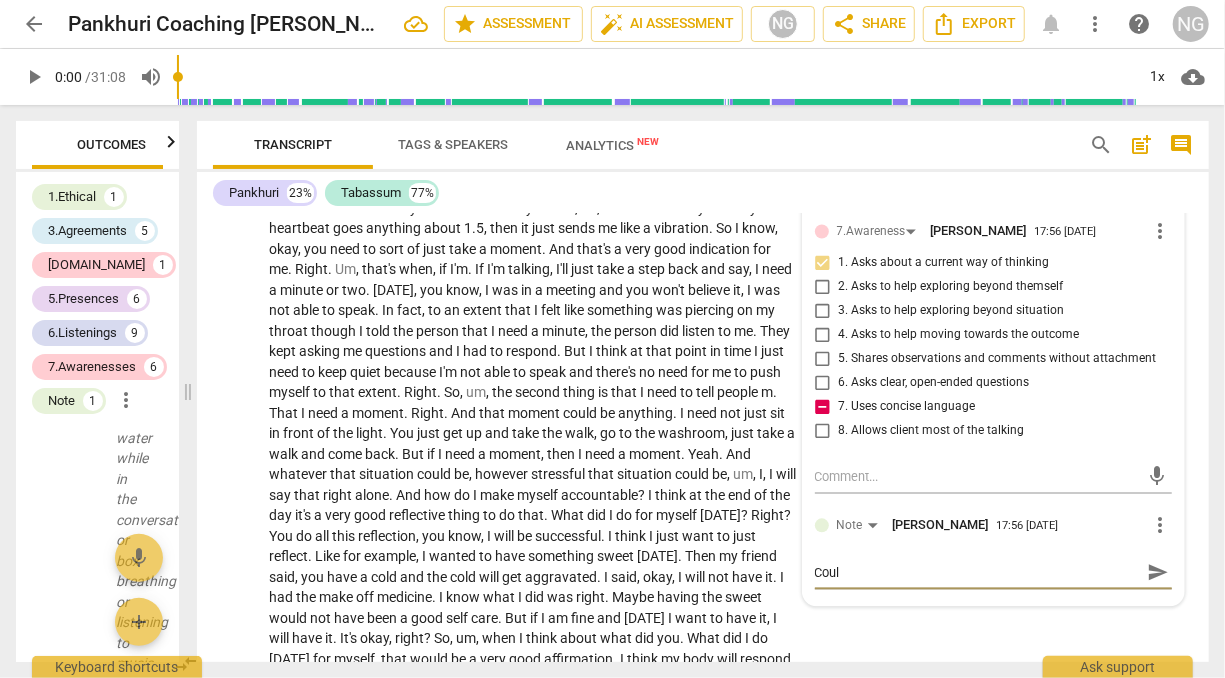 type on "Could" 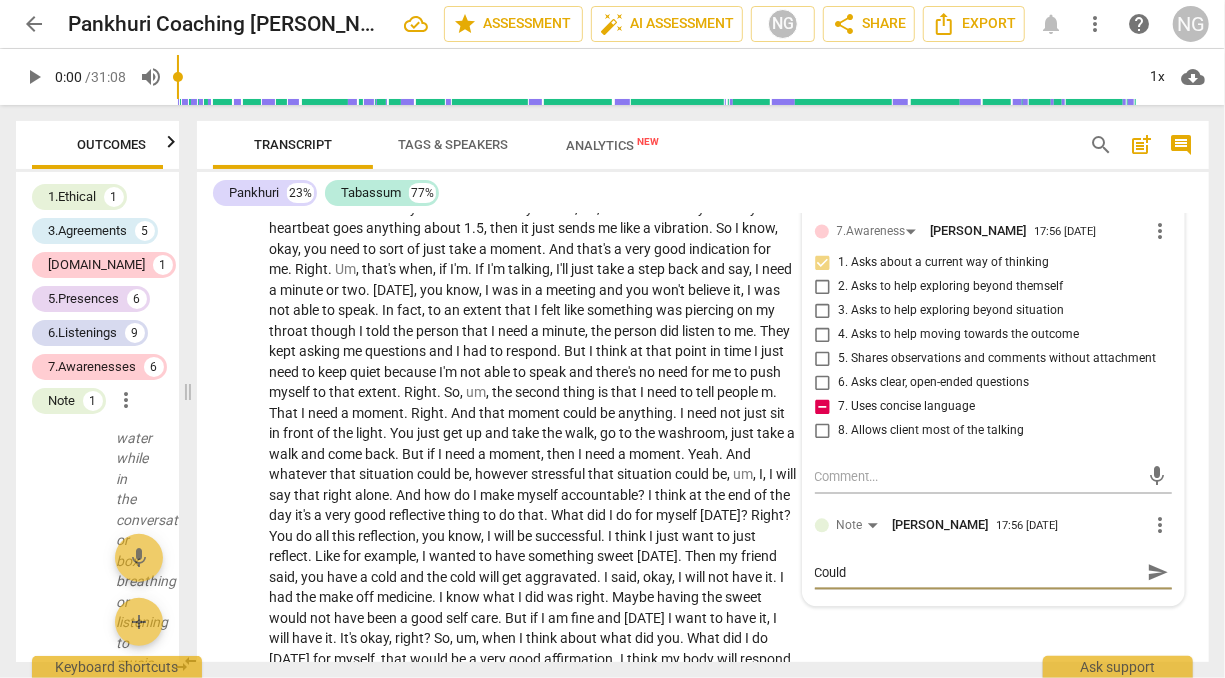 type on "Coul" 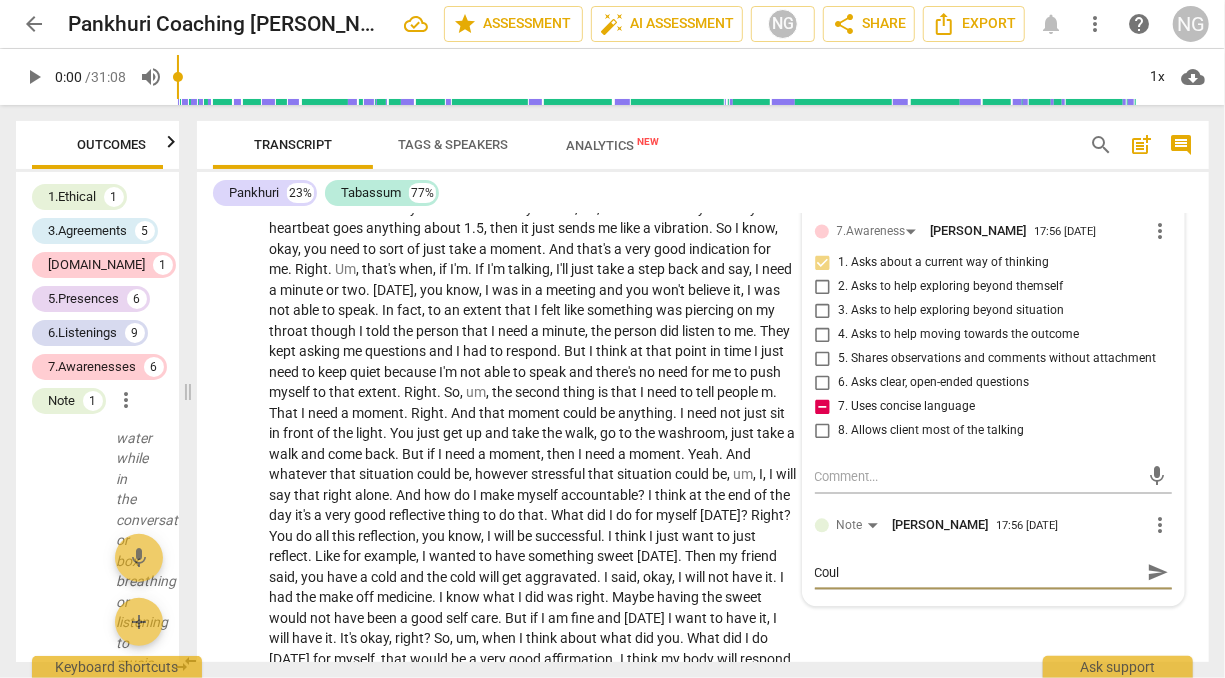 type on "Cou" 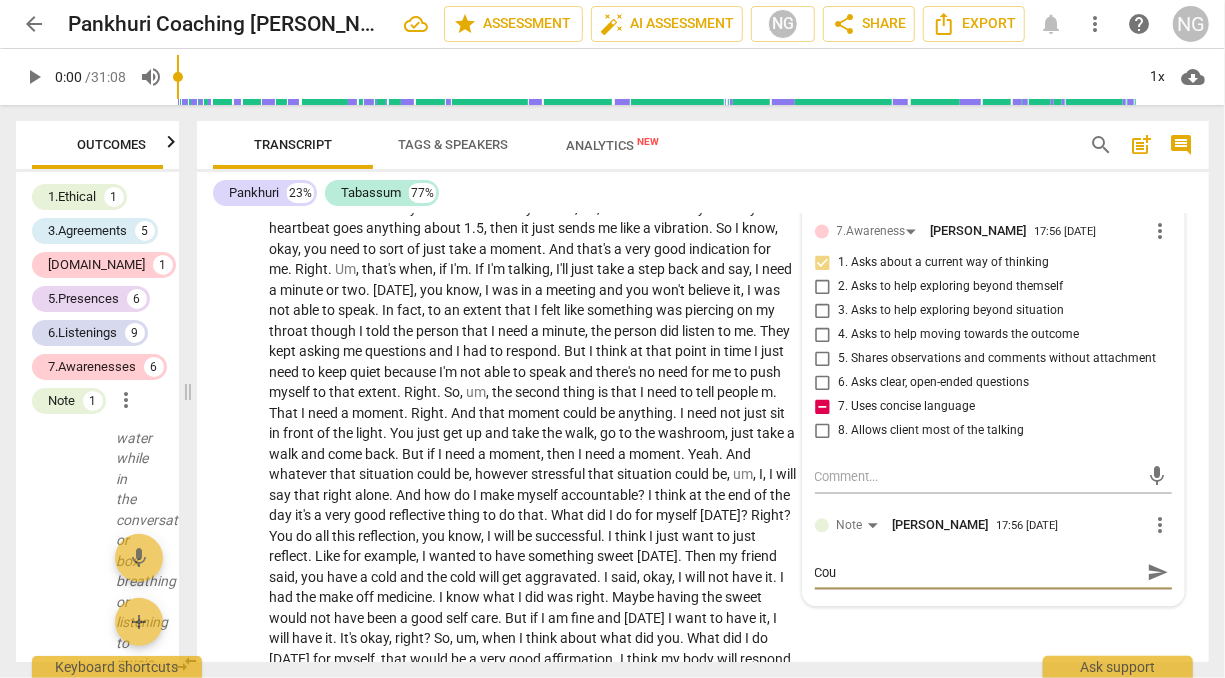 type on "Co" 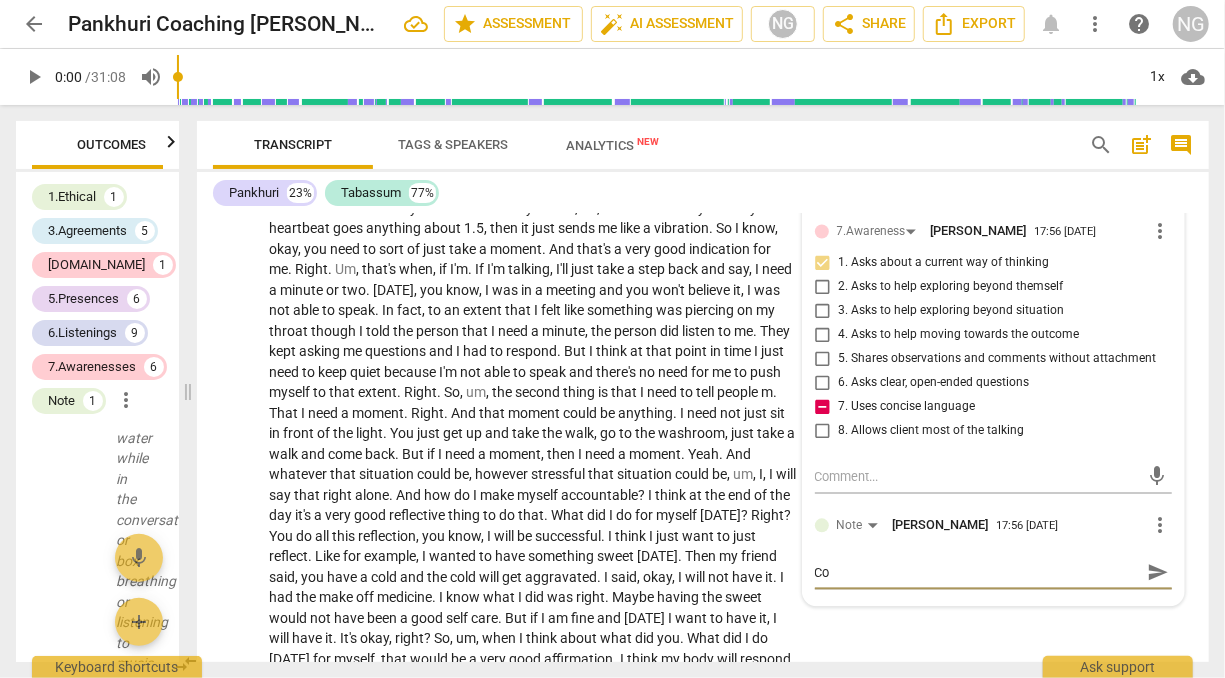 type on "C" 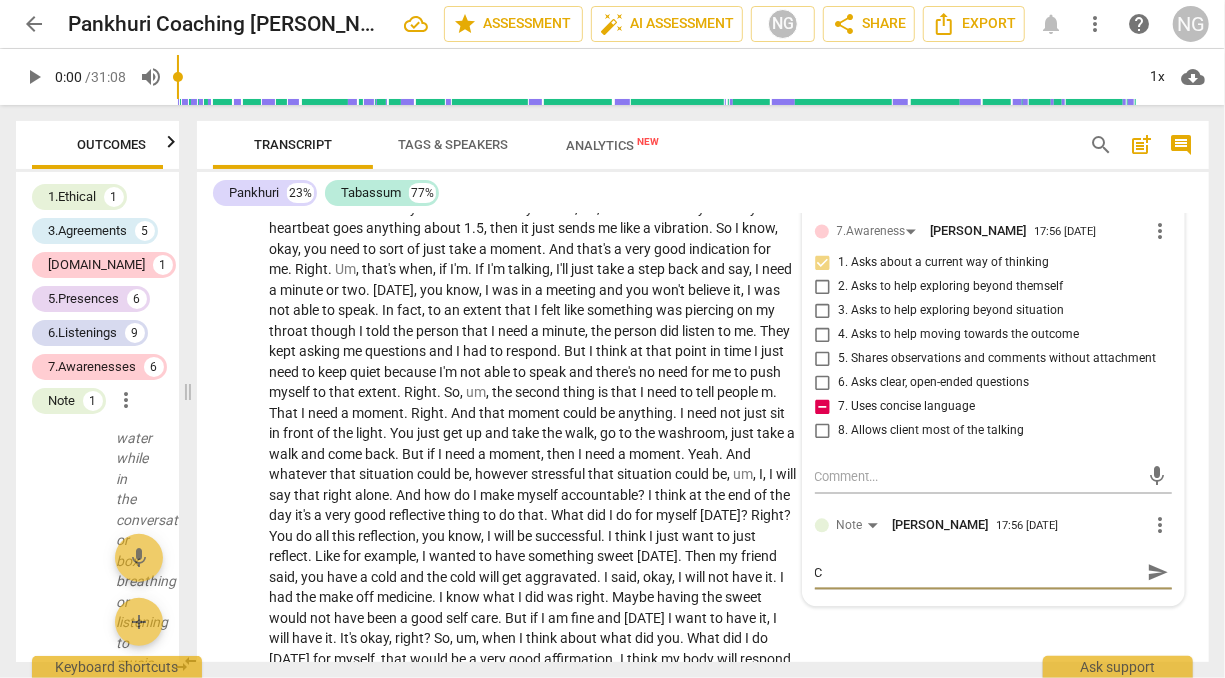 type 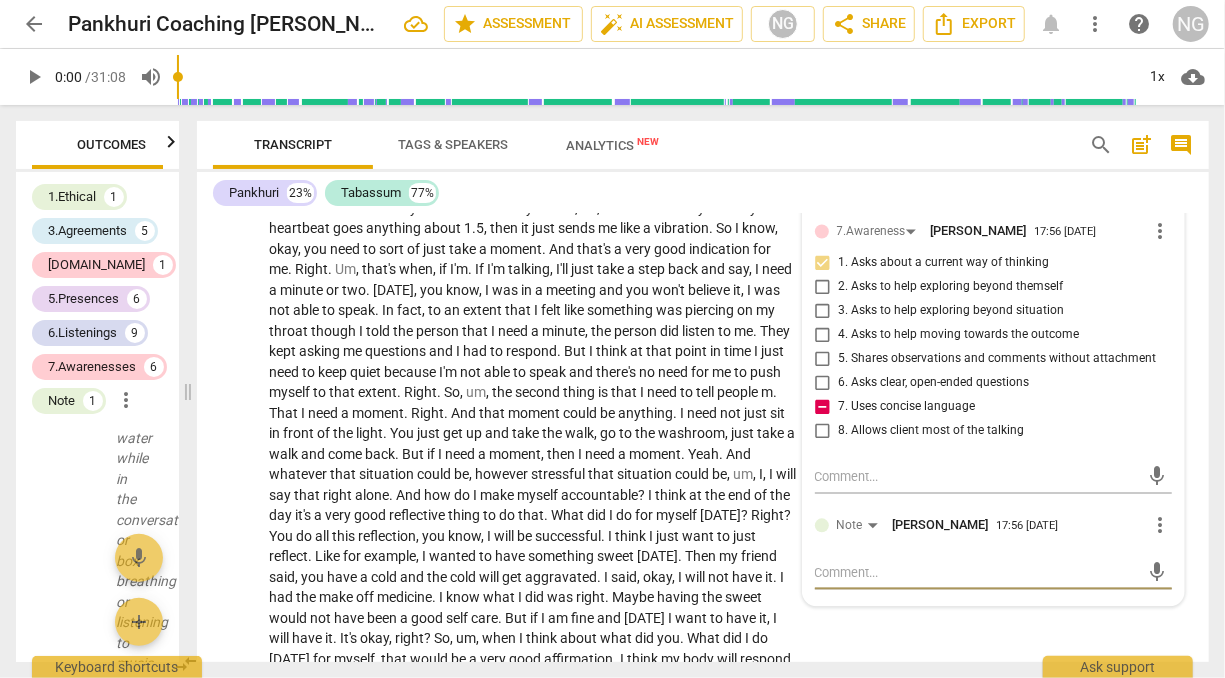 type on "C" 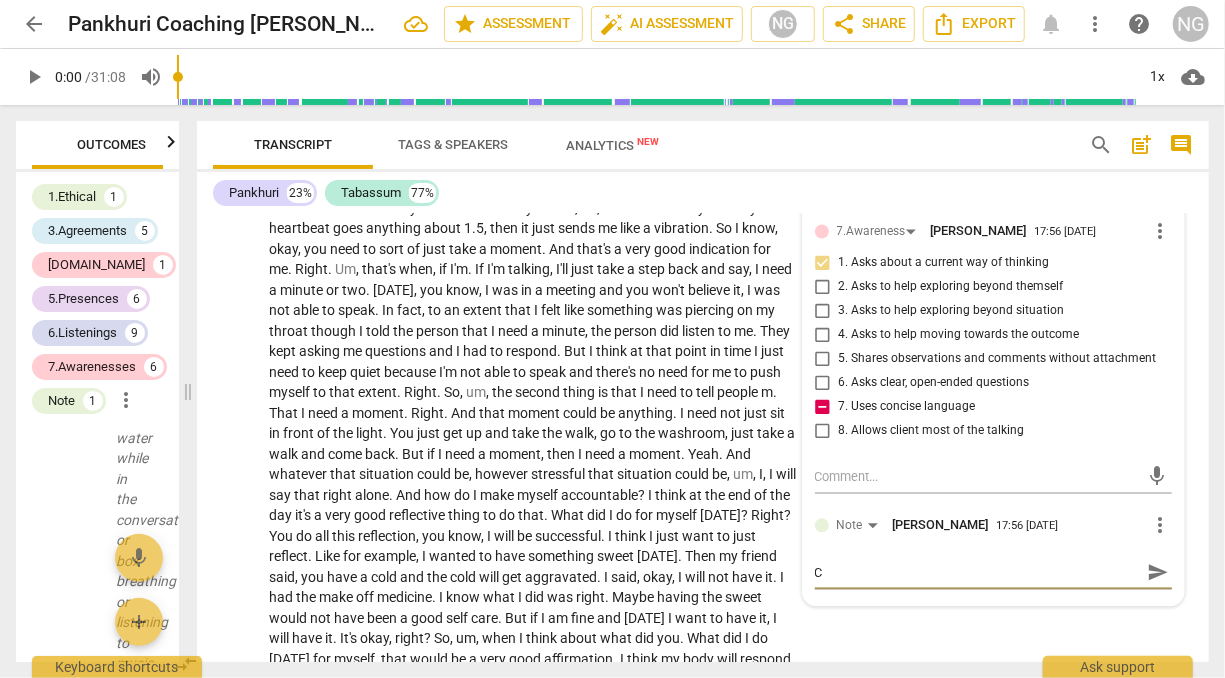 type on "Co" 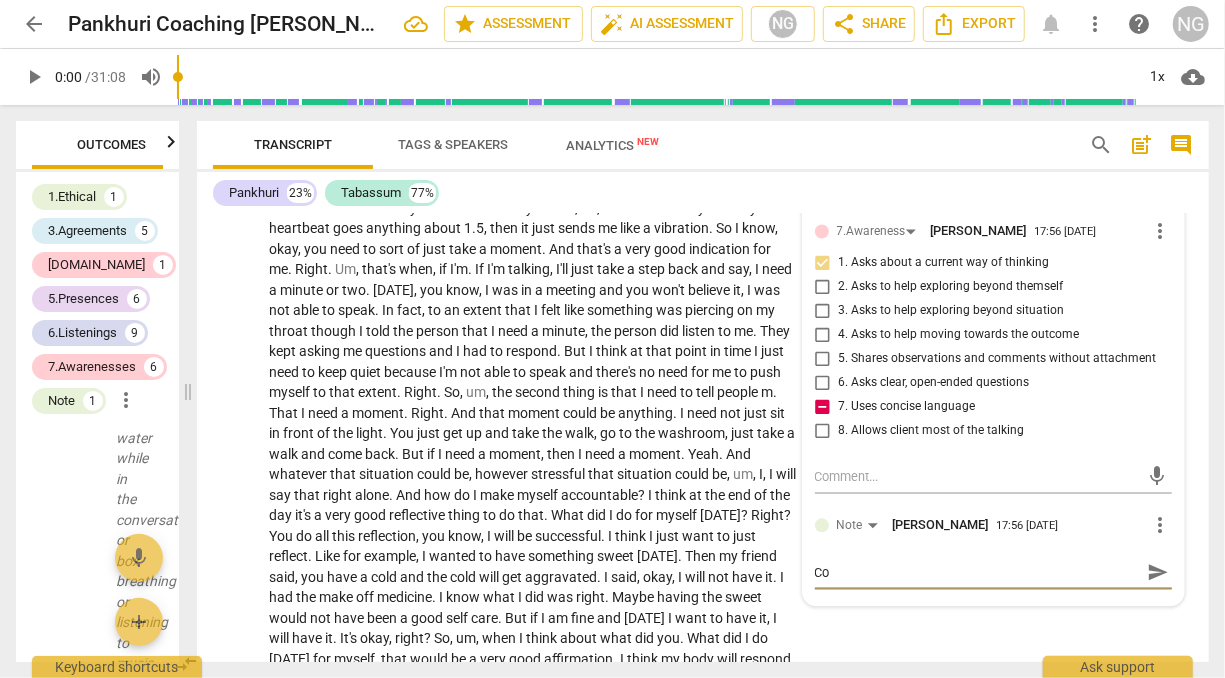 type on "Coa" 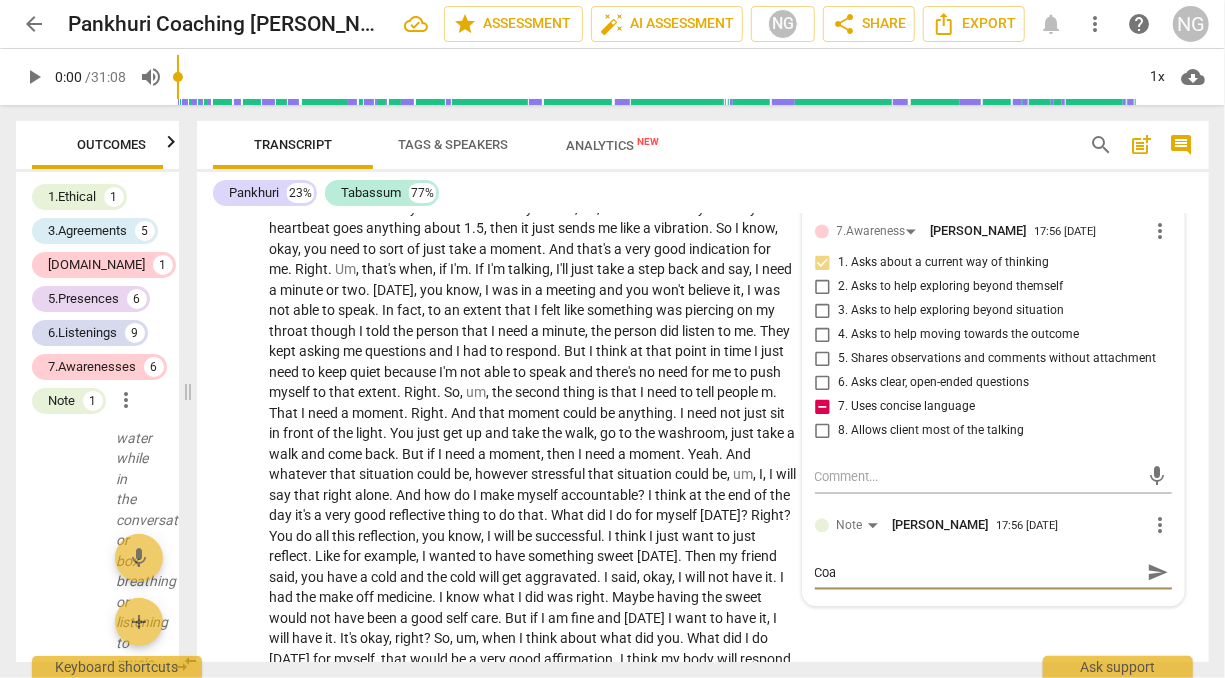 type on "Coac" 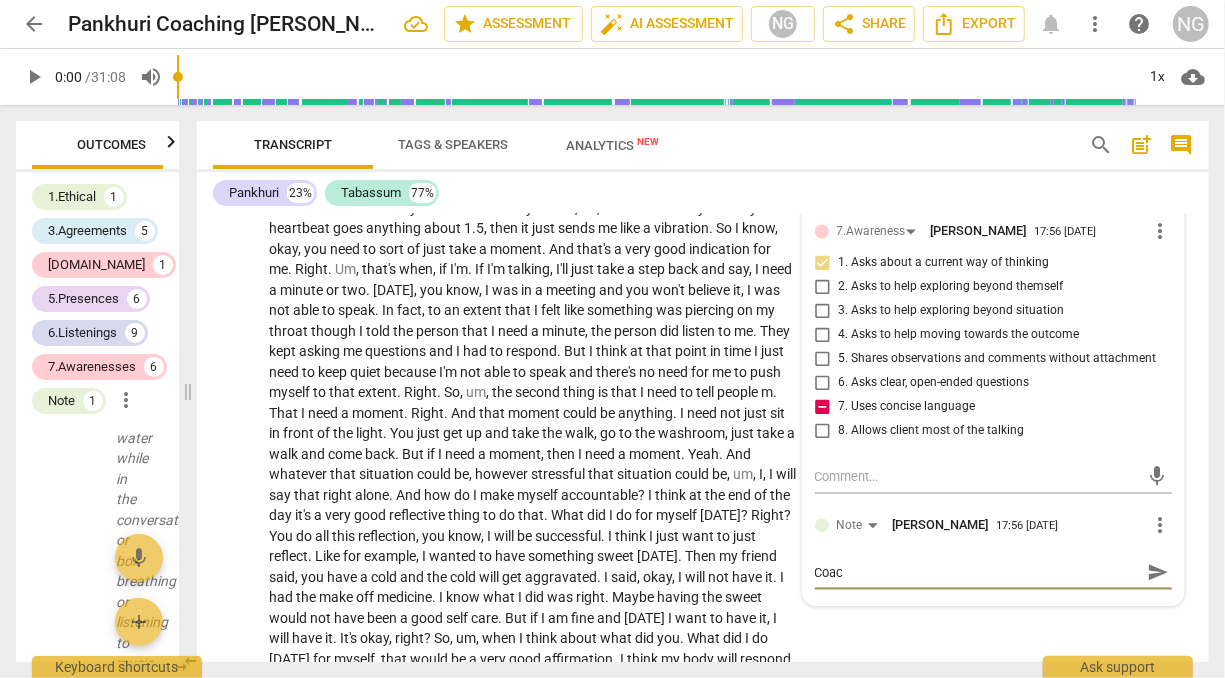 type on "Coach" 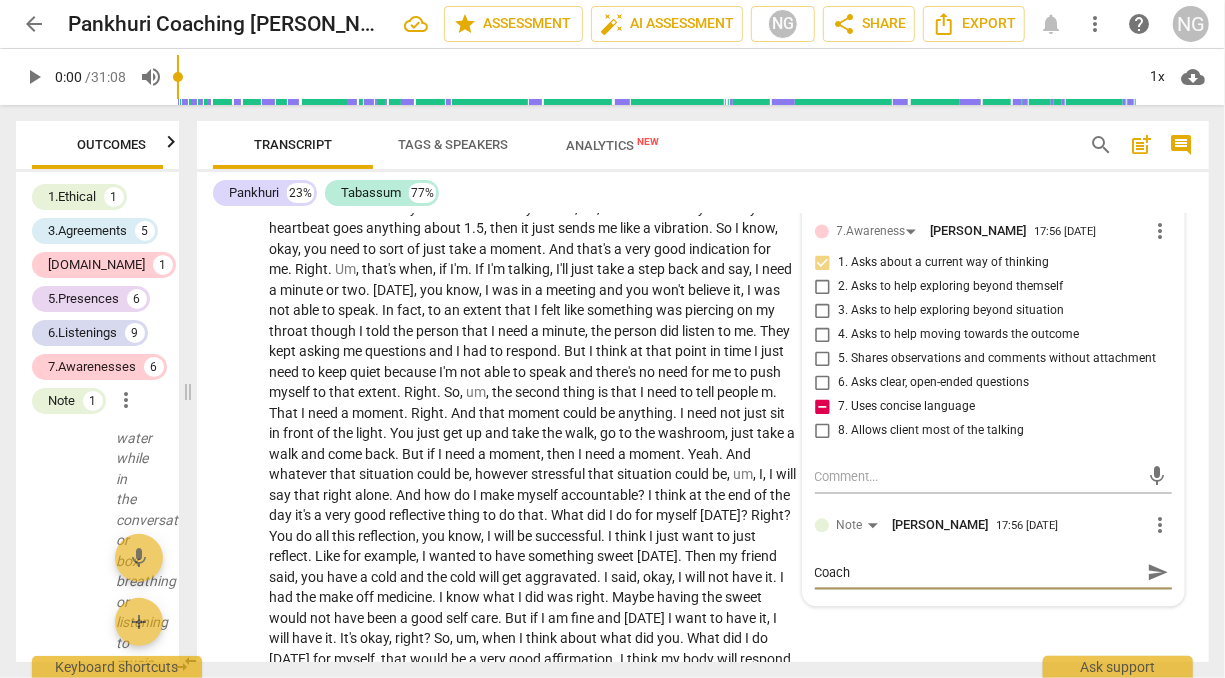 type on "Coach" 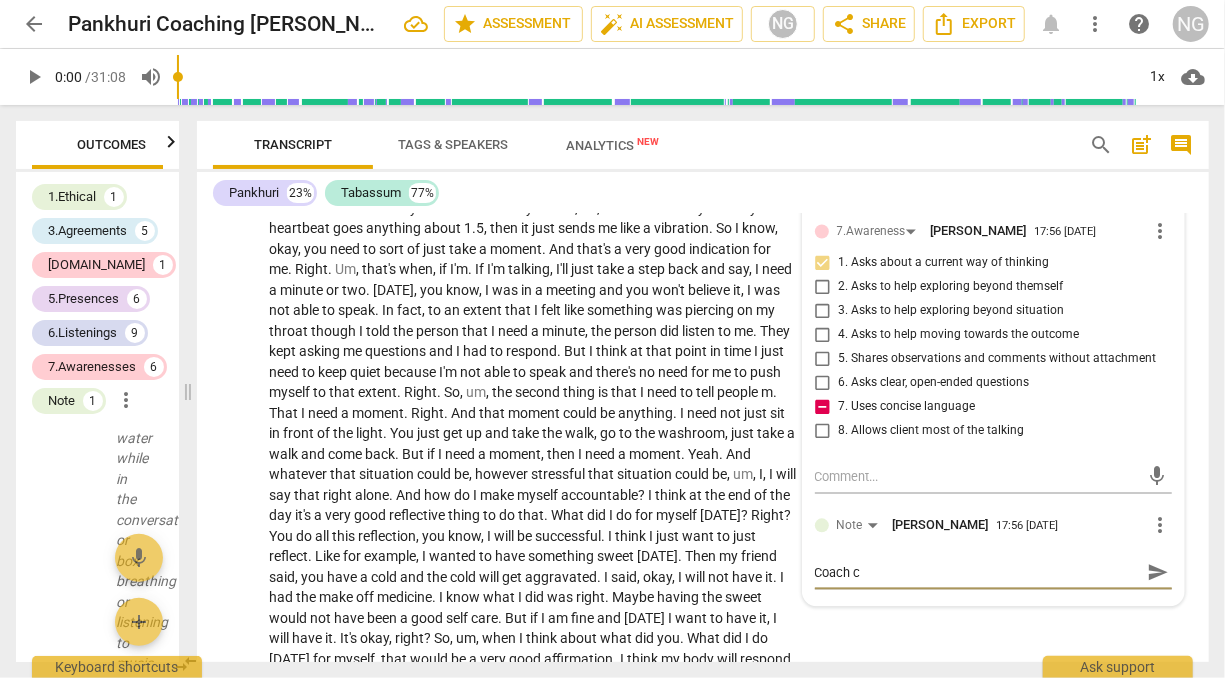 type on "Coach co" 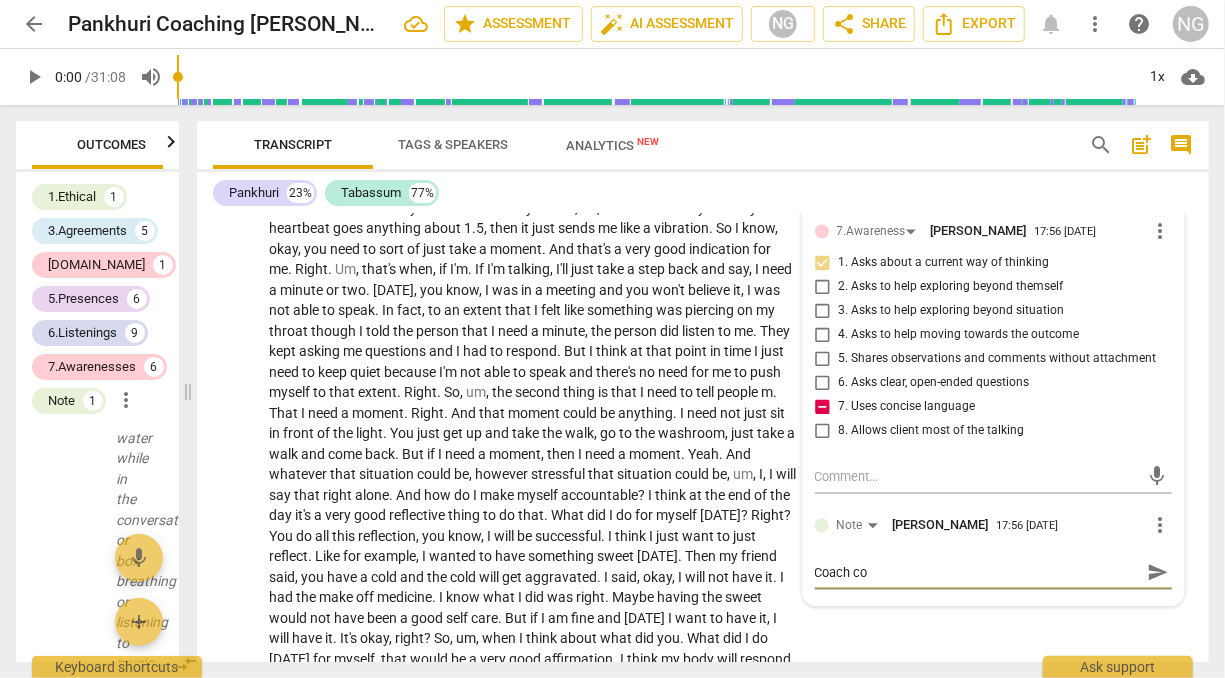 type on "Coach cou" 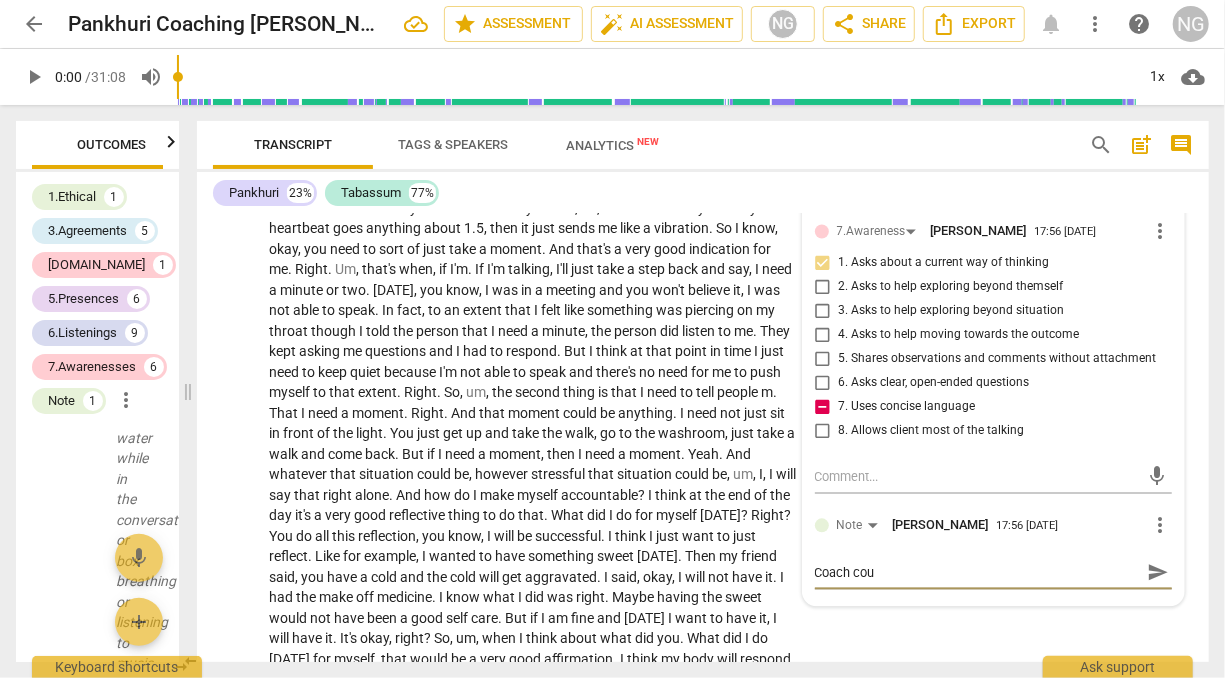 type on "Coach coul" 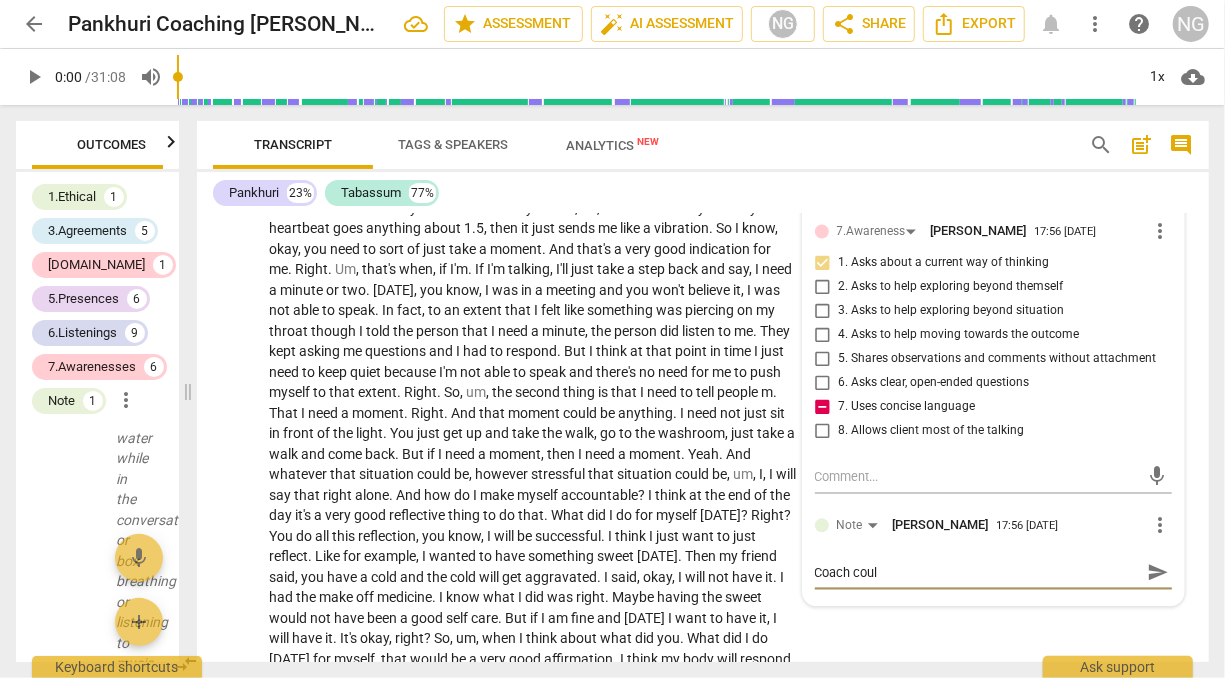 type on "Coach coul" 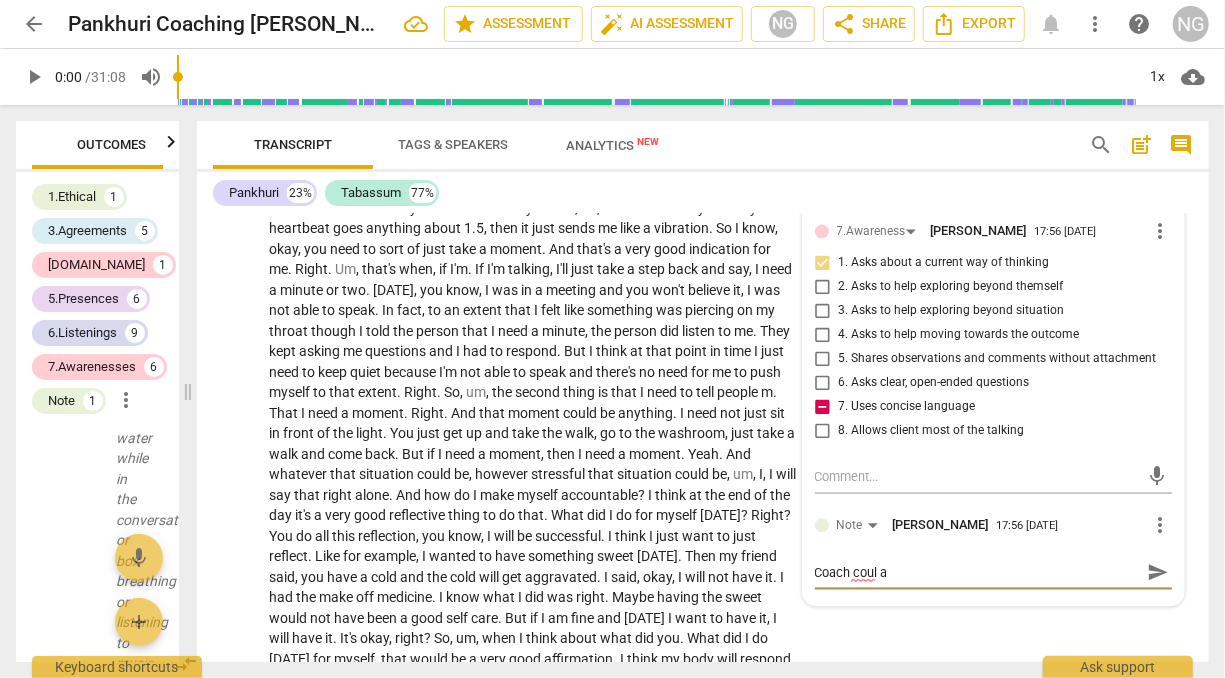 type on "Coach coul at" 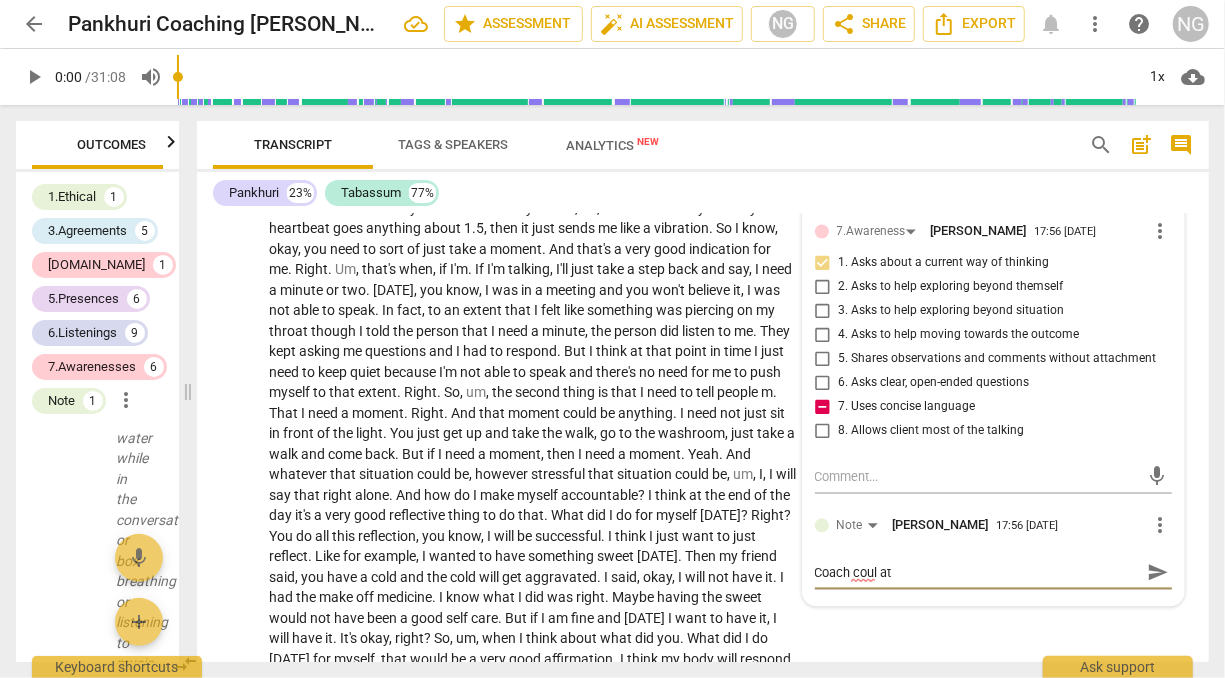 type on "Coach coul att" 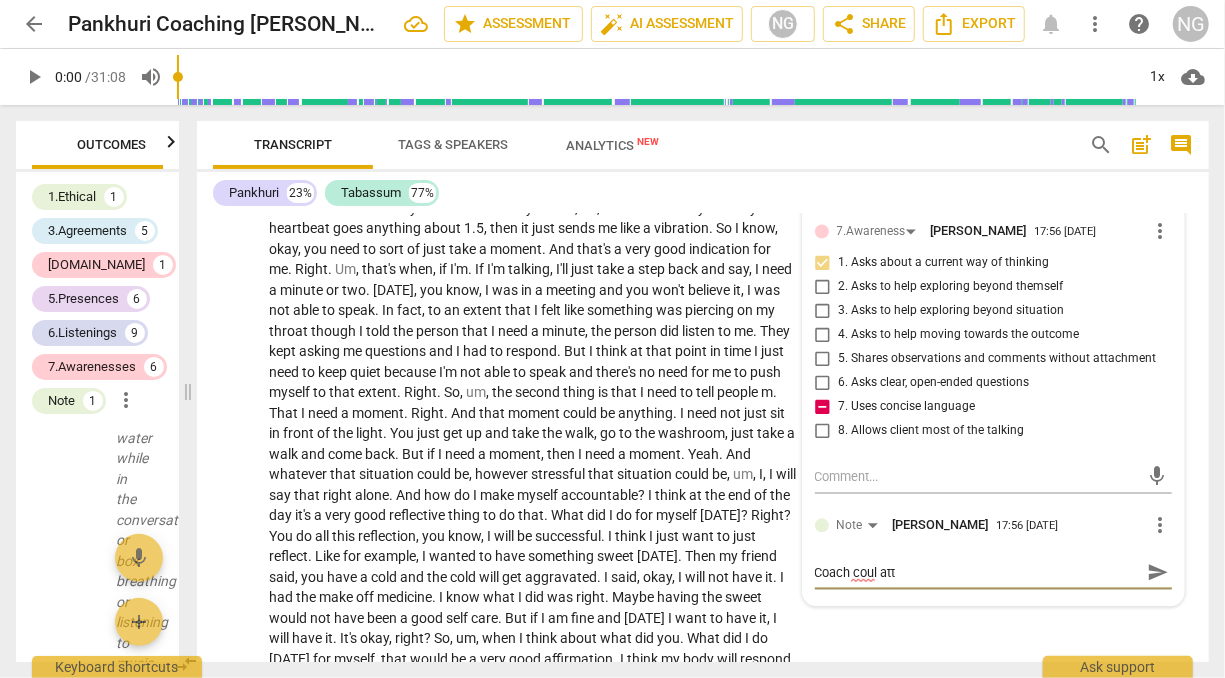 type on "Coach coul at" 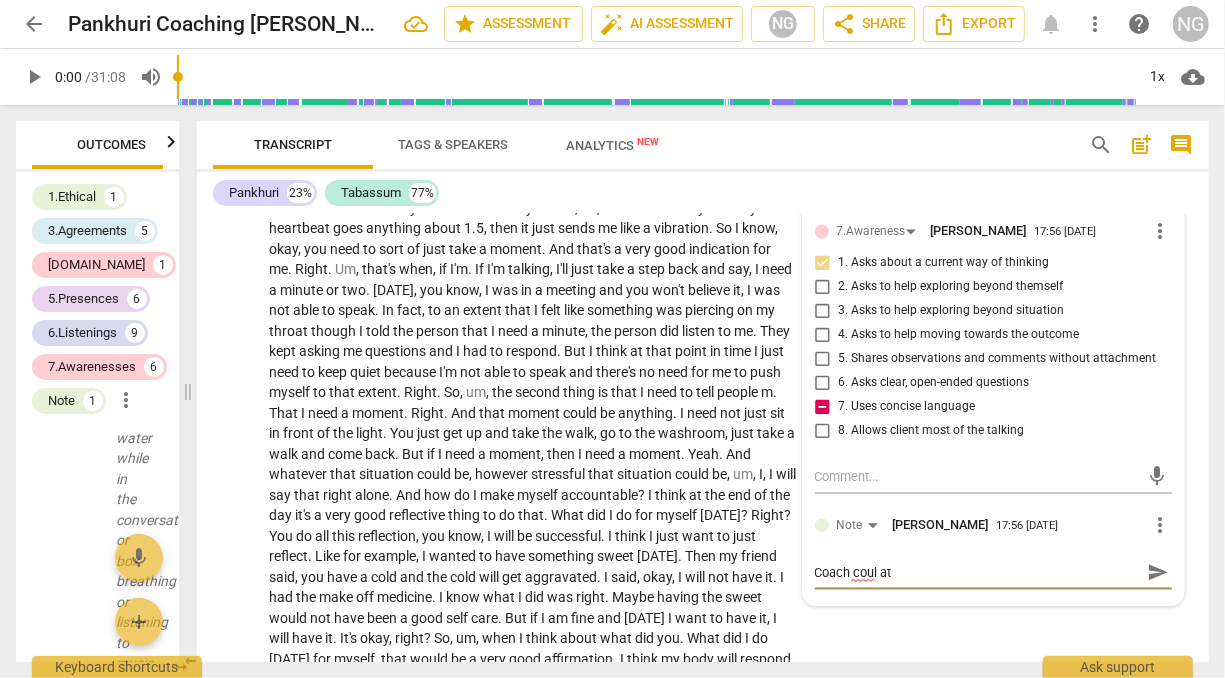 type on "Coach coul a" 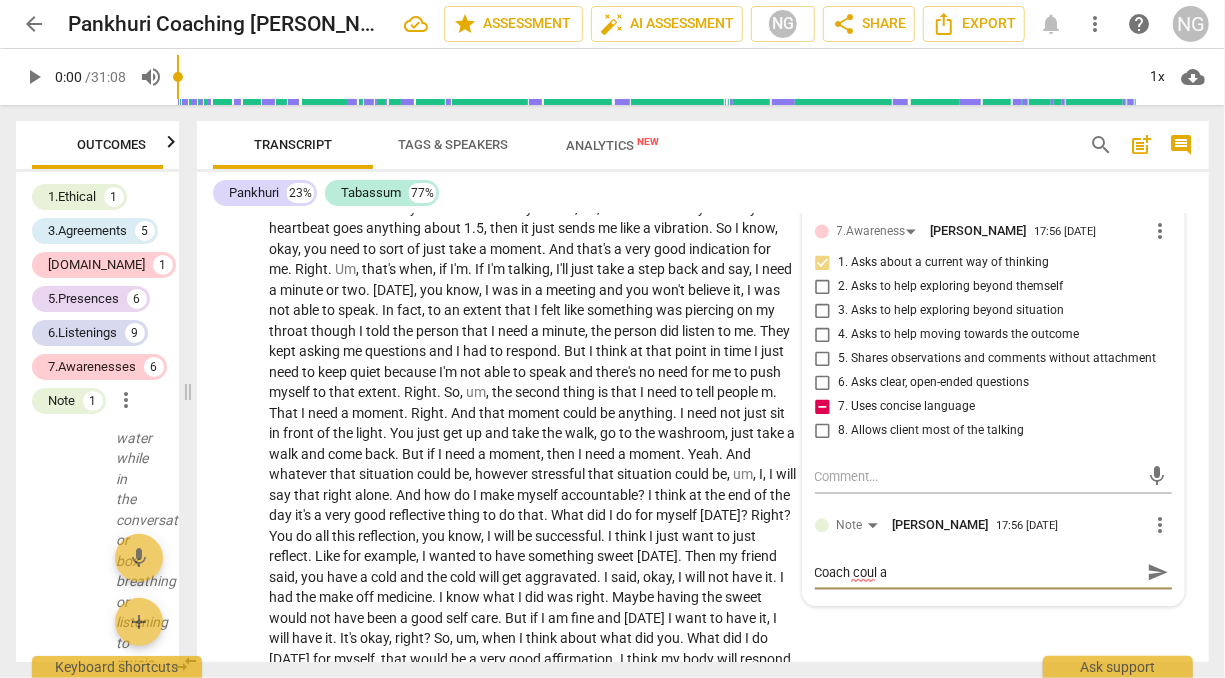 type on "Coach coul" 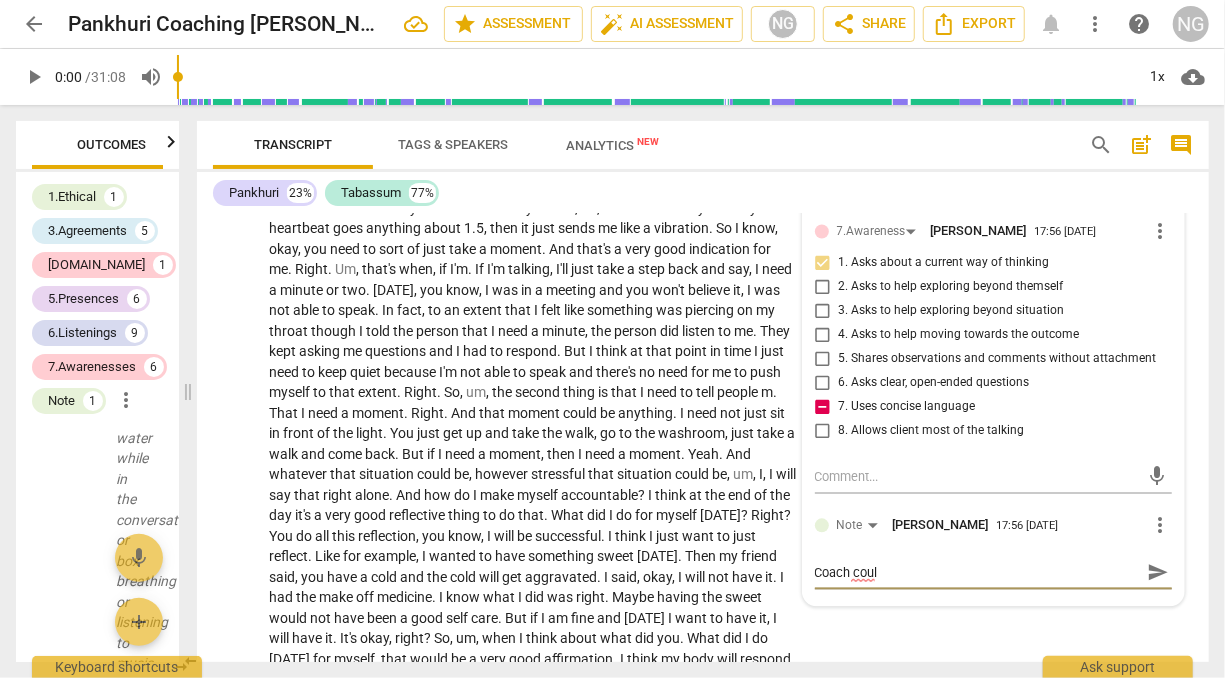type on "Coach coul" 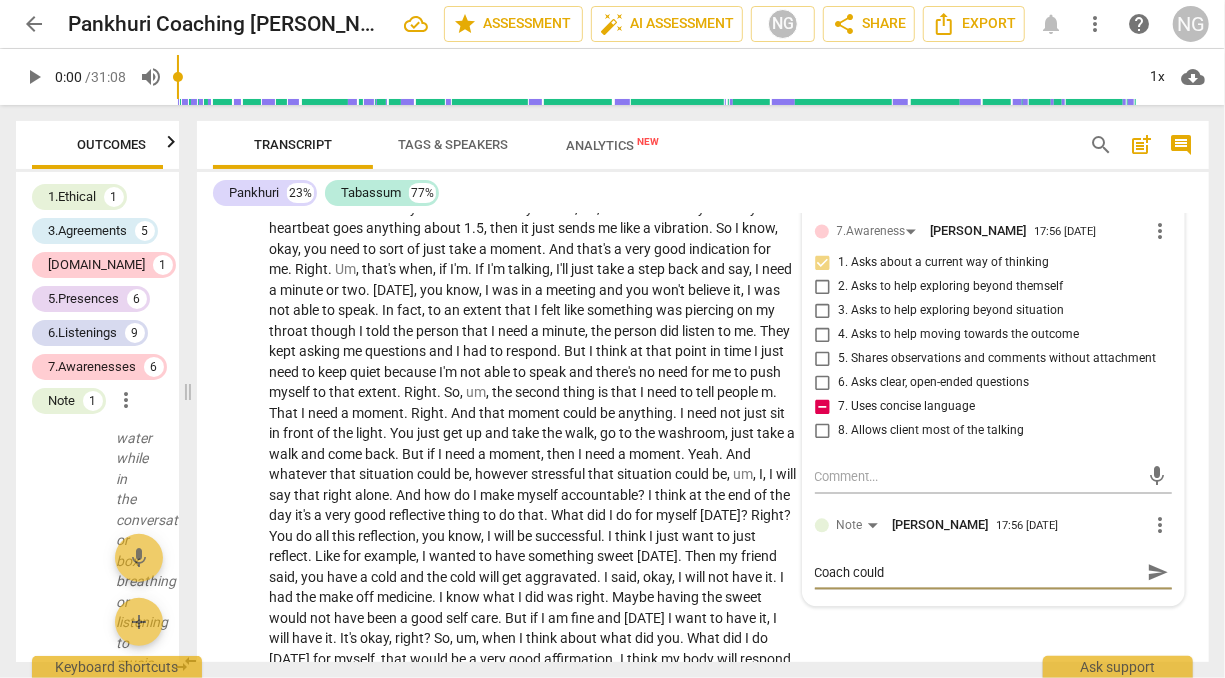 type on "Coach could" 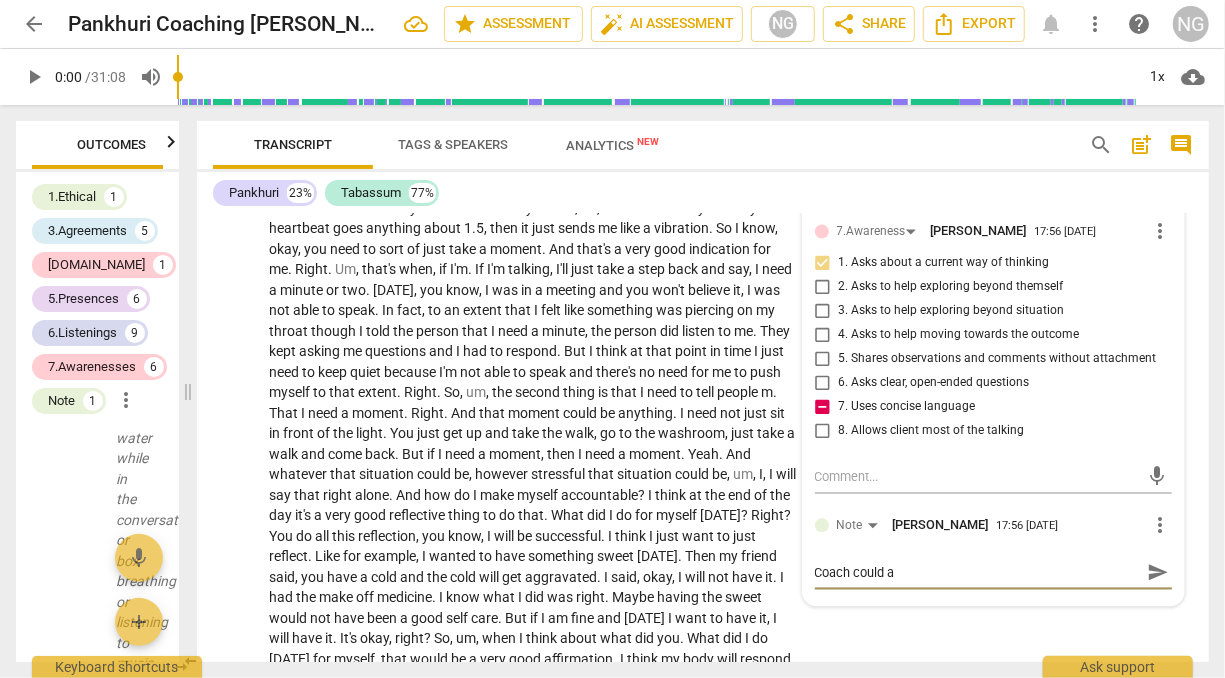 type on "Coach could" 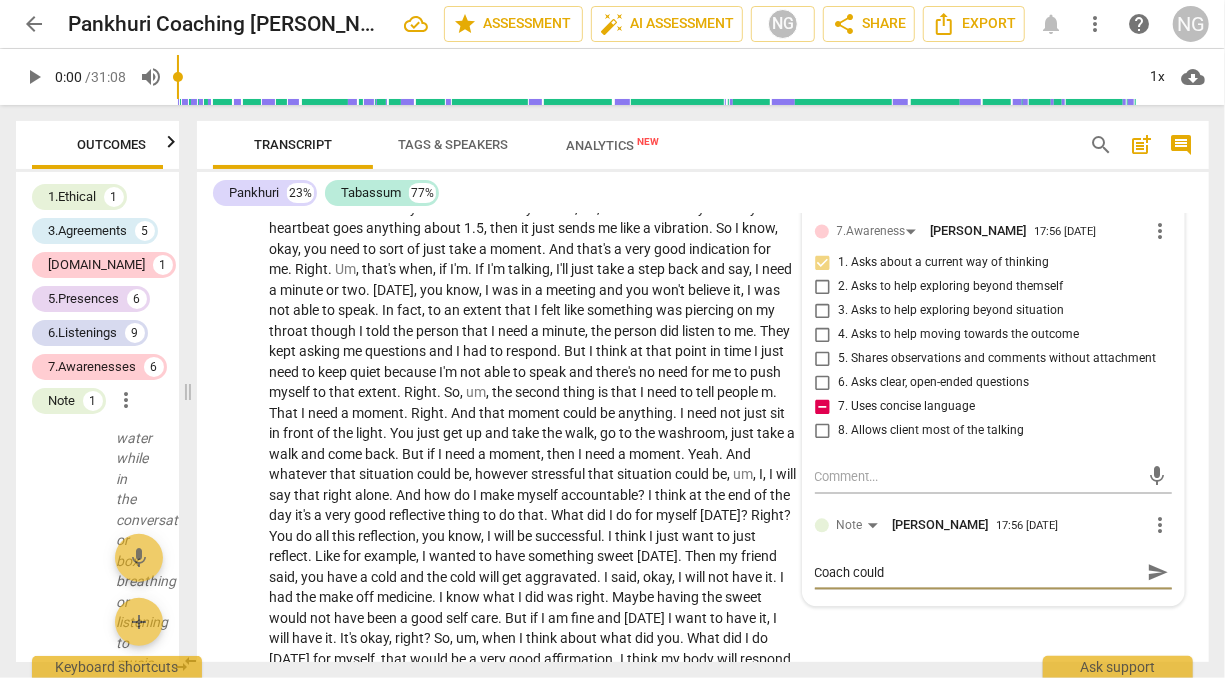type on "Coach could t" 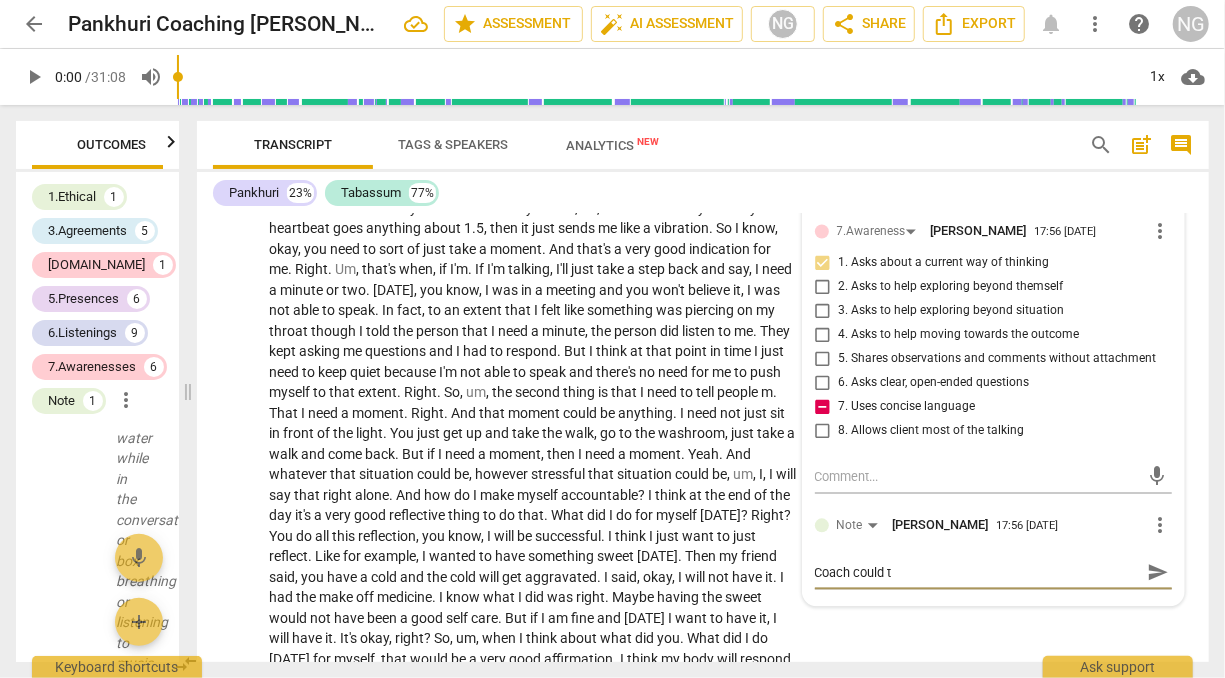 type on "Coach could tk" 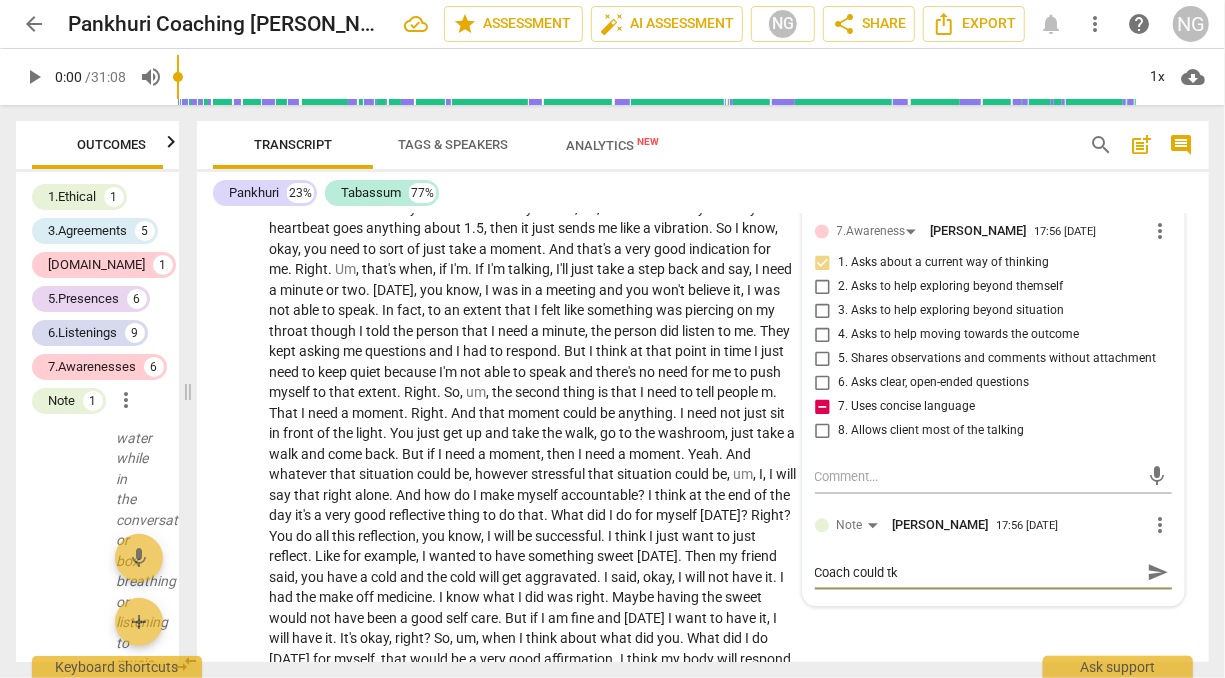 type on "Coach could t" 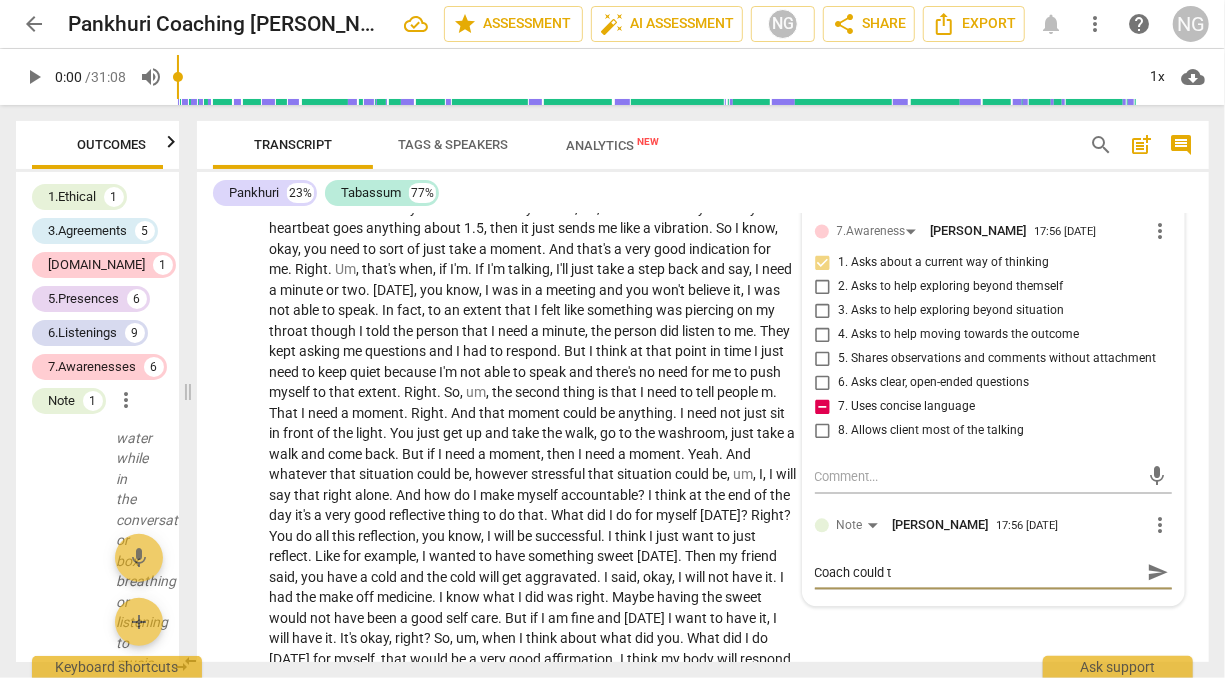 type on "Coach could ta" 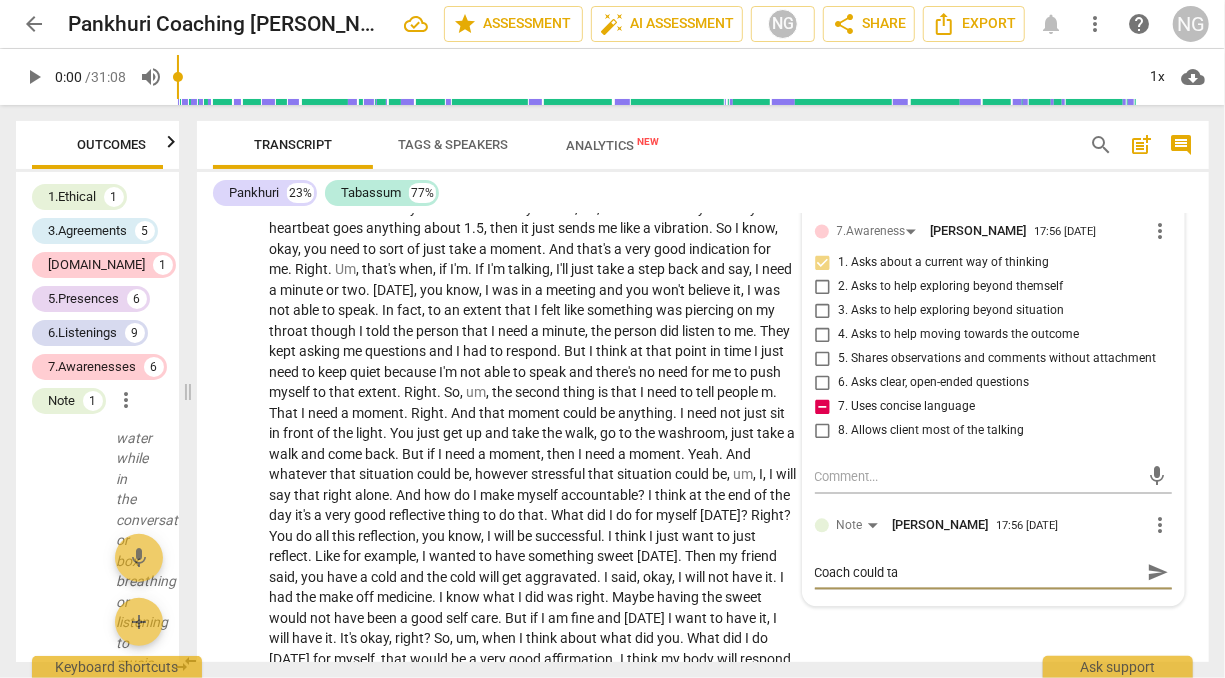 type on "Coach could tak" 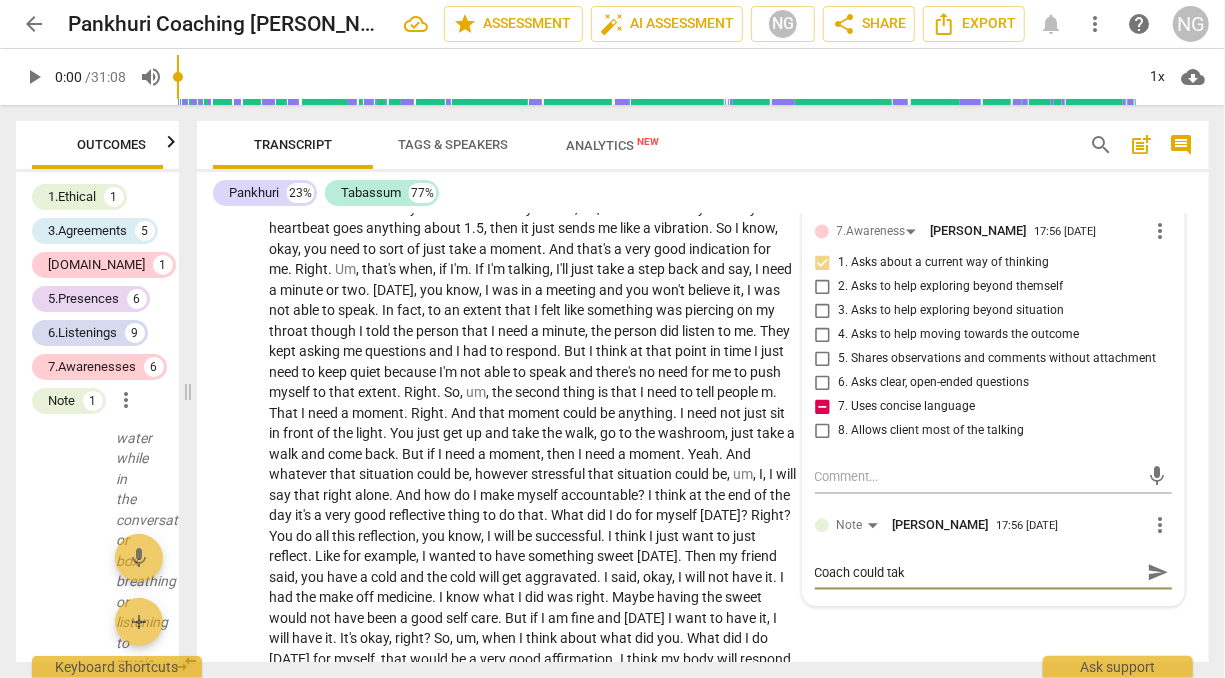 type on "Coach could take" 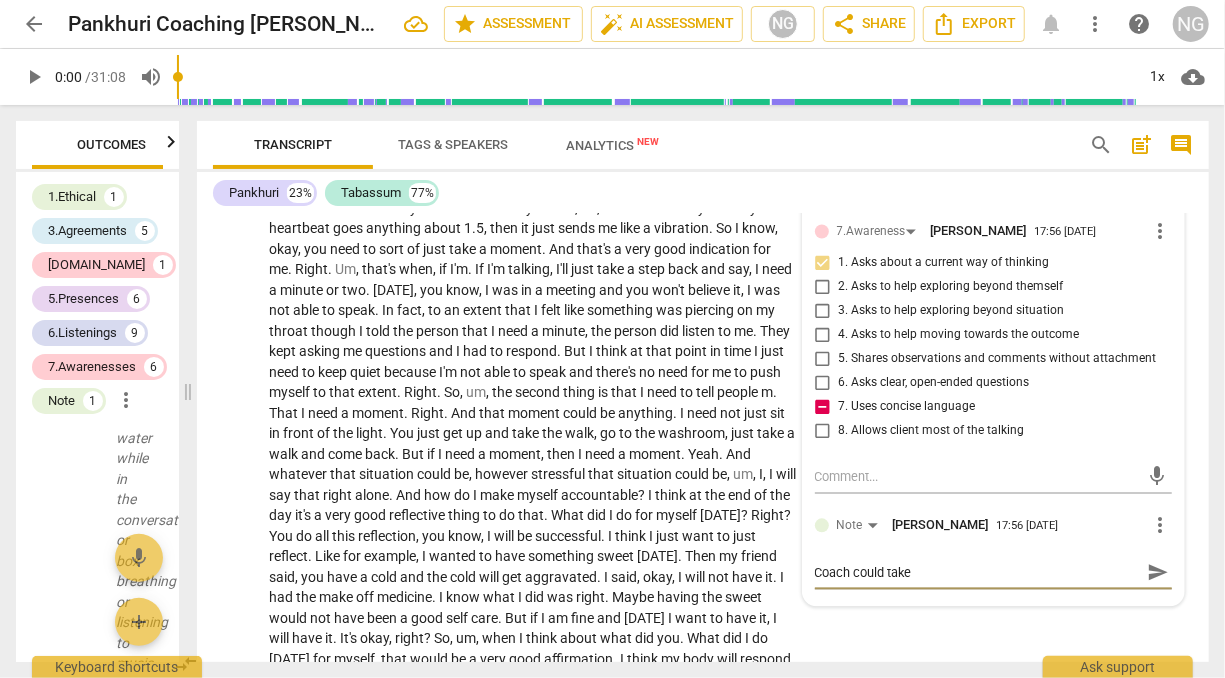 type on "Coach could take" 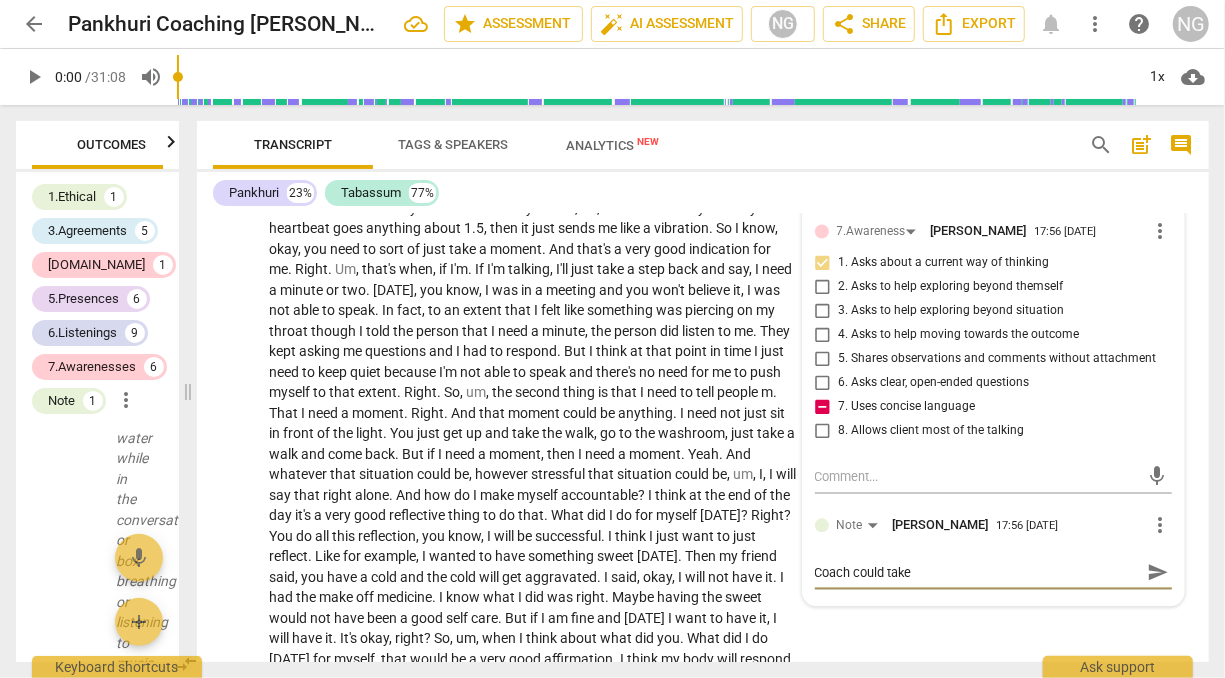 type on "Coach could take" 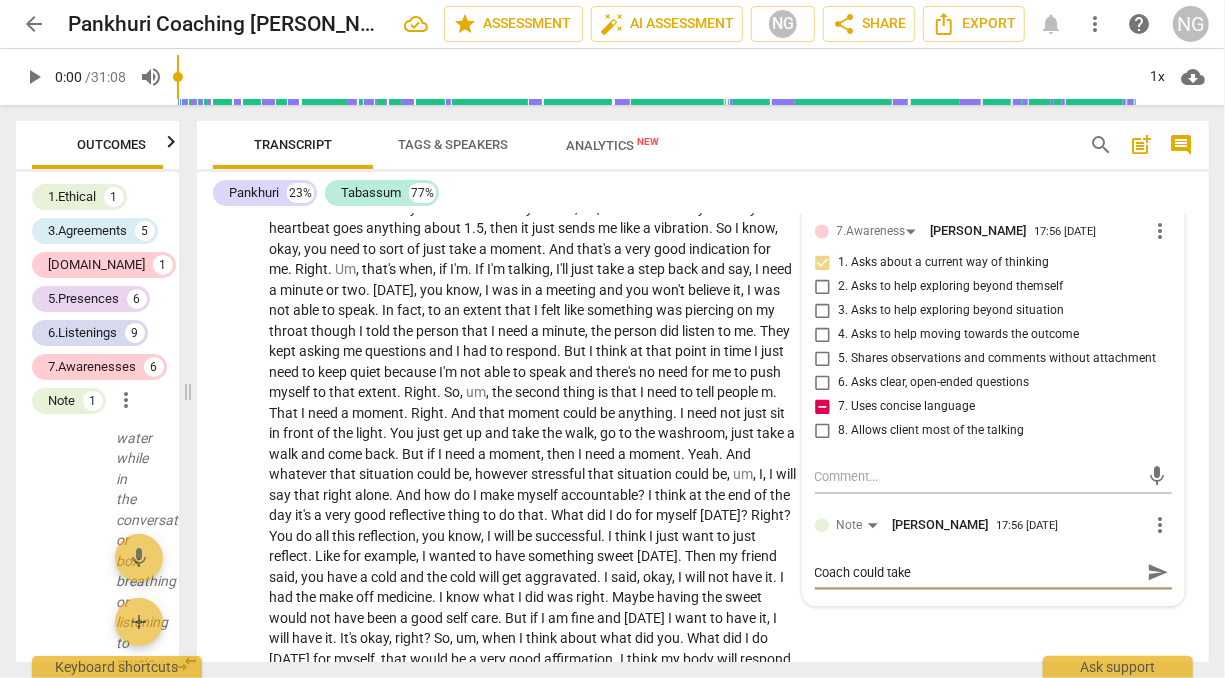 type on "Coach could take a" 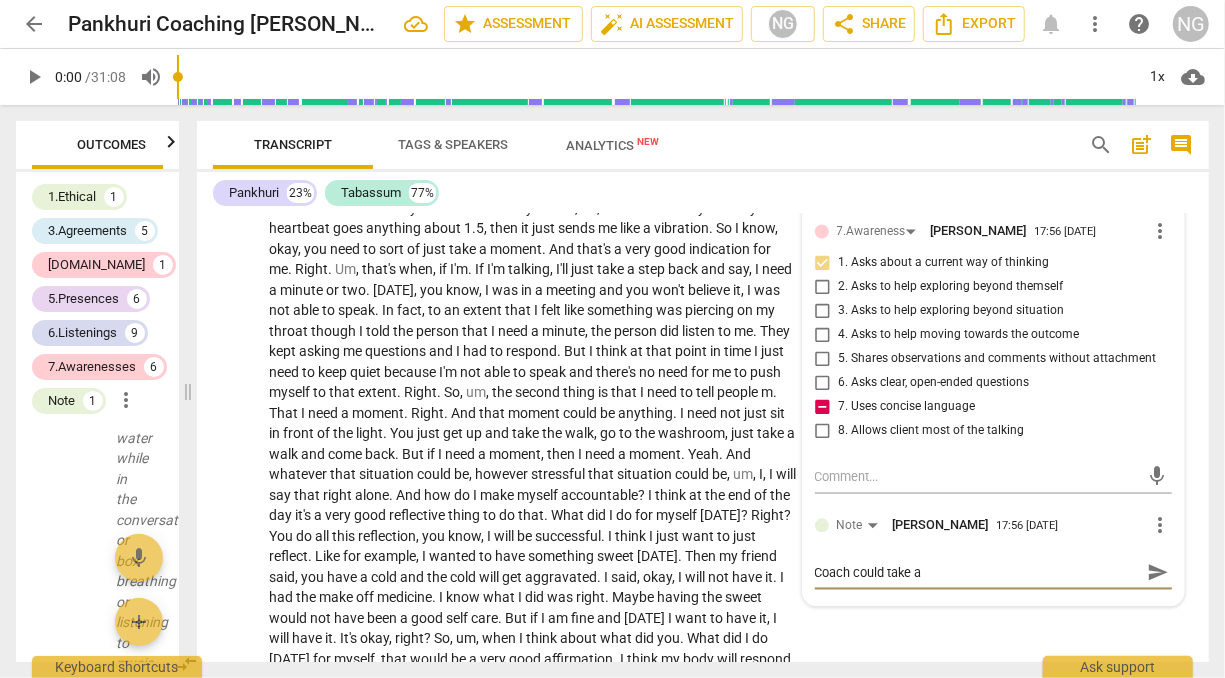 type on "Coach could take an" 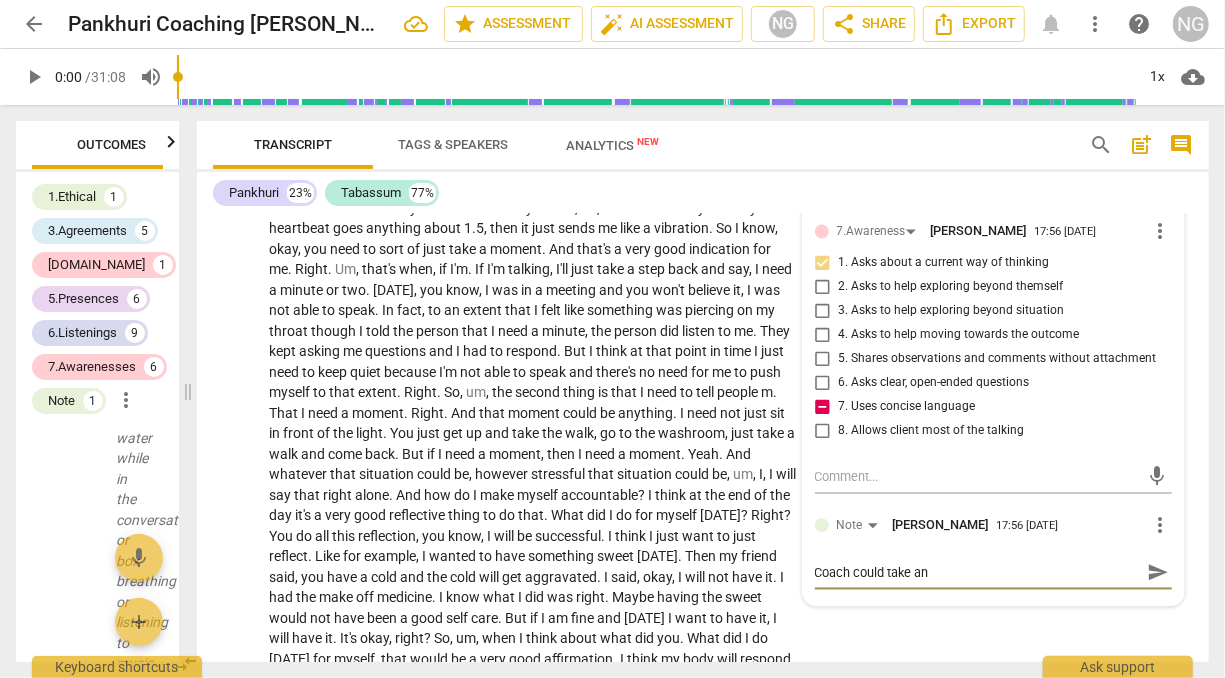 type on "Coach could take an" 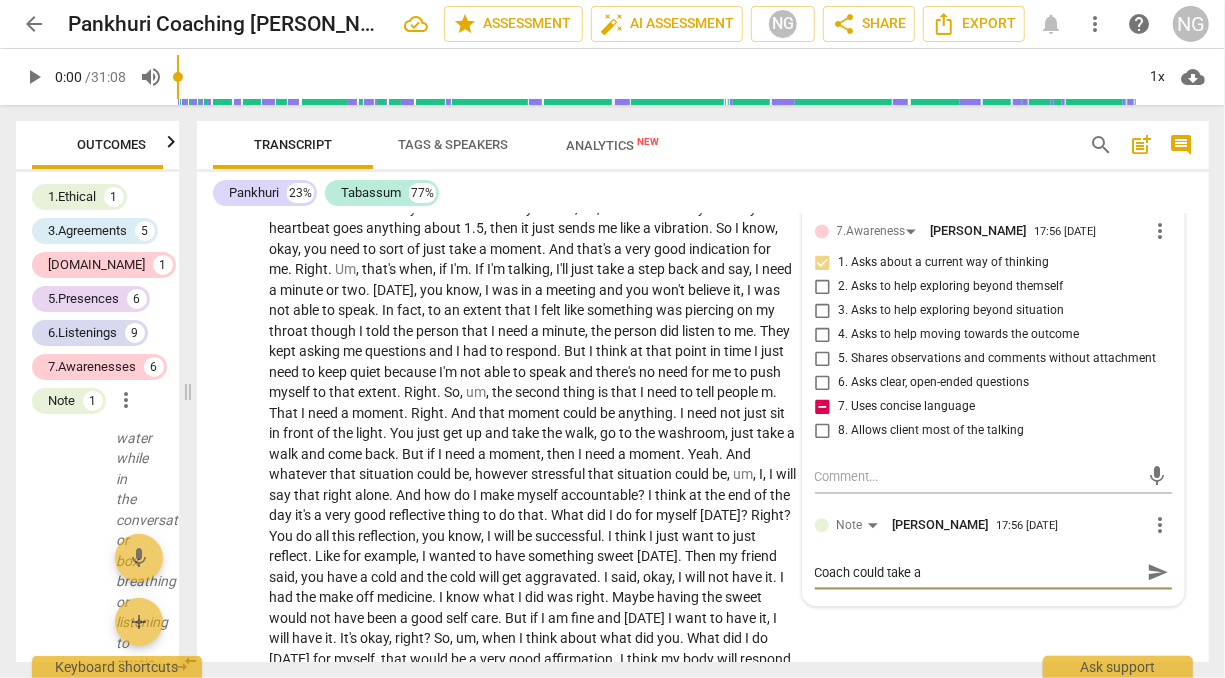 type on "Coach could take" 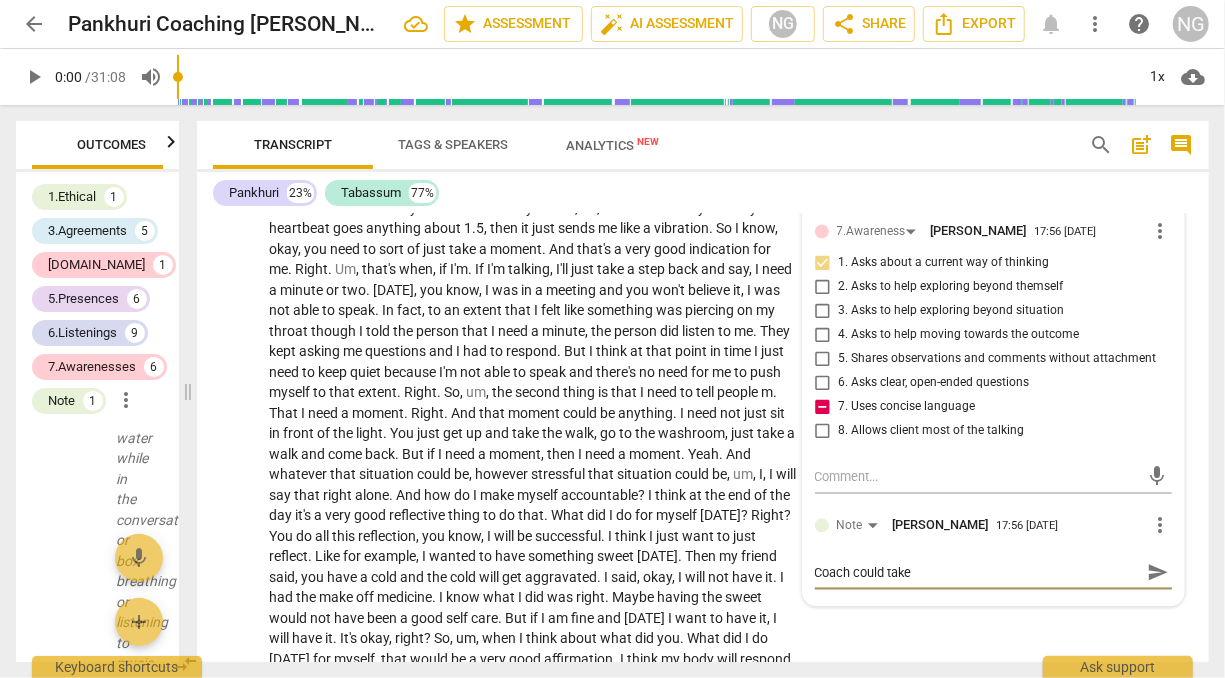 type on "Coach could take" 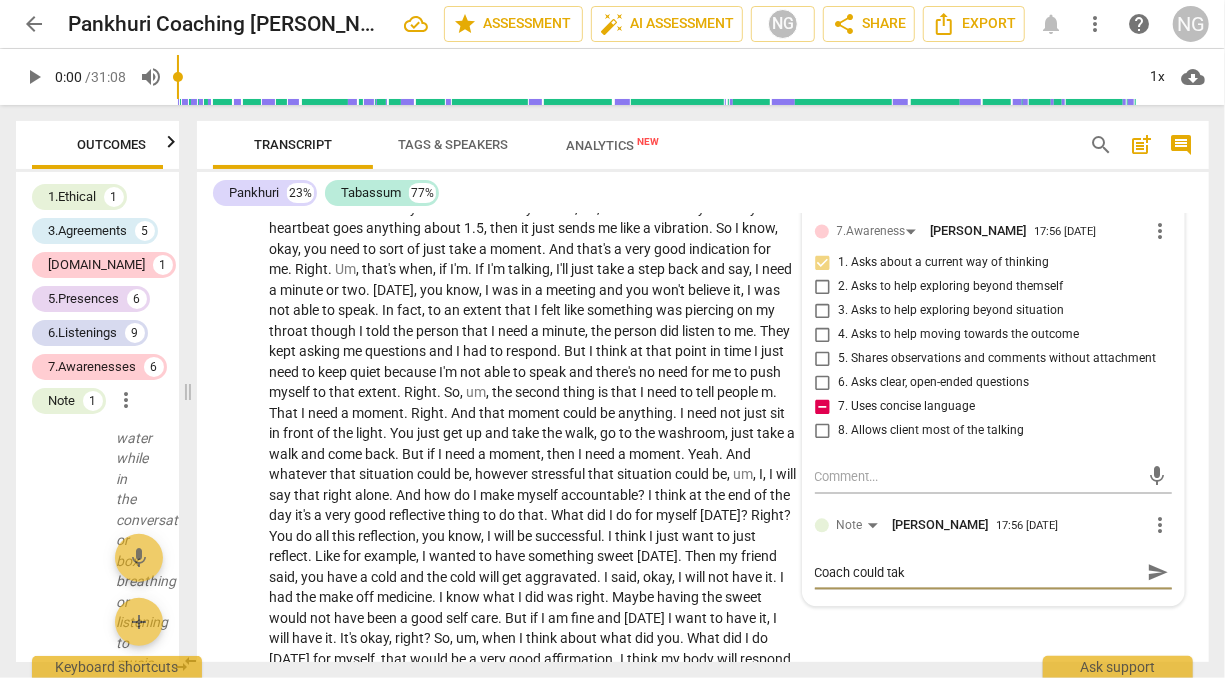 type on "Coach could ta" 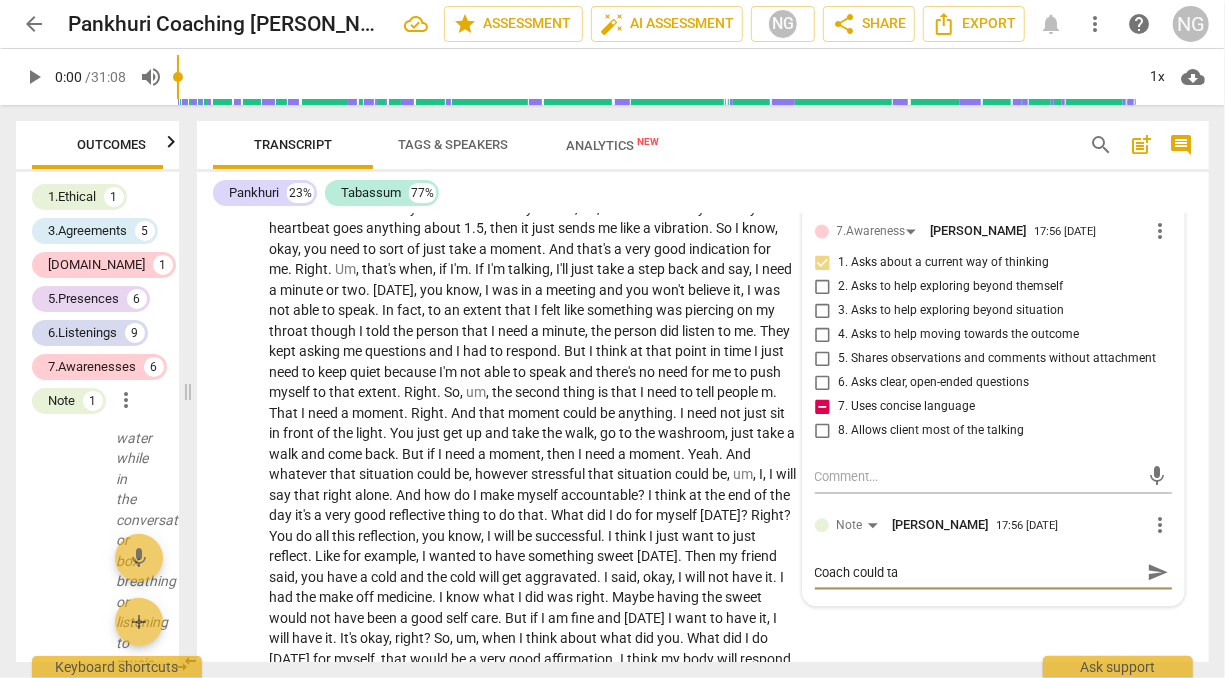 type on "Coach could t" 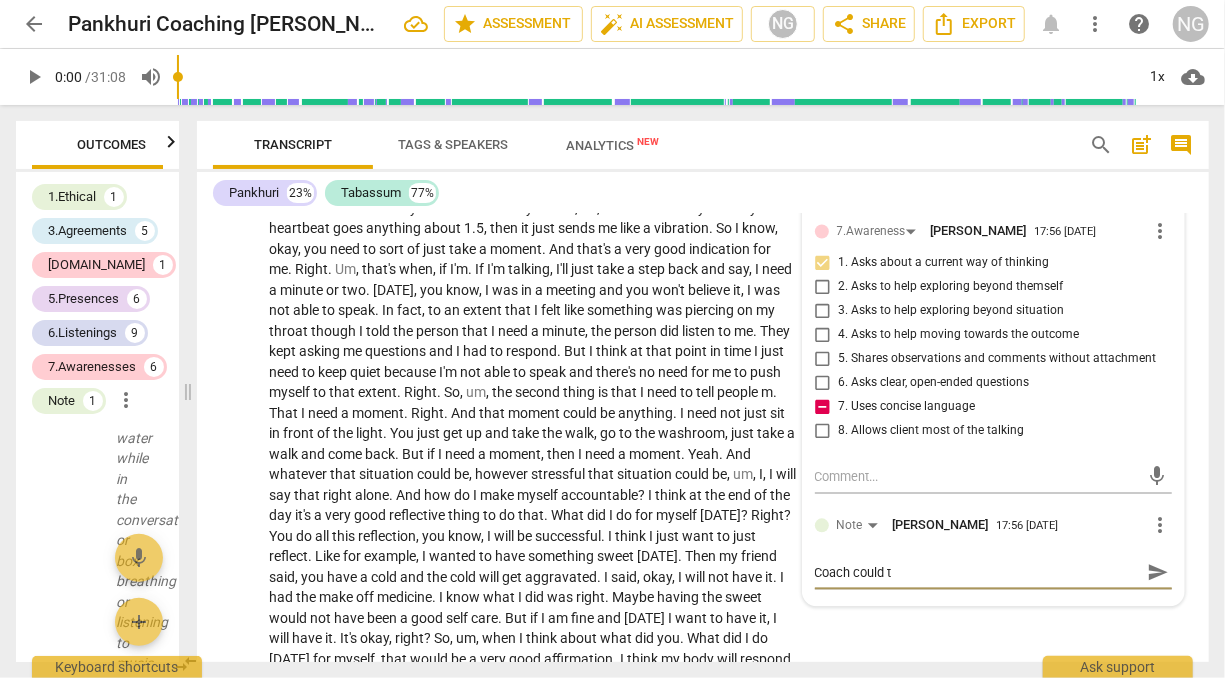 type on "Coach could" 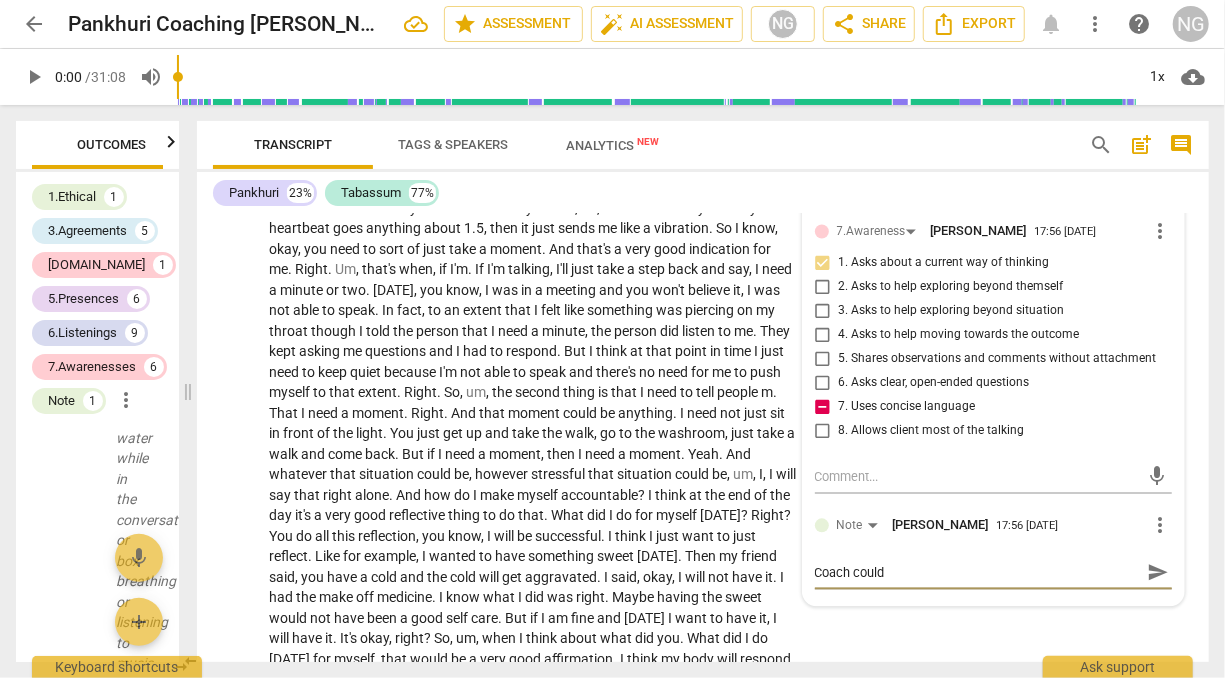 type on "Coach could m" 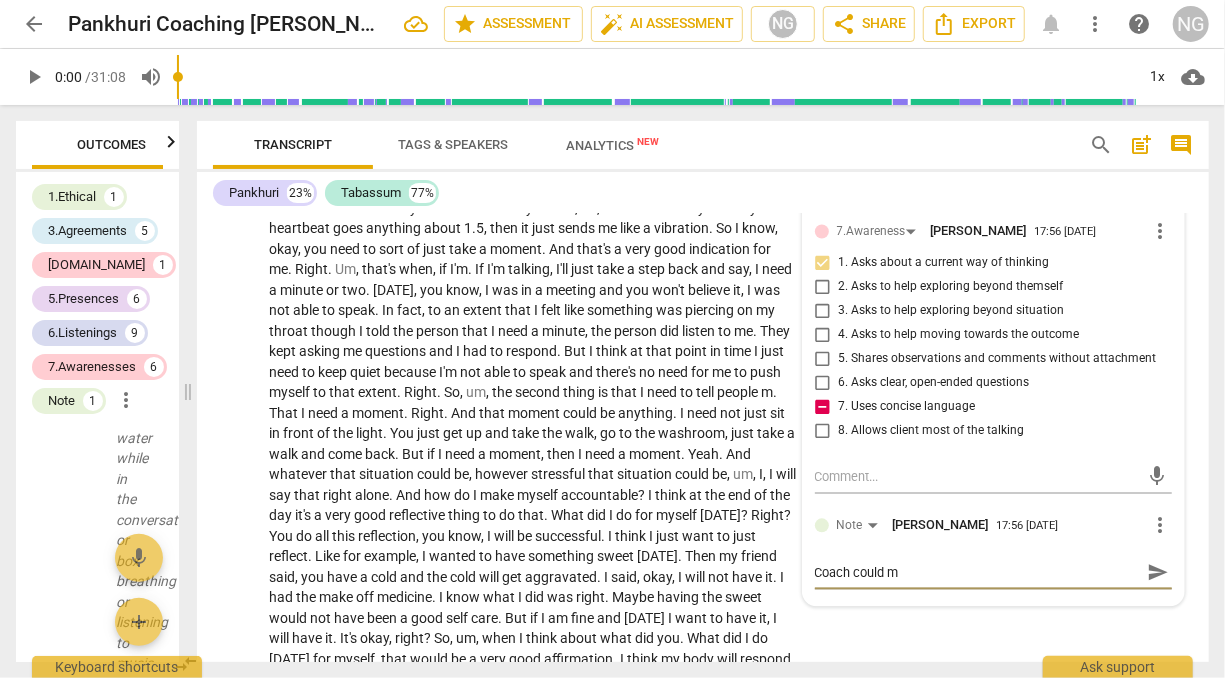 type on "Coach could ma" 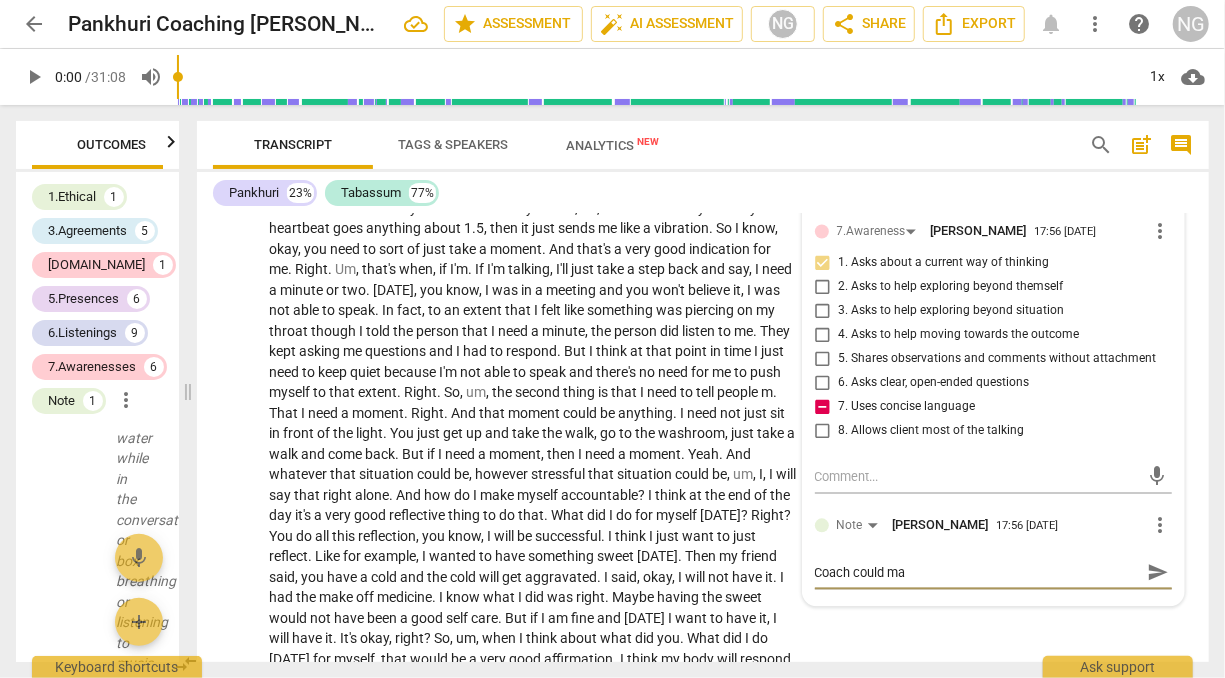 type on "Coach could mak" 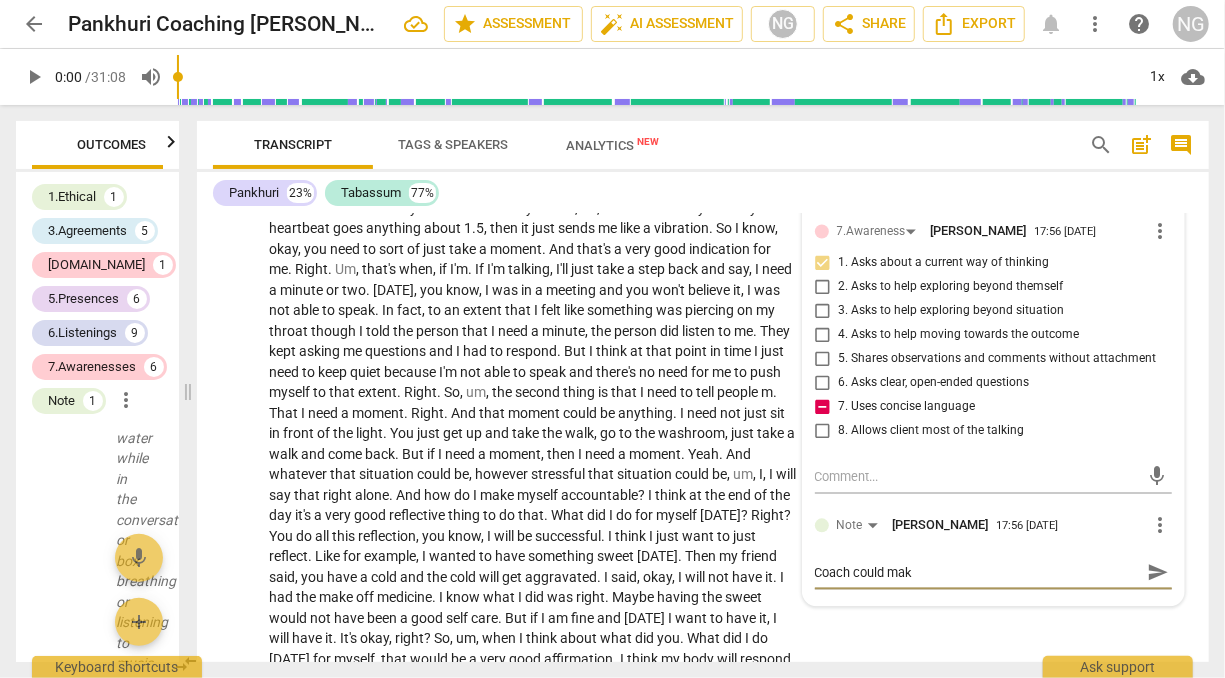 type on "Coach could mak" 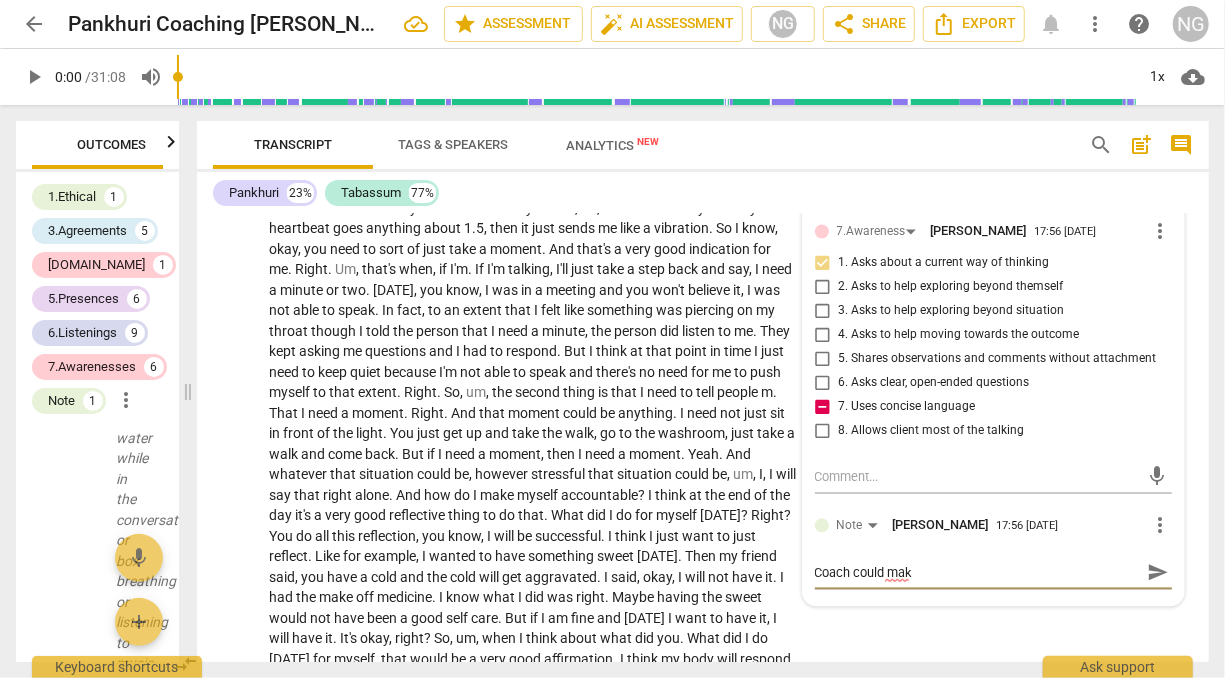 type on "Coach could mak" 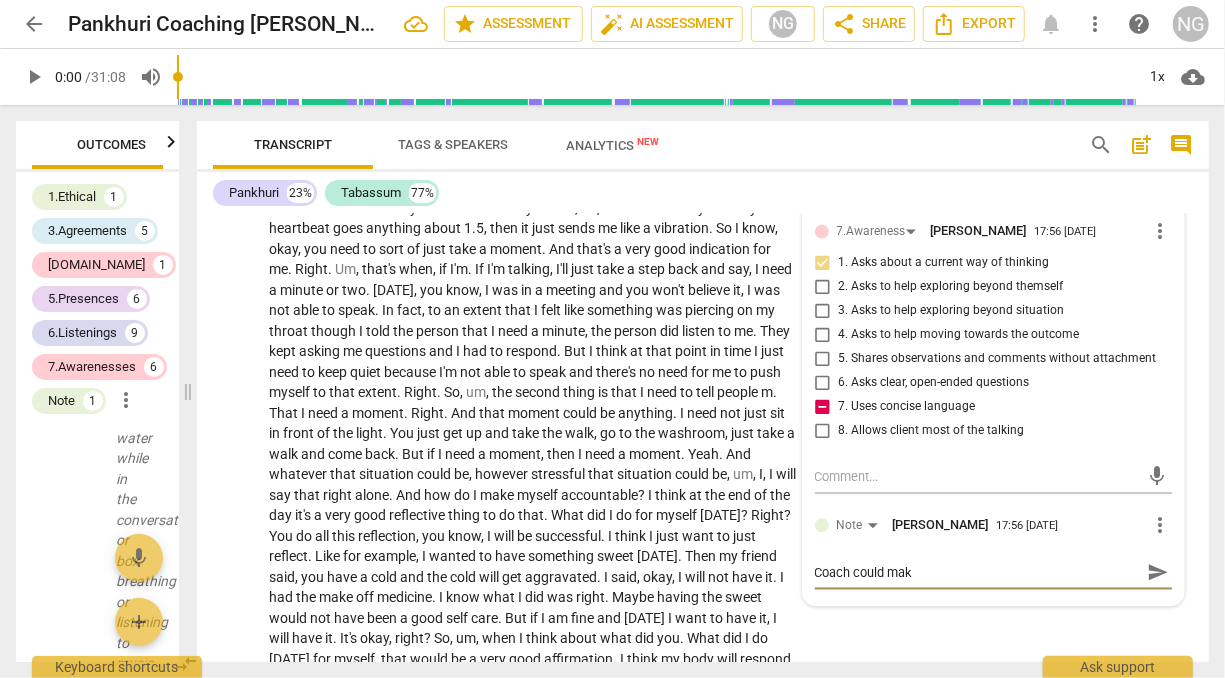 type on "Coach could make" 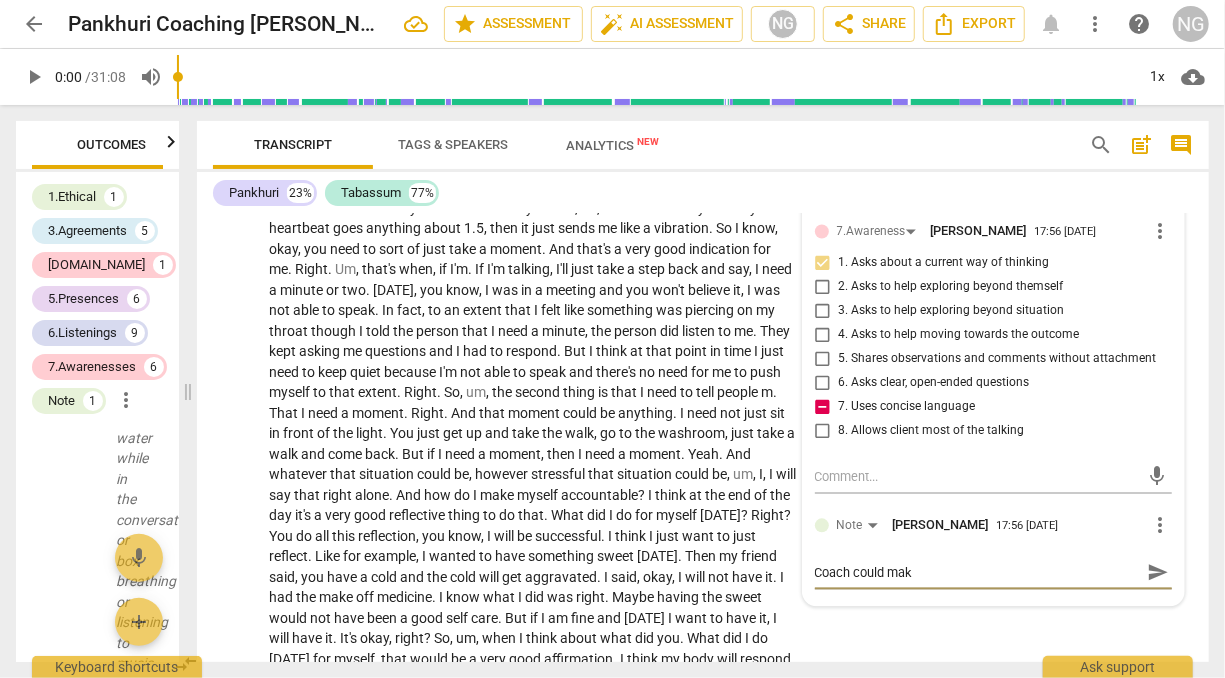 type on "Coach could make" 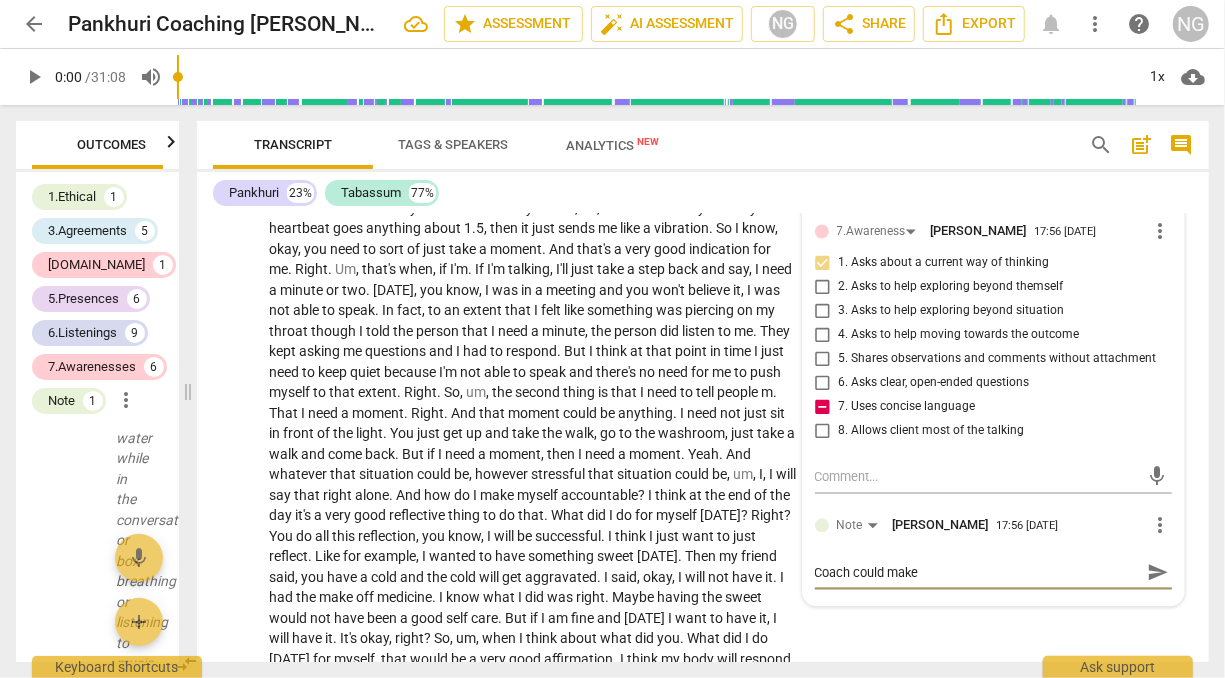 type on "Coach could make" 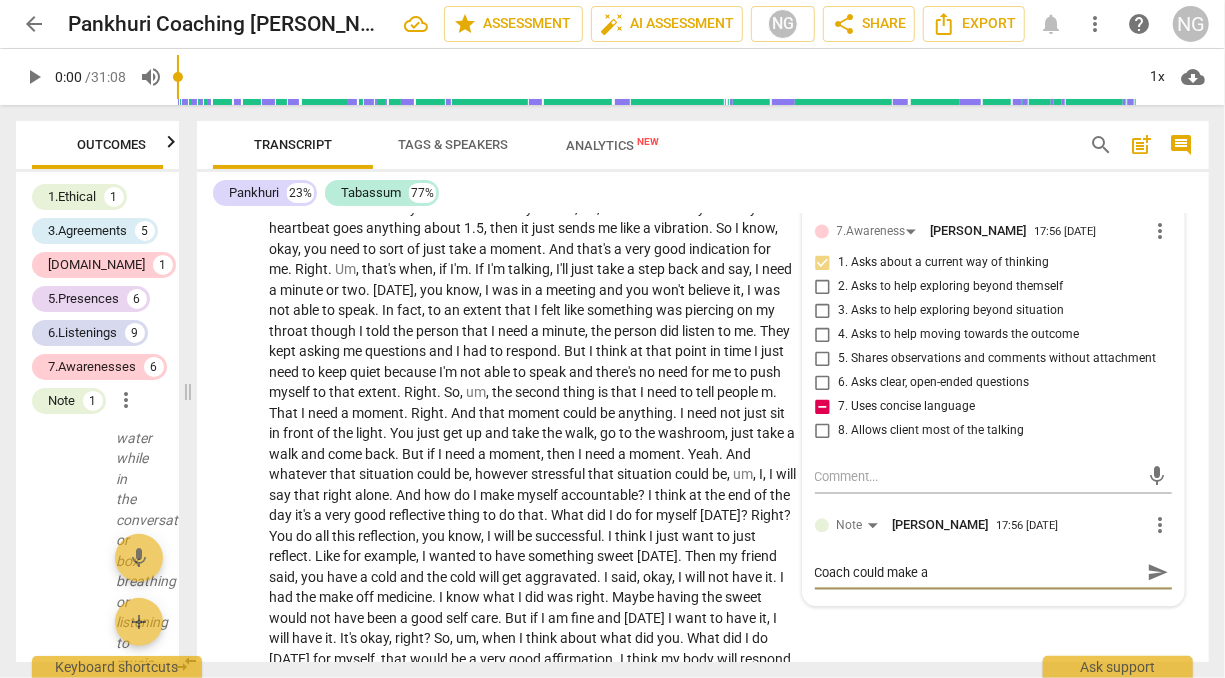 type on "Coach could make an" 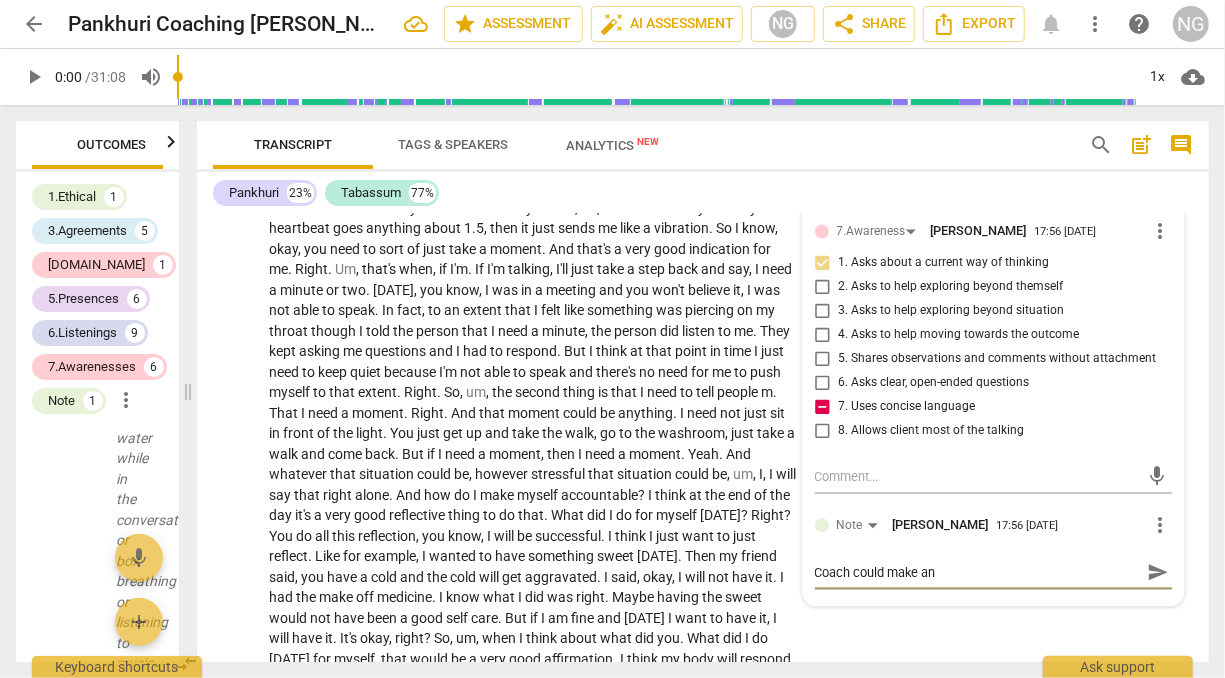type on "Coach could make and" 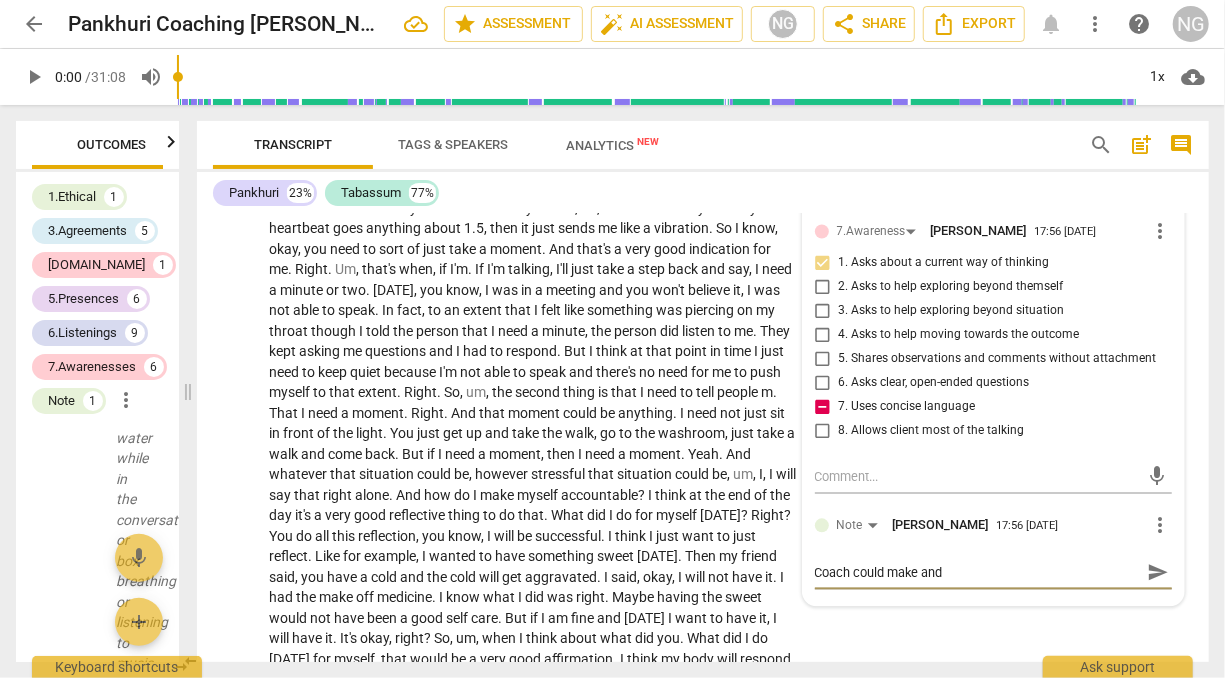 type on "Coach could make an" 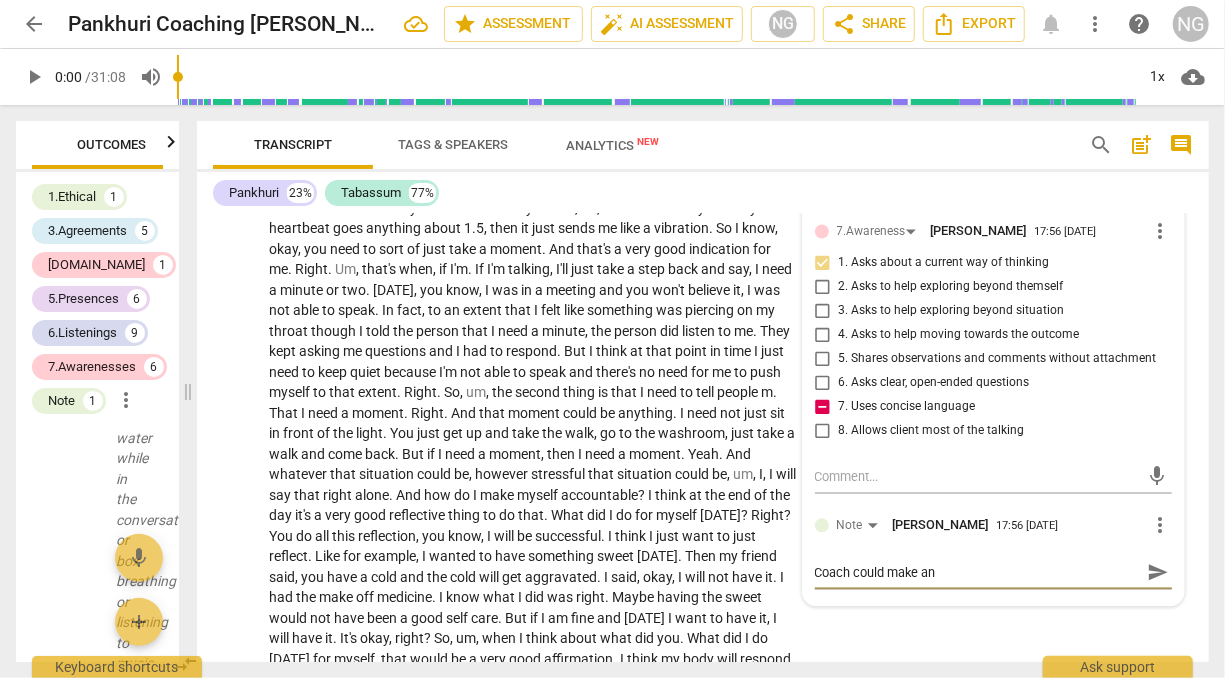 type on "Coach could make an" 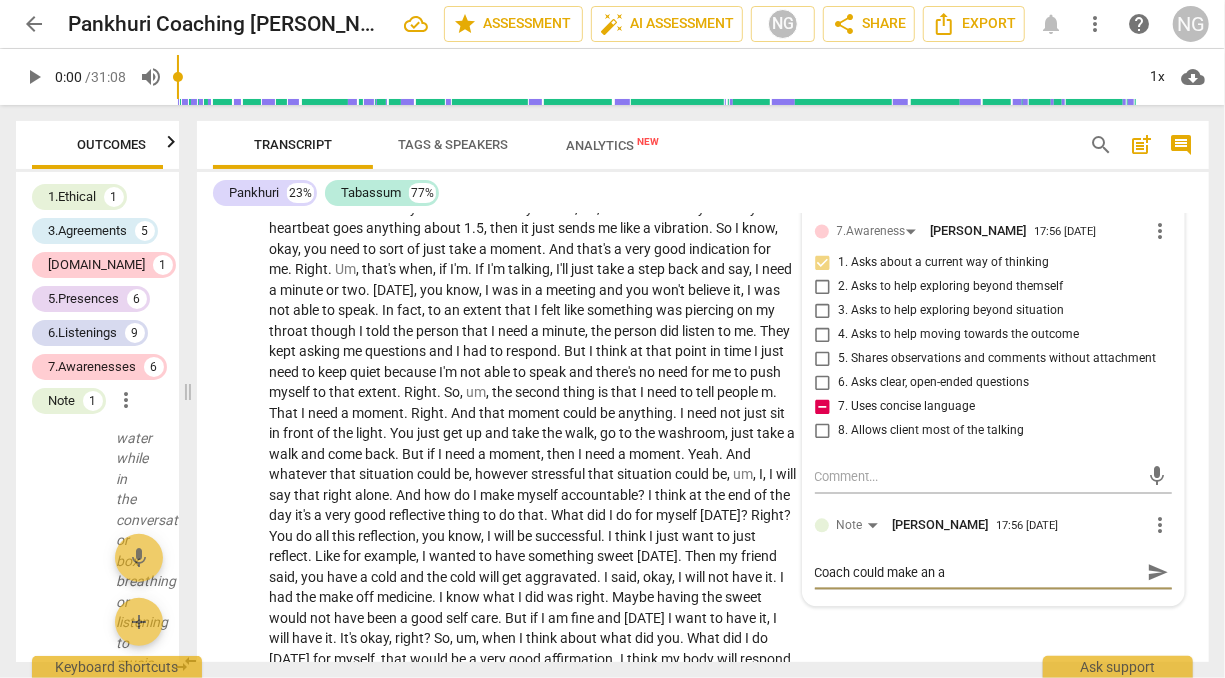type on "Coach could make an at" 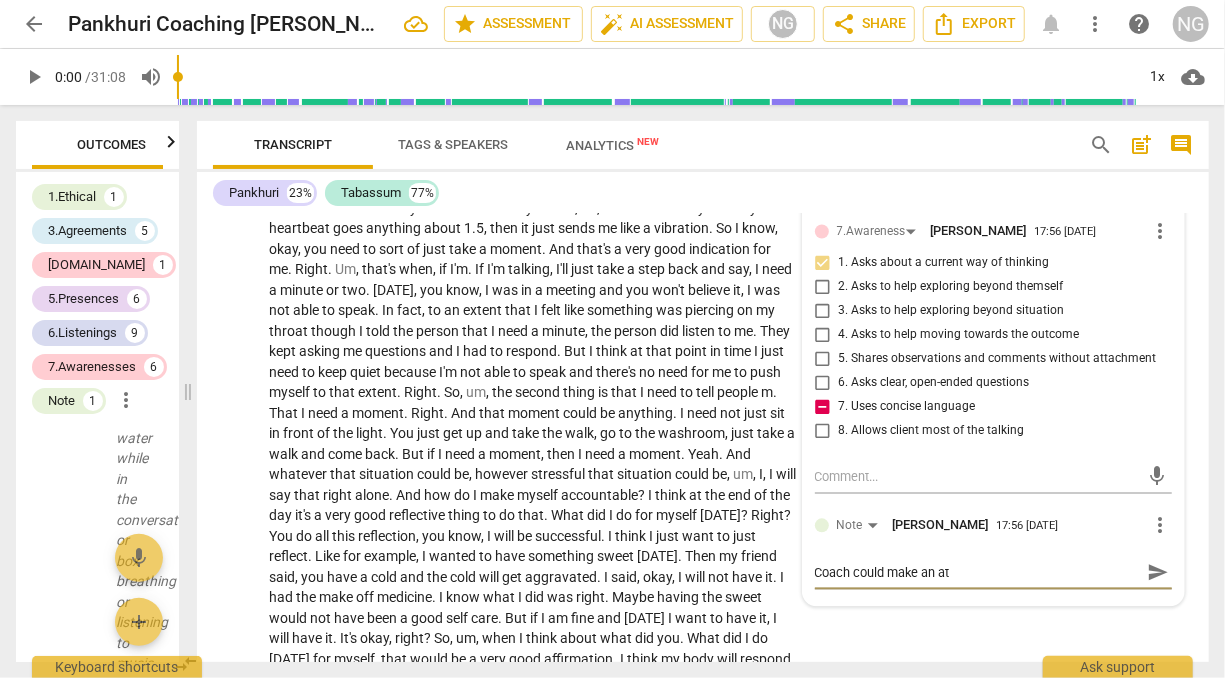 type on "Coach could make an att" 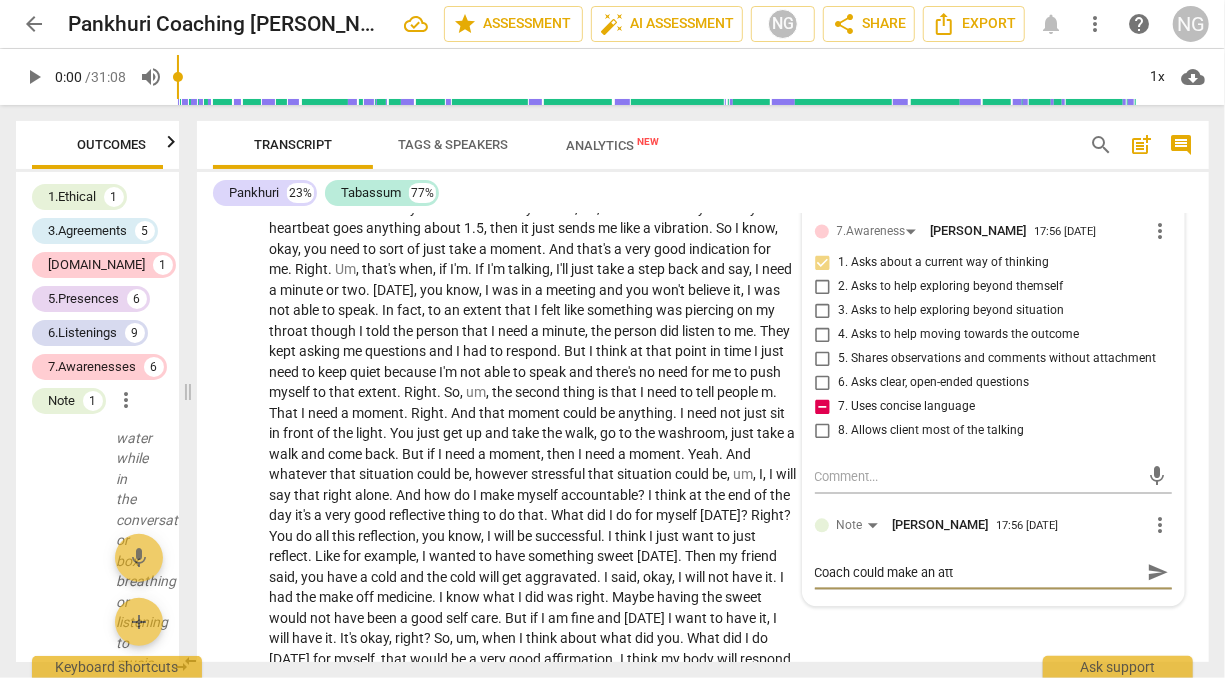 type on "Coach could make an atte" 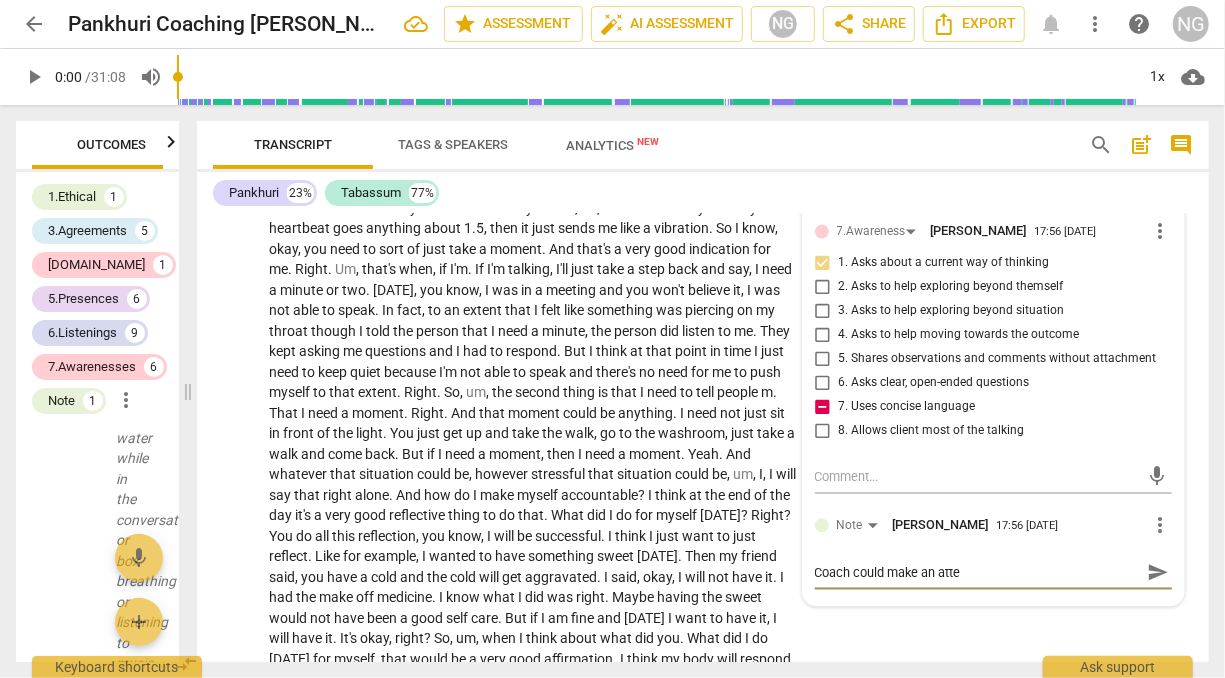 type on "Coach could make an atten" 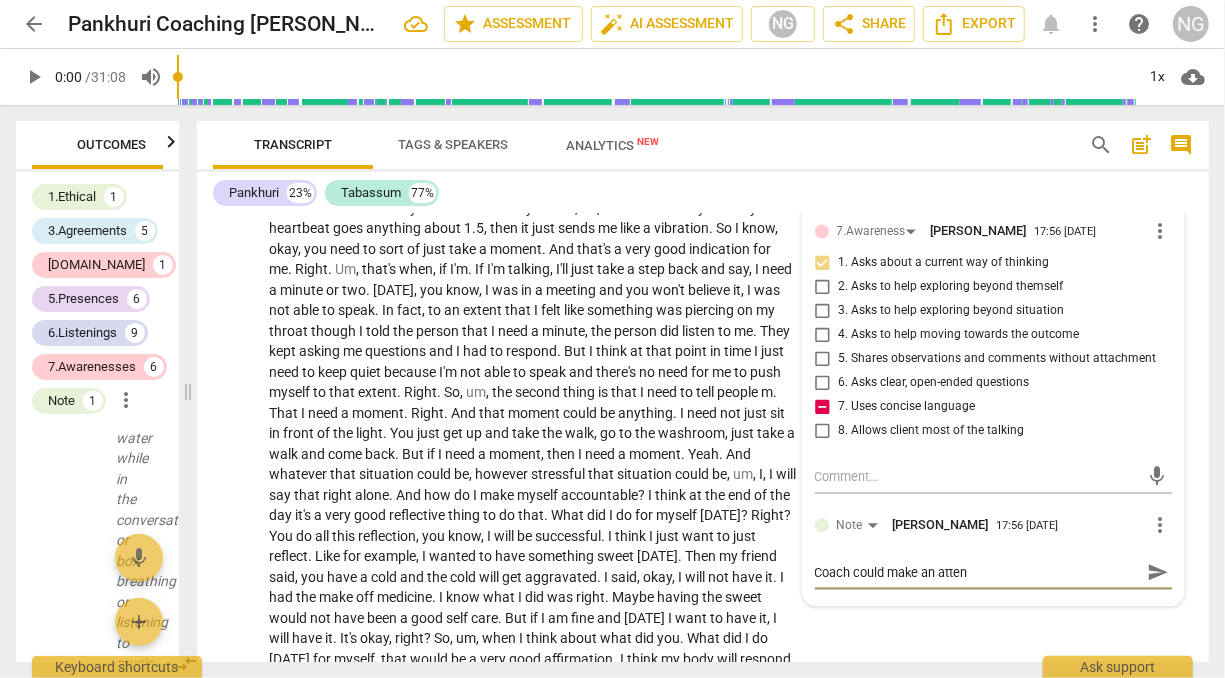 type on "Coach could make an atte" 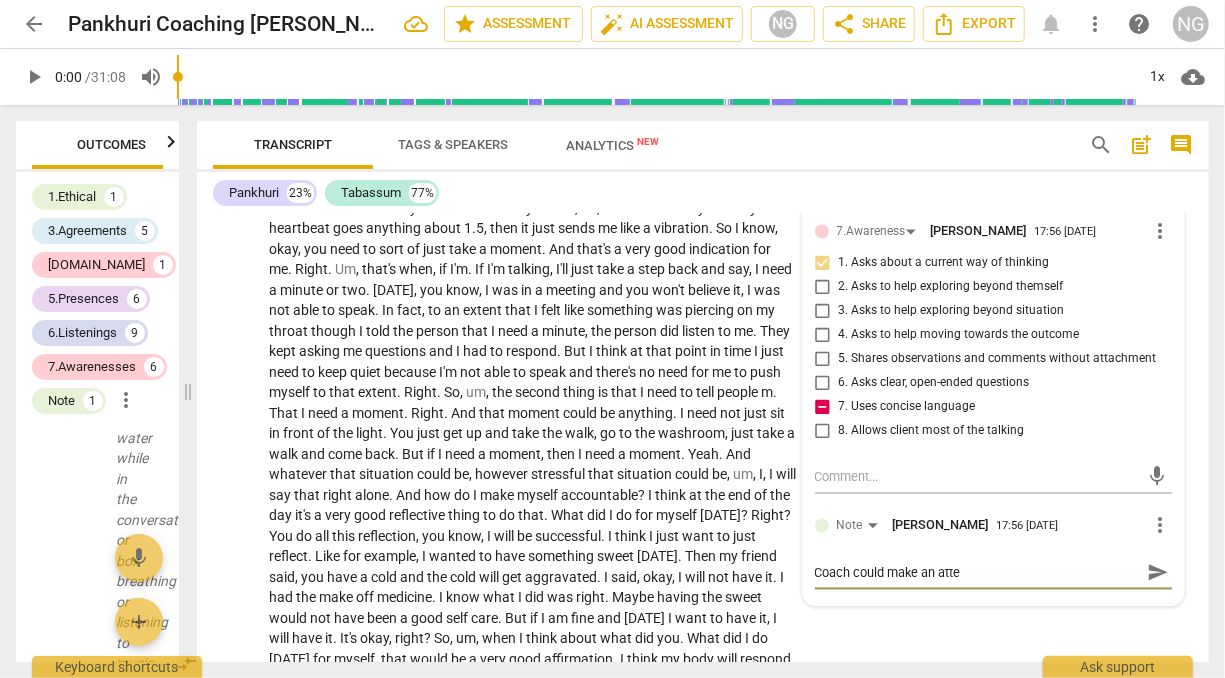 type on "Coach could make an attem" 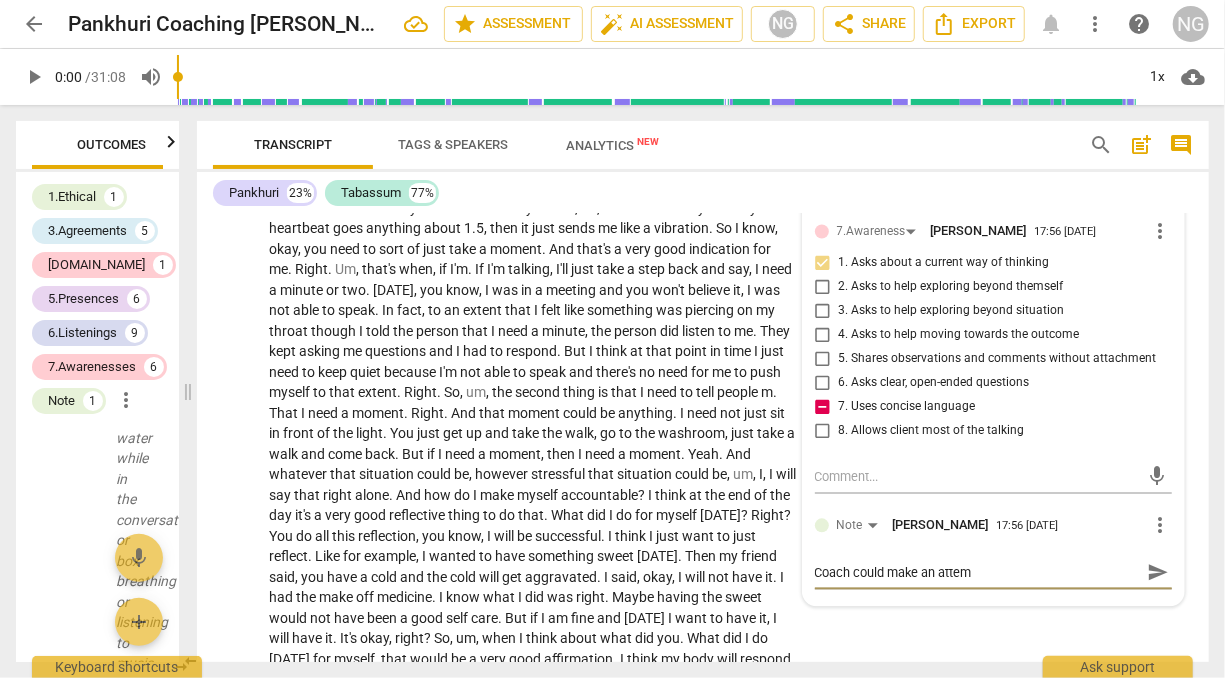type on "Coach could make an attemp" 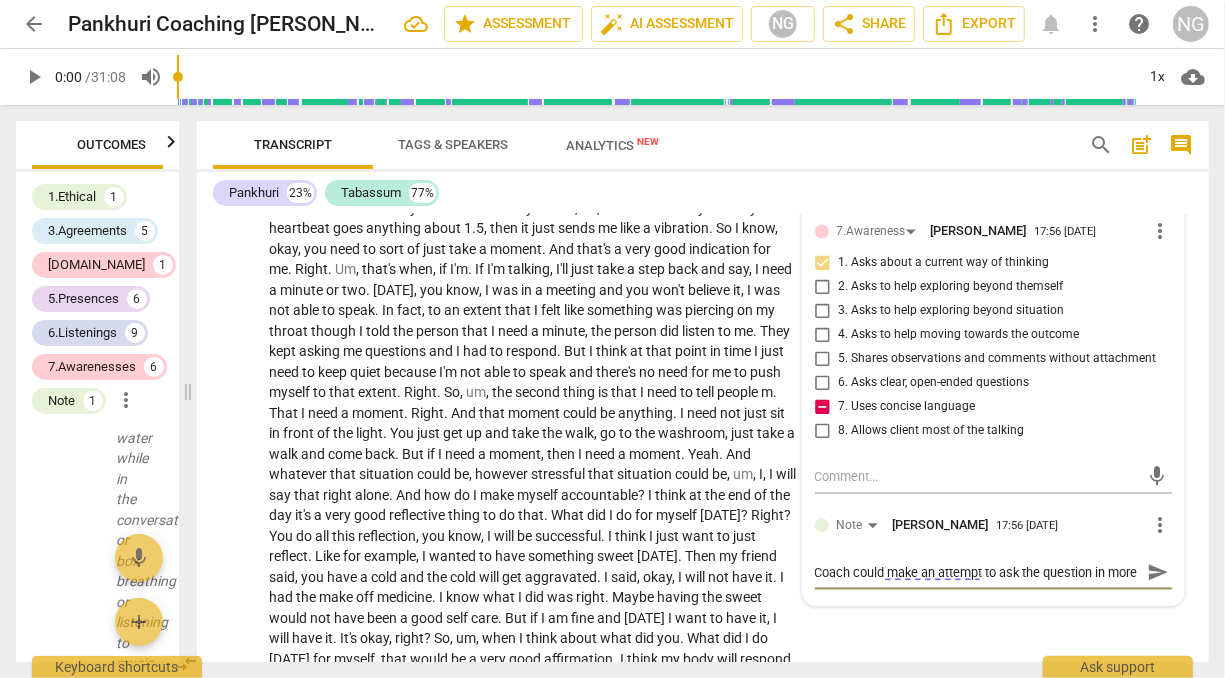 scroll, scrollTop: 17, scrollLeft: 0, axis: vertical 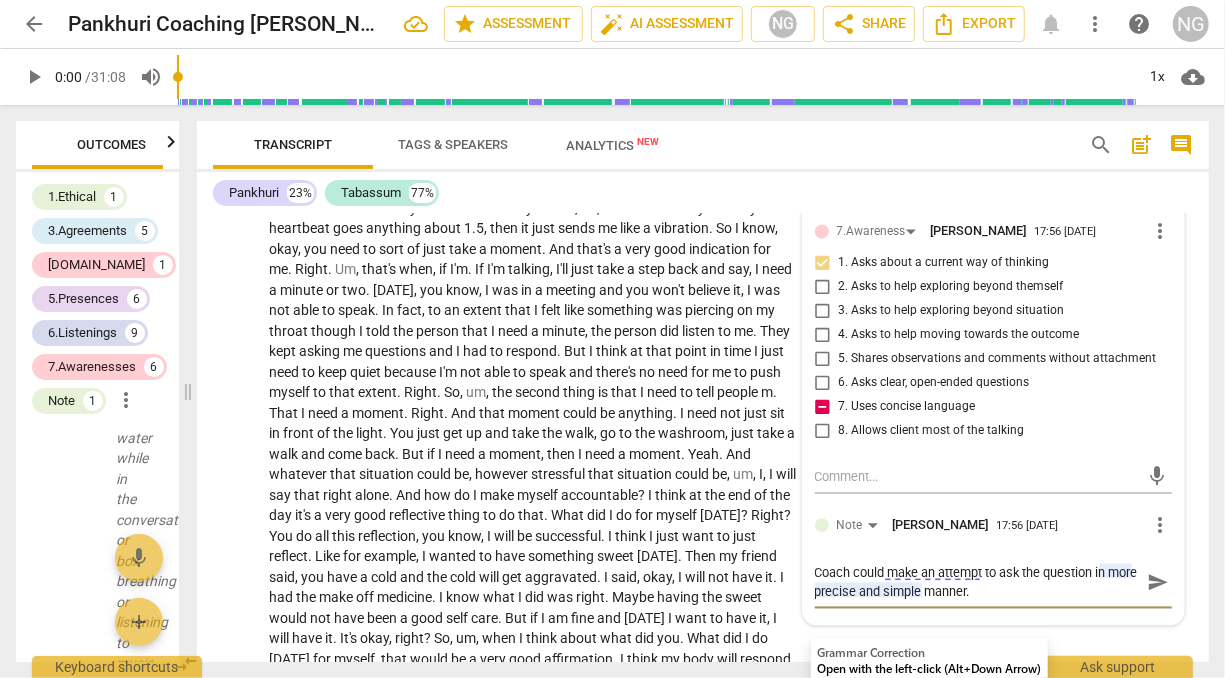 click on "Coach could make an attempt to ask the question in more precise and simple manner." at bounding box center [977, 583] 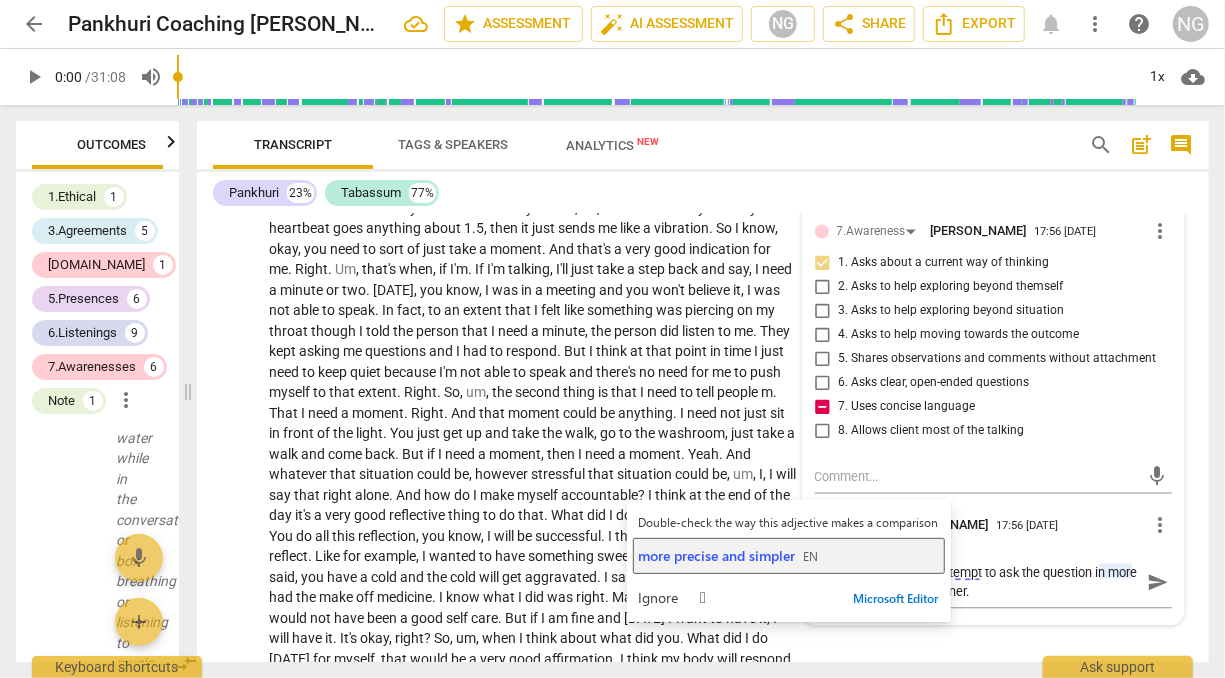 click on "more precise and simpler EN" at bounding box center [789, 556] 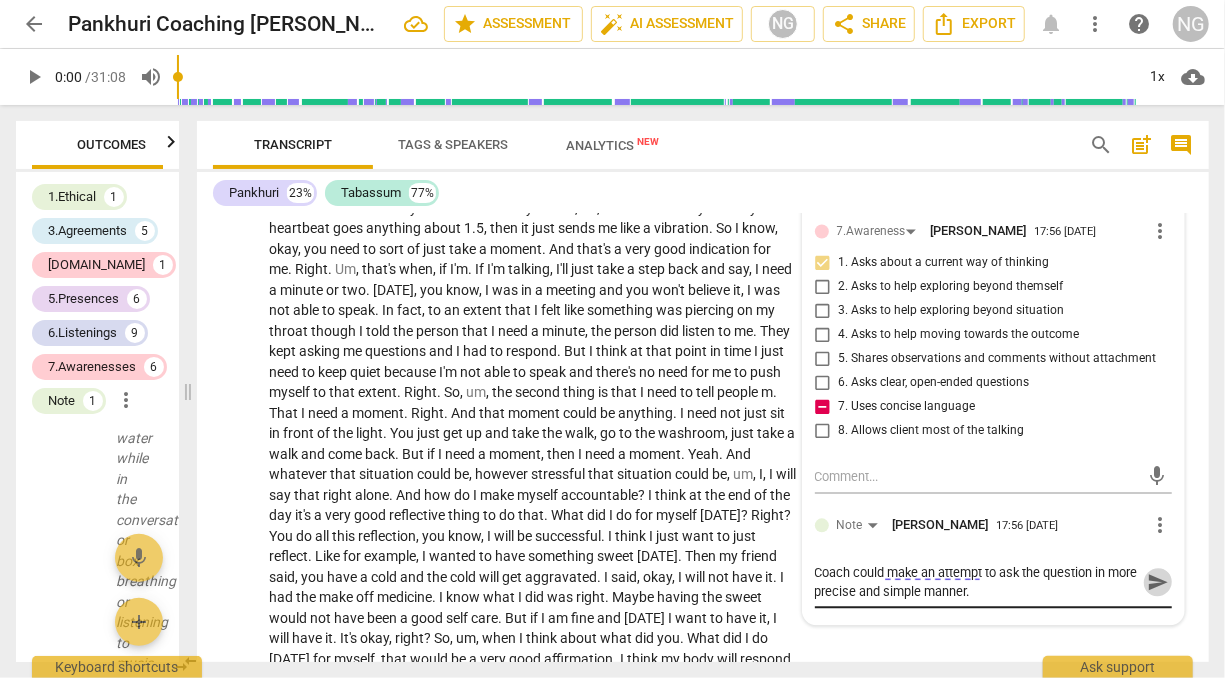 click on "send" at bounding box center [1158, 583] 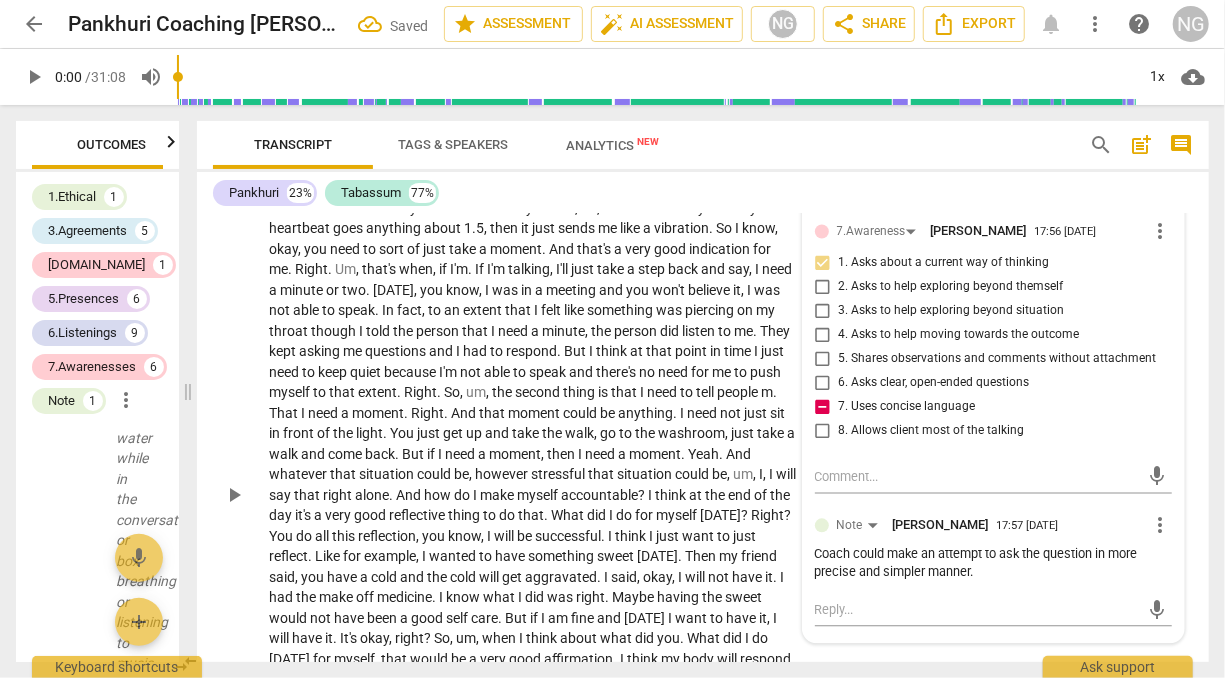 click on "need" at bounding box center (663, 393) 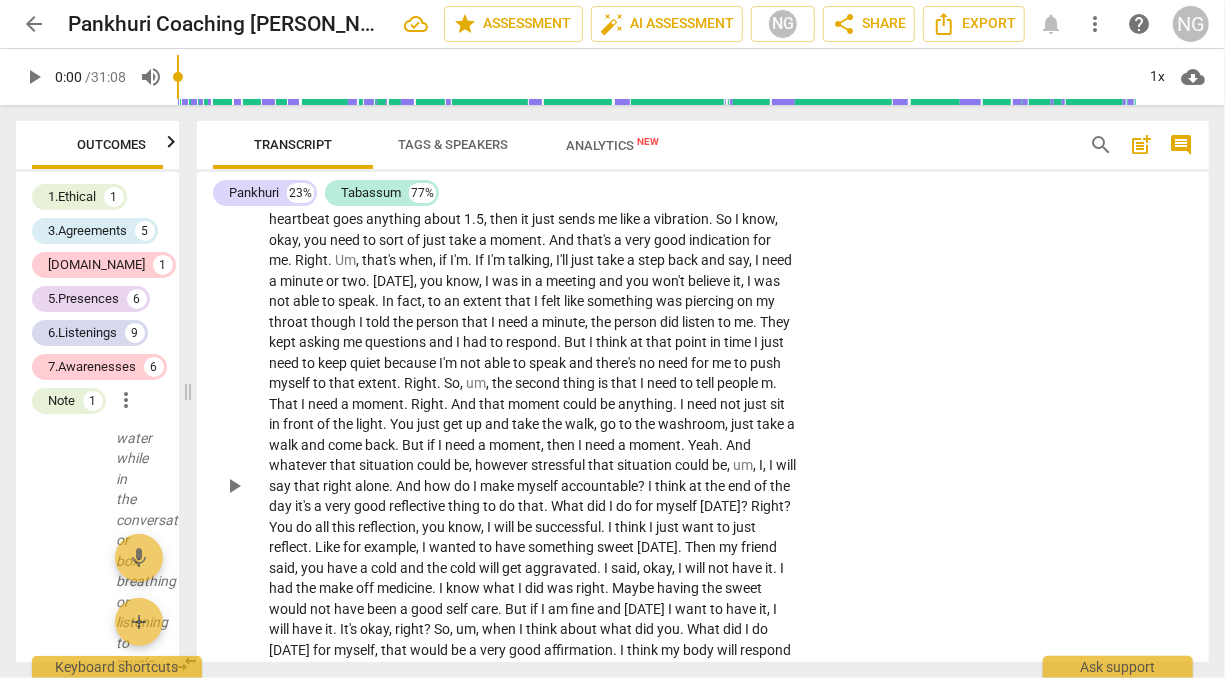 scroll, scrollTop: 5693, scrollLeft: 0, axis: vertical 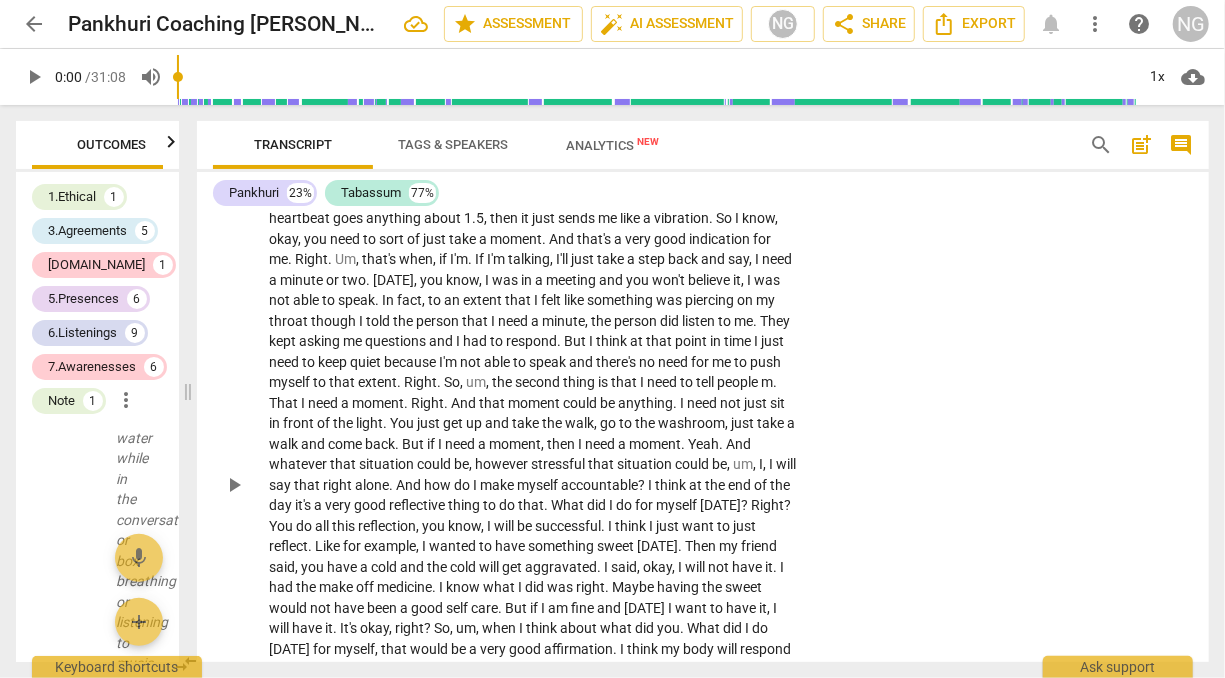 click on "Yeah .   So   one   of   the   ways   is   that   I've   set   my   watch ,   uh ,   on   a   timer .   Every   time   my   heartbeat   goes   anything   about   1.5 ,   then   it   just   sends   me   like   a   vibration .   So   I   know ,   okay ,   you   need   to   sort   of   just   take   a   moment .   And   that's   a   very   good   indication   for   me .   Right .   Um ,   that's   when ,   if   I'm .   If   I'm   talking ,   I'll   just   take   a   step   back   and   say ,   I   need   a   minute   or   two .   [DATE] ,   you   know ,   I   was   in   a   meeting   and   you   won't   believe   it ,   I   was   not   able   to   speak .   In   fact ,   to   an   extent   that   I   felt   like   something   was   piercing   on   my   throat   though   I   told   the   person   that   I   need   a   minute ,   the   person   did   listen   to   me .   They   kept   asking   me   questions   and   I   had   to   respond .   But   I   think   at   that   point   in   time   I   just   need   to" at bounding box center (532, 486) 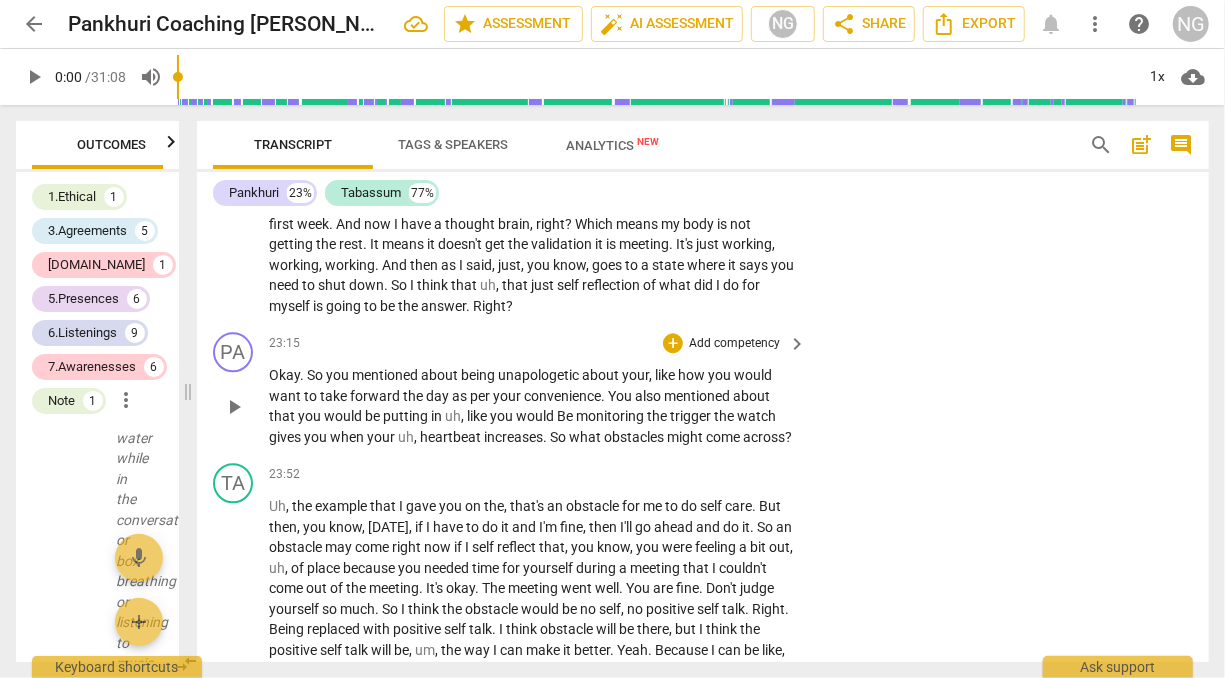 scroll, scrollTop: 6130, scrollLeft: 0, axis: vertical 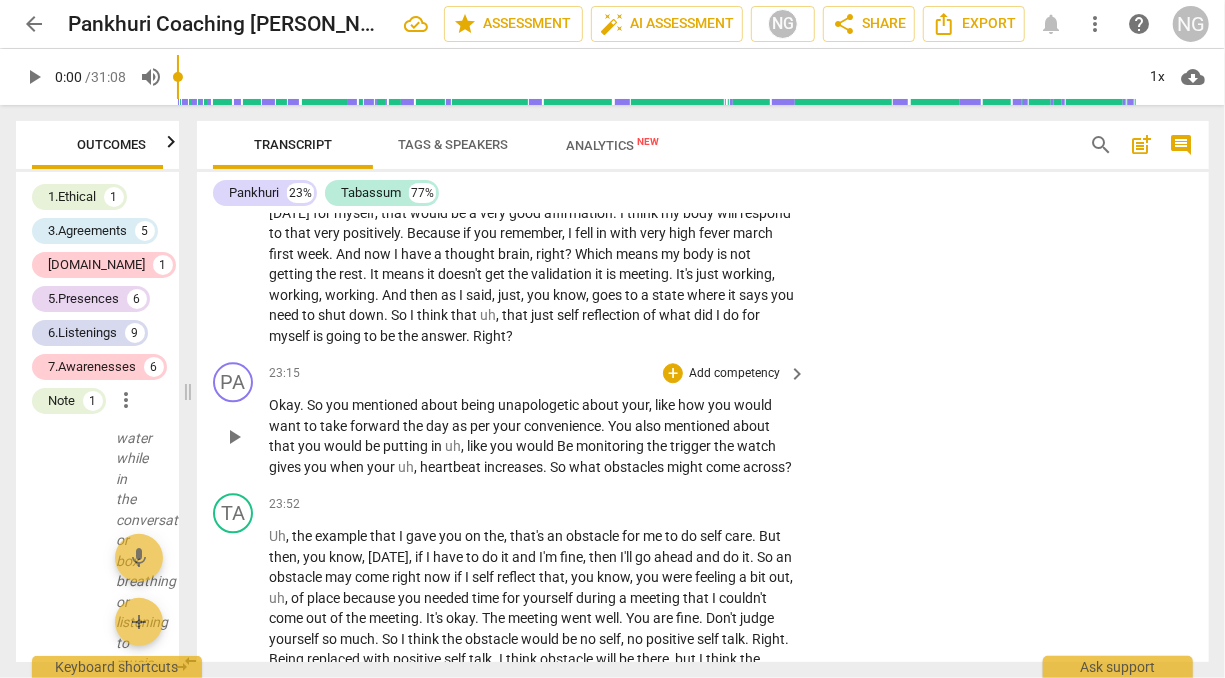 click on "unapologetic" at bounding box center (540, 405) 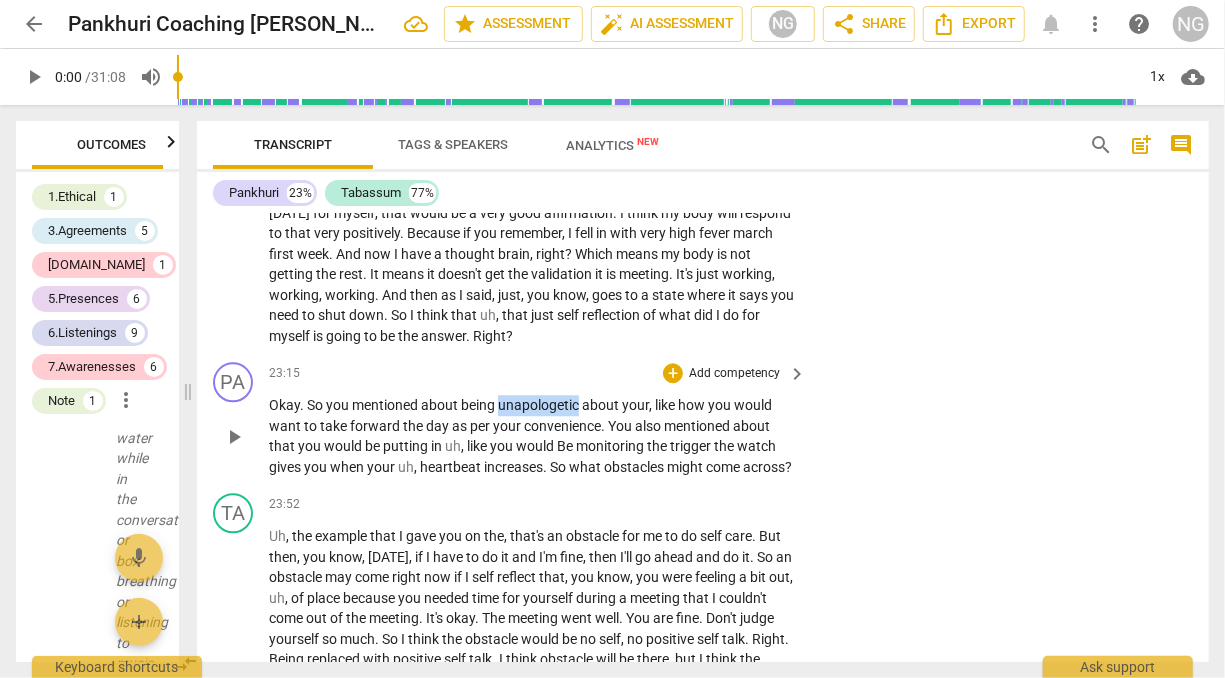 click on "unapologetic" at bounding box center (540, 405) 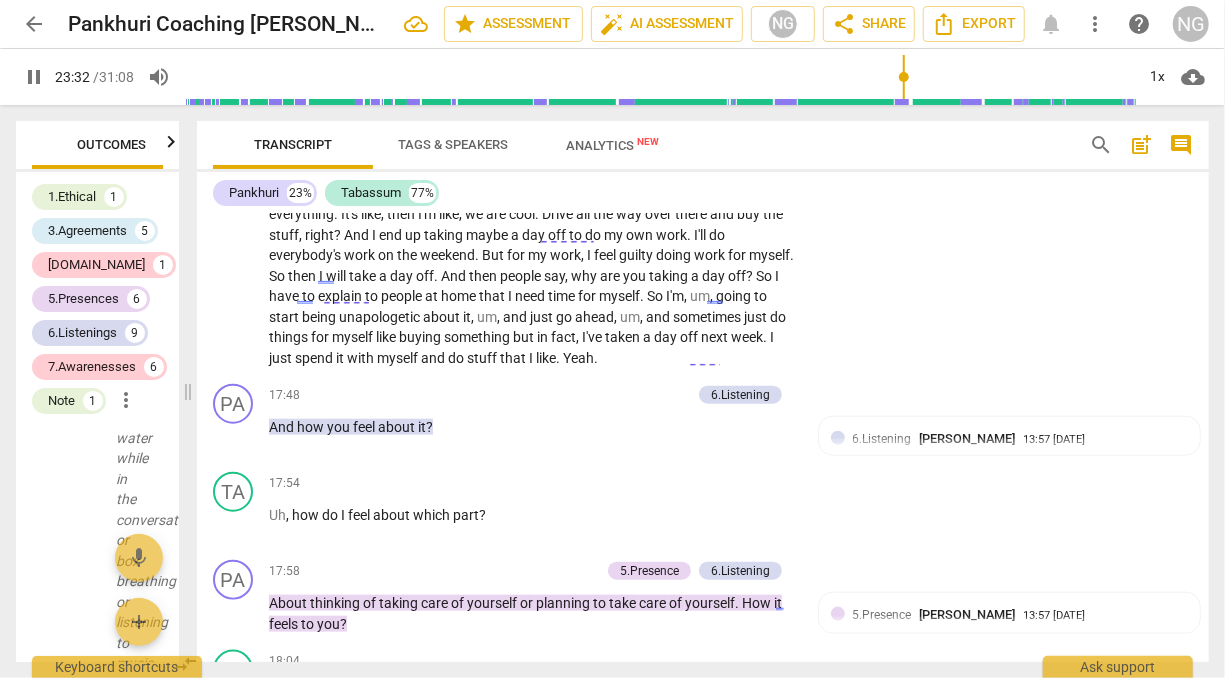 scroll, scrollTop: 4662, scrollLeft: 0, axis: vertical 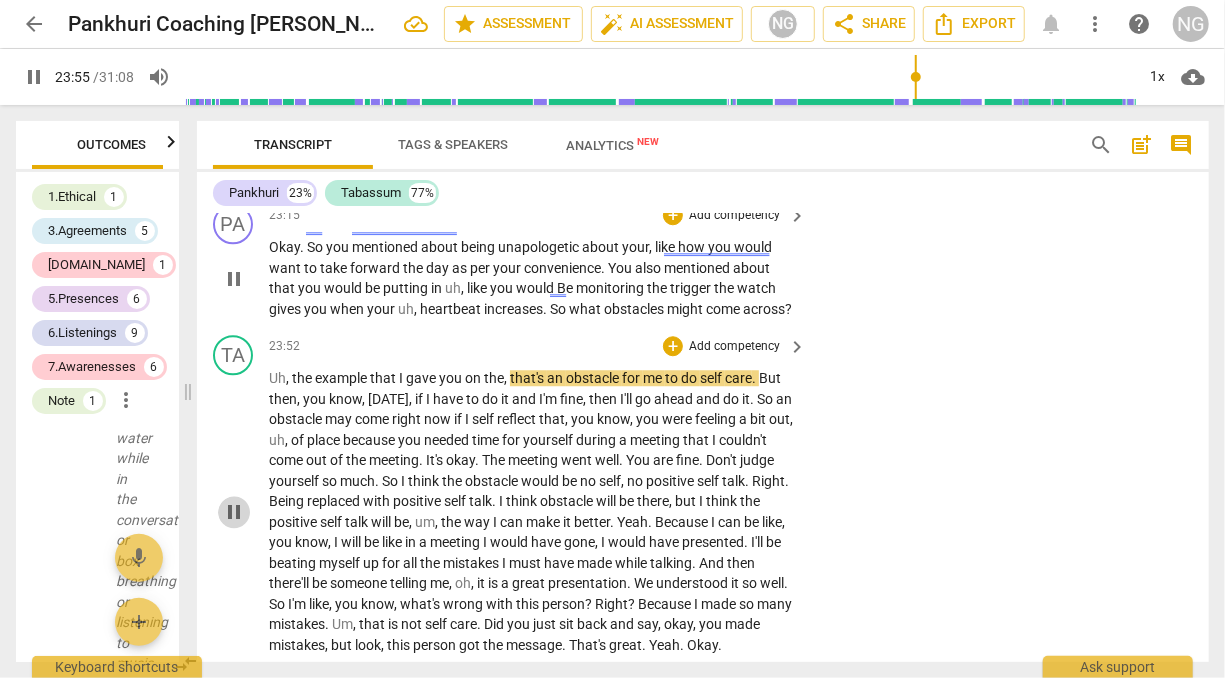 click on "pause" at bounding box center [234, 512] 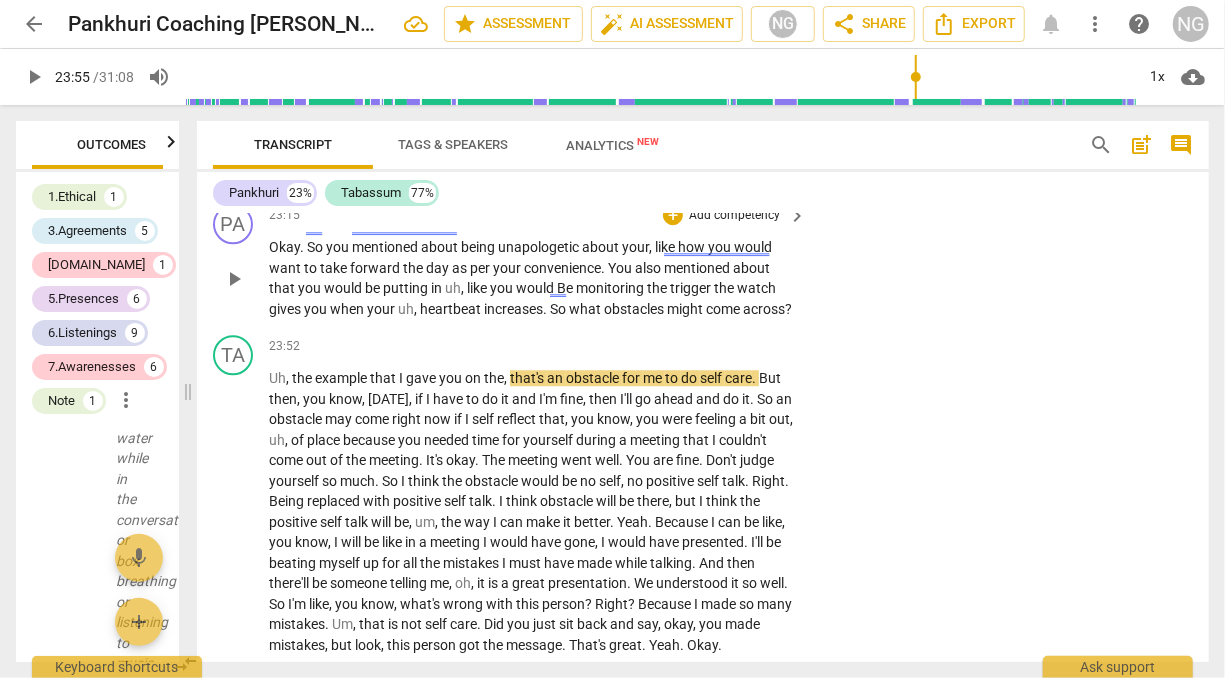 click on "Add competency" at bounding box center (734, 216) 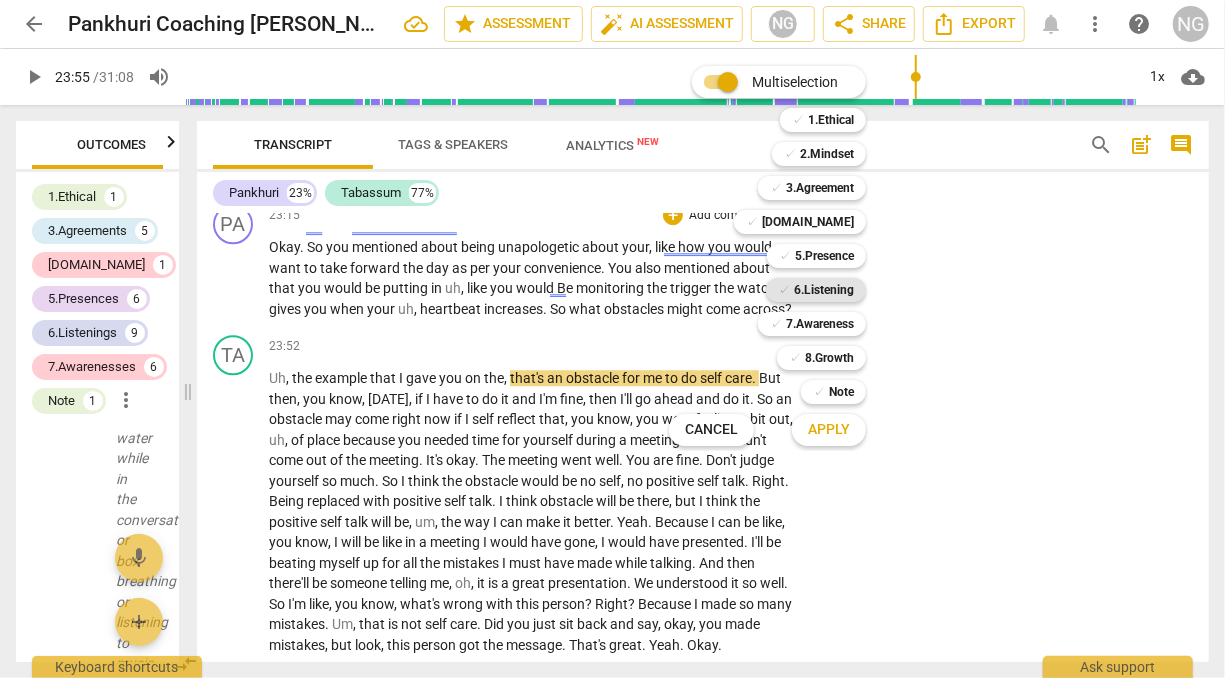 click on "6.Listening" at bounding box center (824, 290) 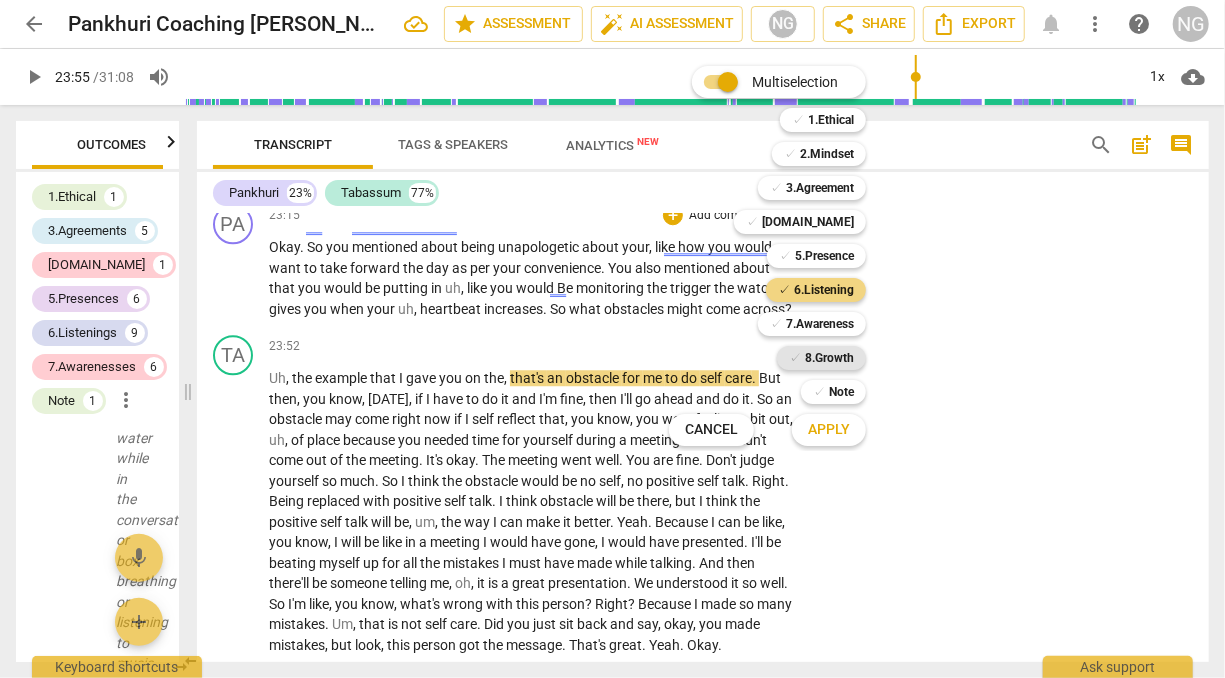 click on "8.Growth" at bounding box center [829, 358] 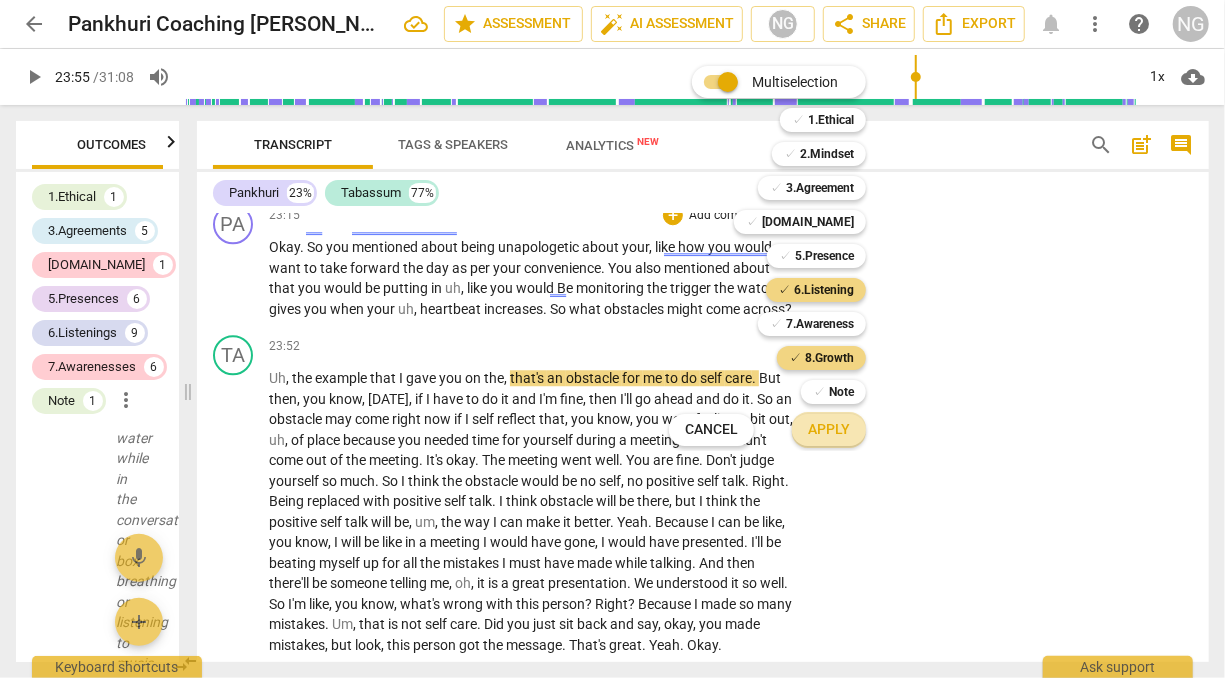 click on "Apply" at bounding box center (829, 430) 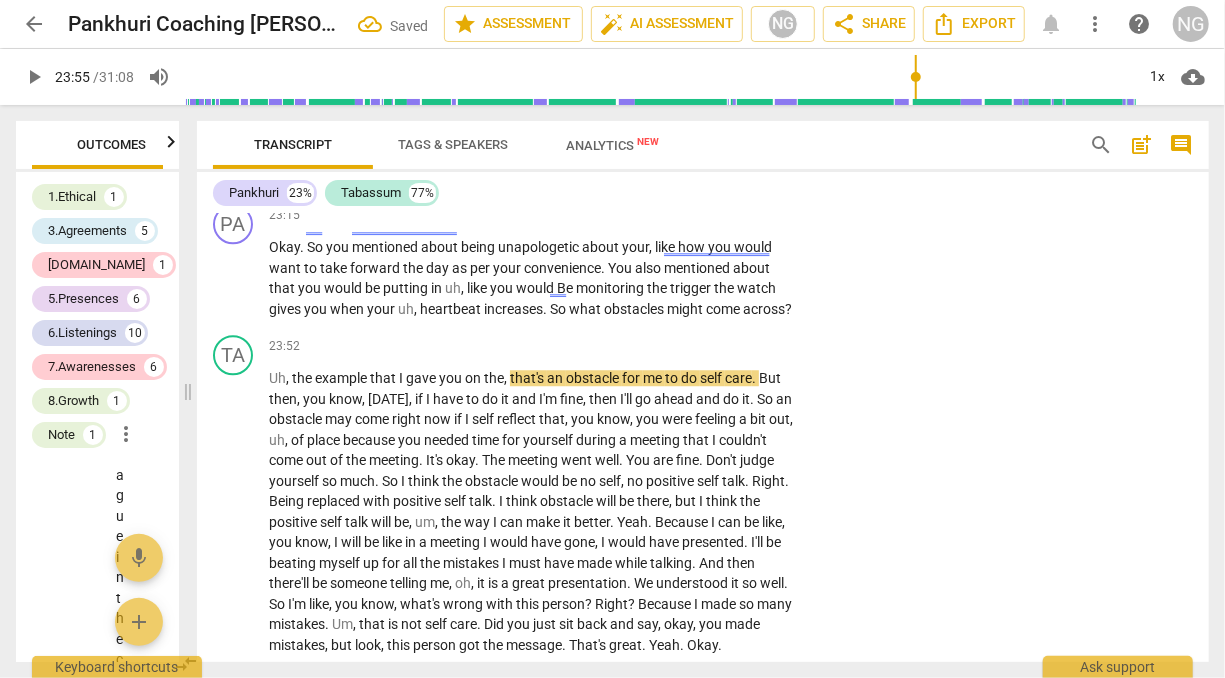 scroll, scrollTop: 57783, scrollLeft: 0, axis: vertical 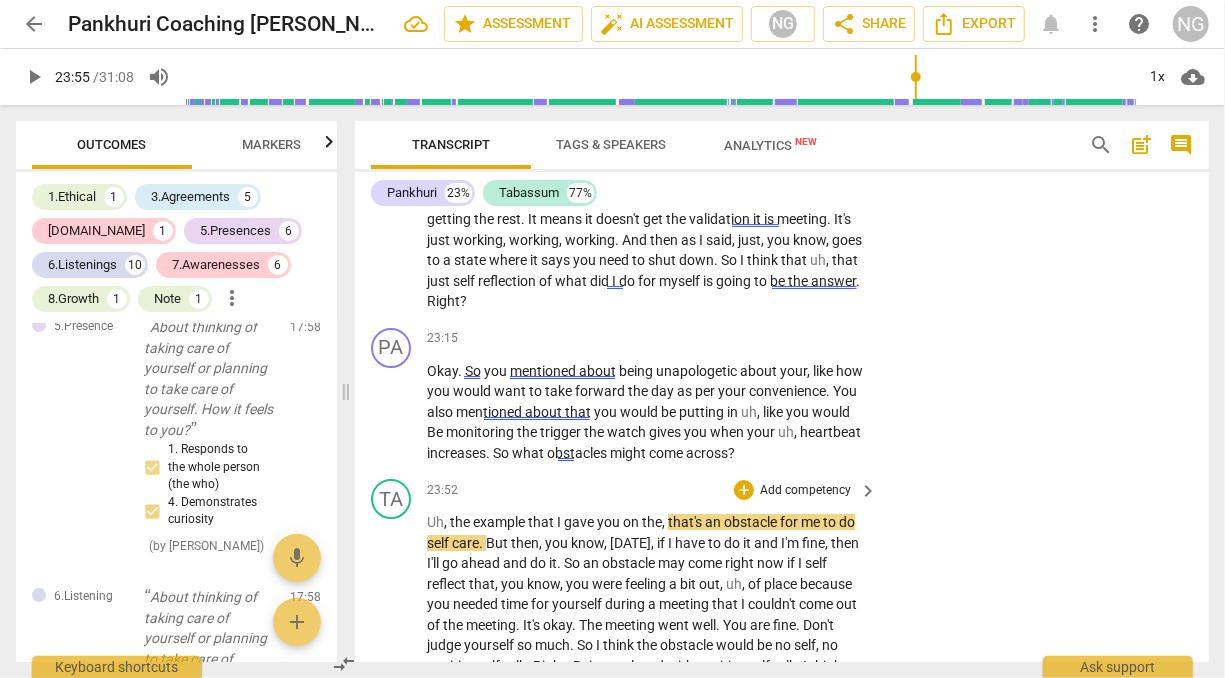 drag, startPoint x: 189, startPoint y: 392, endPoint x: 347, endPoint y: 401, distance: 158.25612 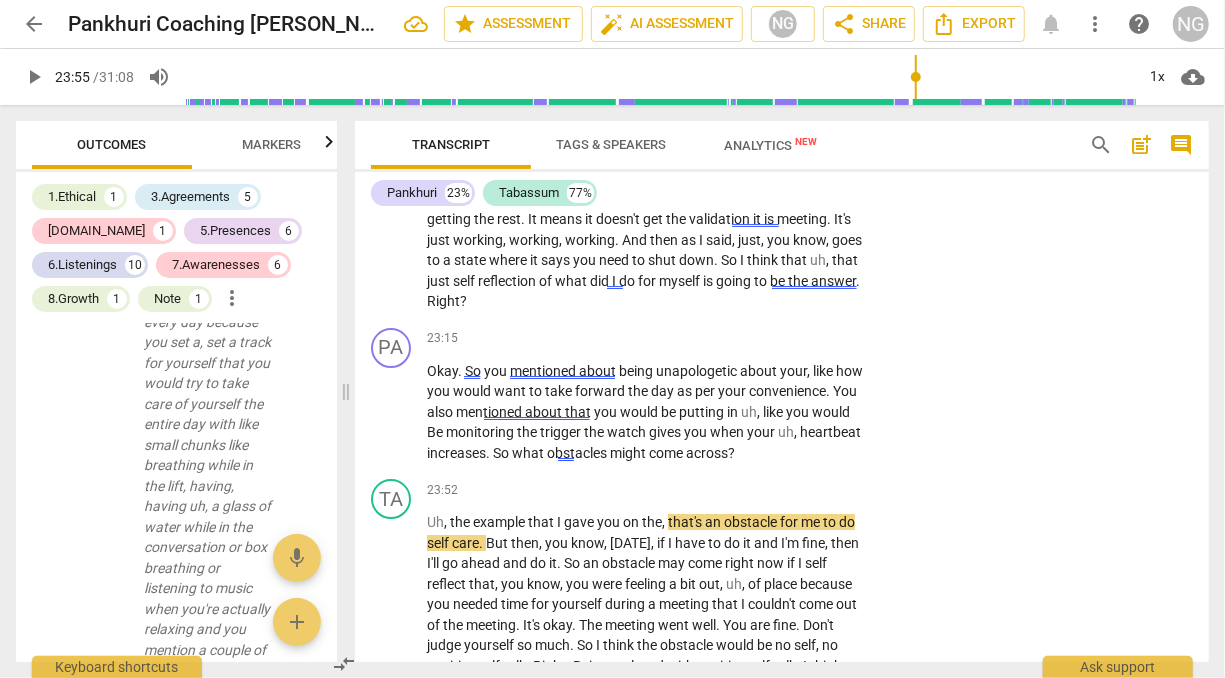 scroll, scrollTop: 14012, scrollLeft: 0, axis: vertical 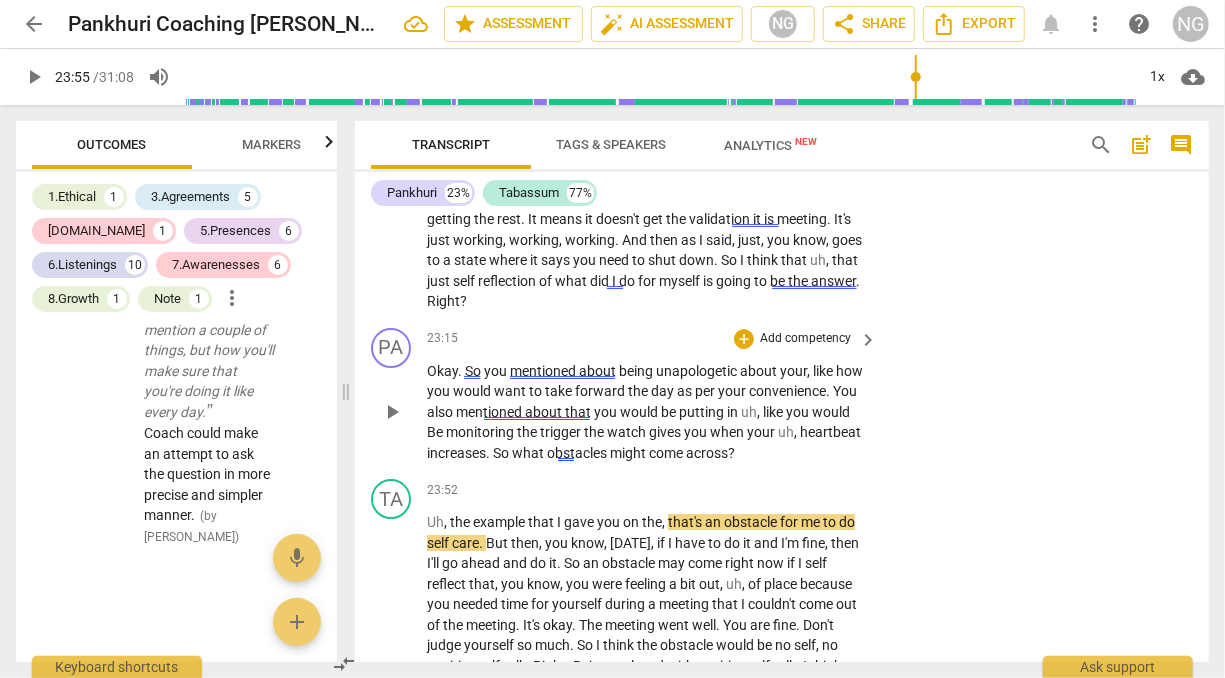 click on "Add competency" at bounding box center [805, 339] 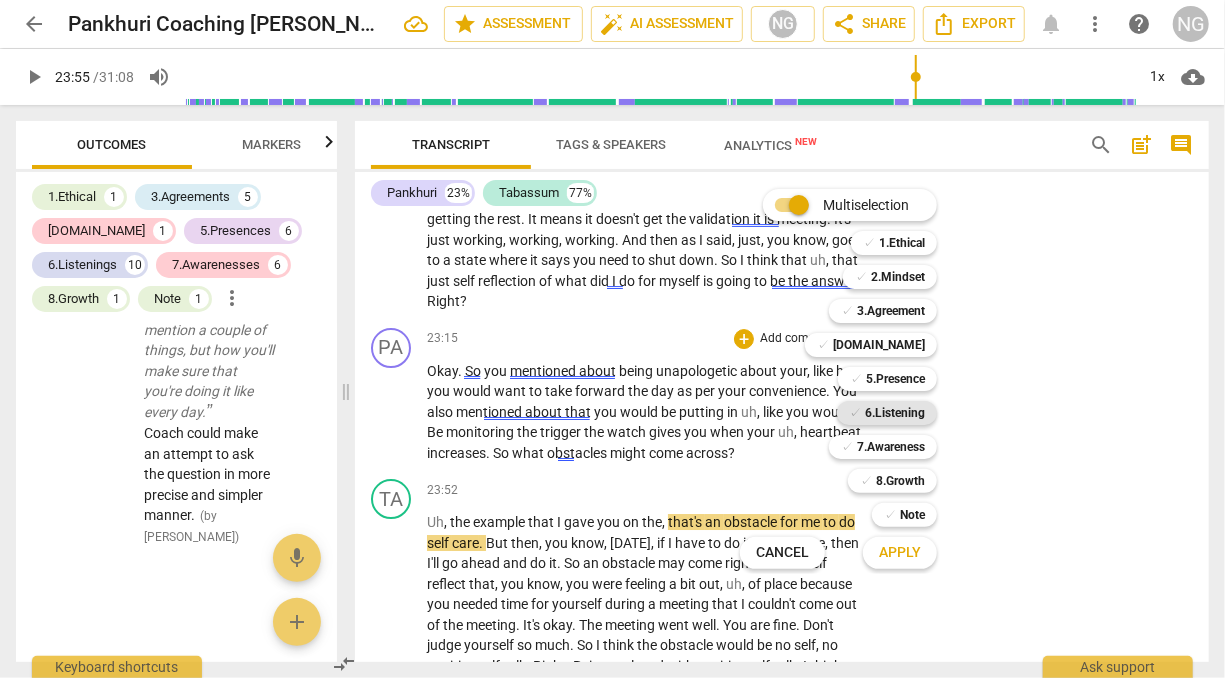click on "6.Listening" at bounding box center (895, 413) 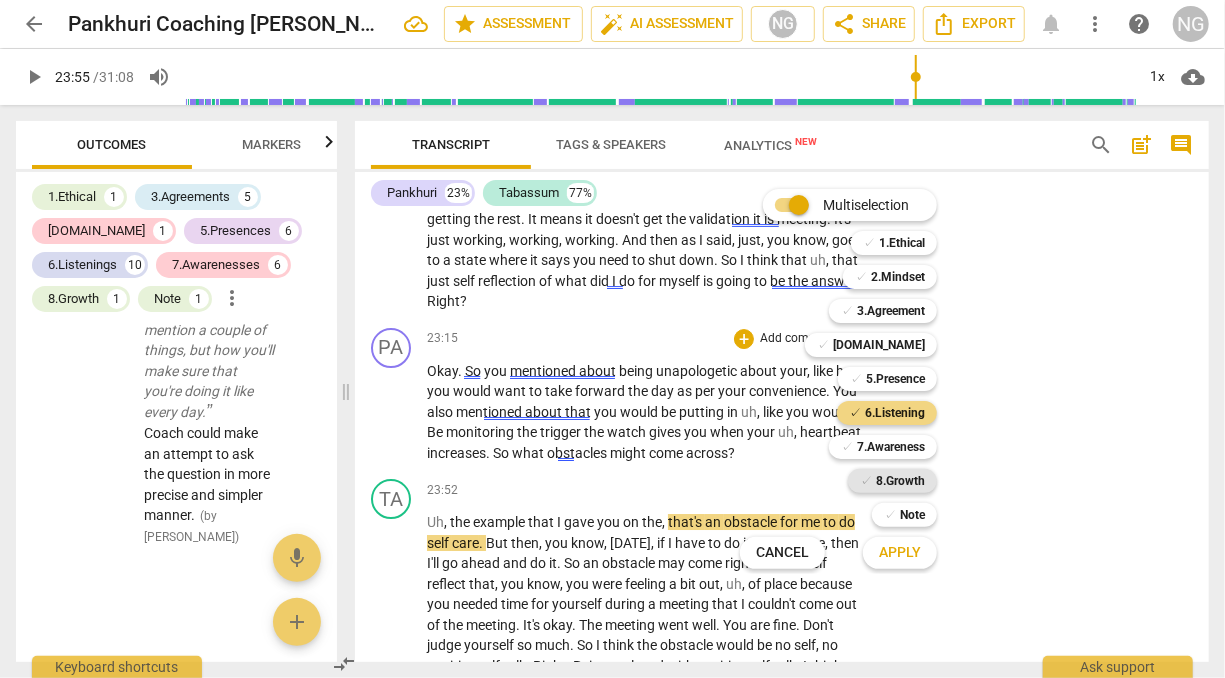 click on "8.Growth" at bounding box center [900, 481] 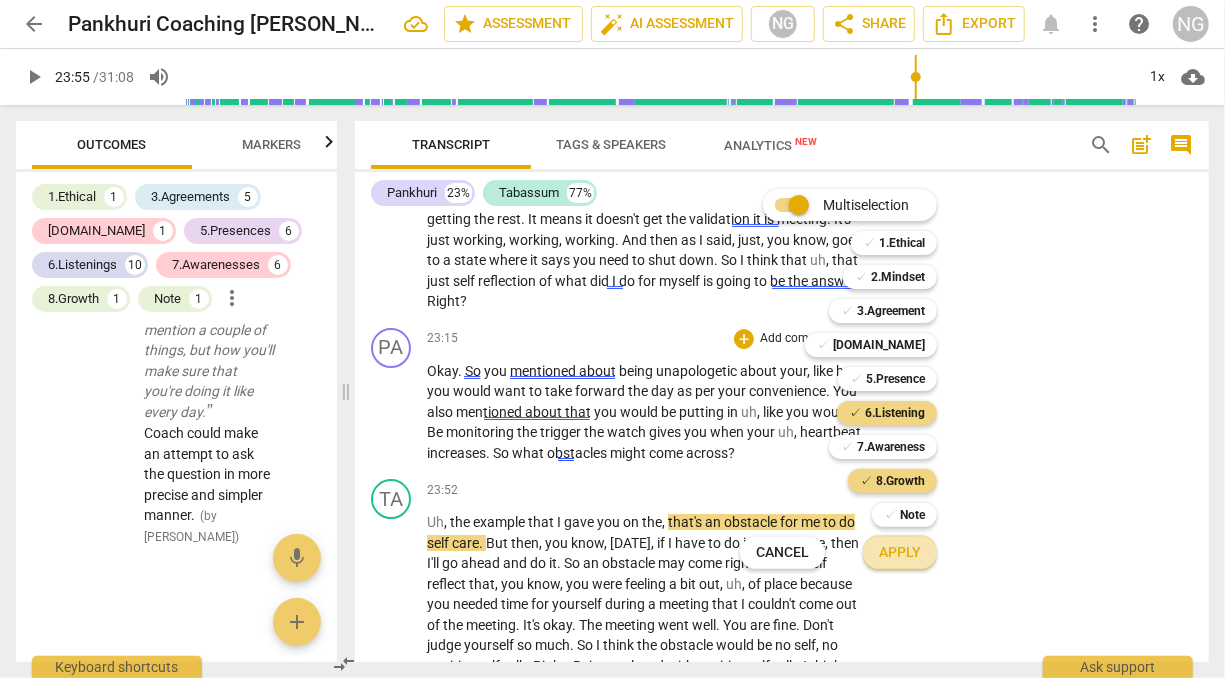click on "Apply" at bounding box center [900, 553] 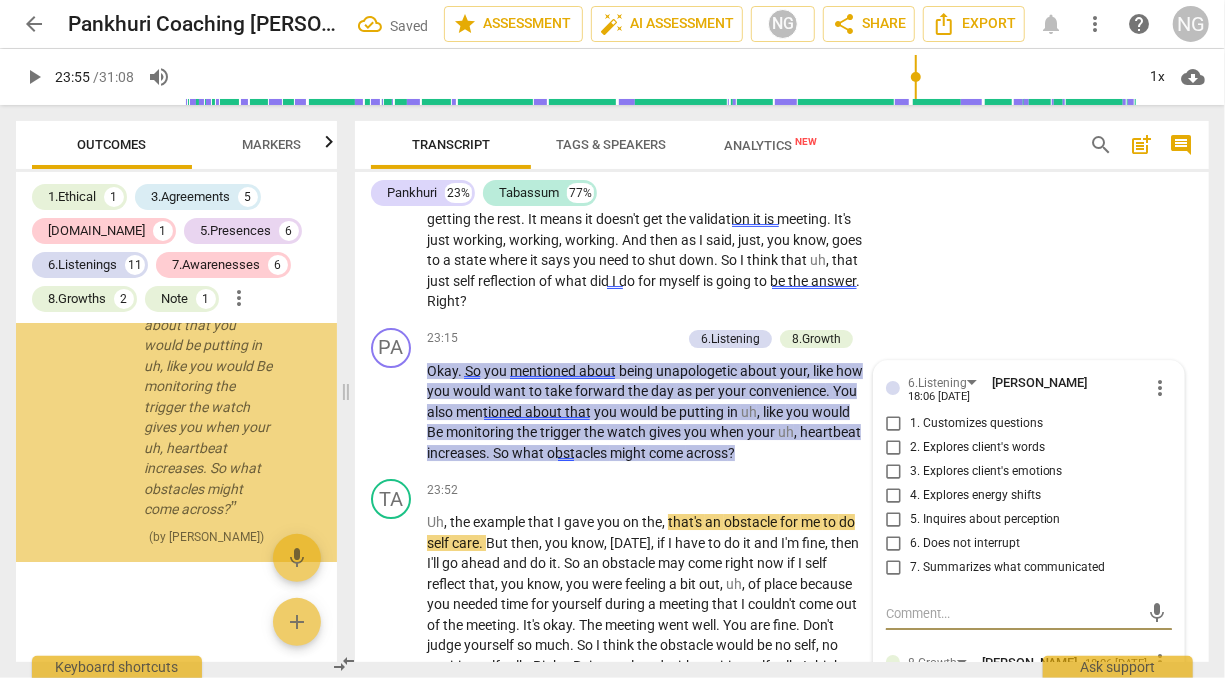 scroll, scrollTop: 14754, scrollLeft: 0, axis: vertical 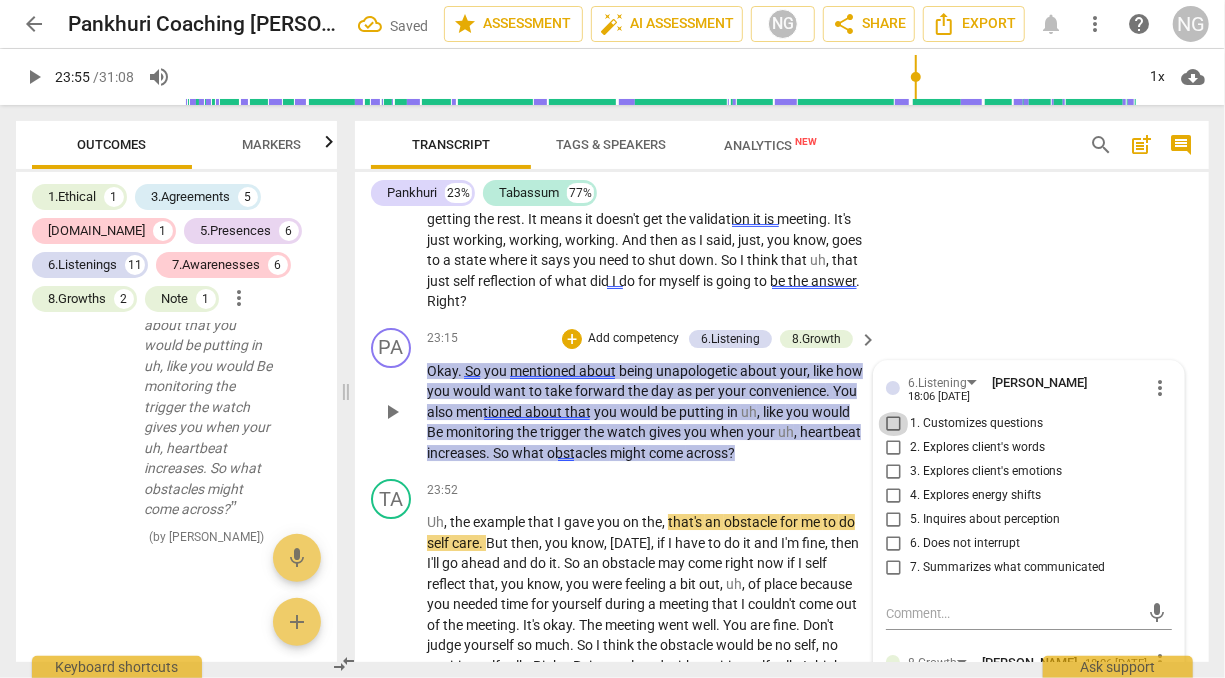 click on "1. Customizes questions" at bounding box center [894, 424] 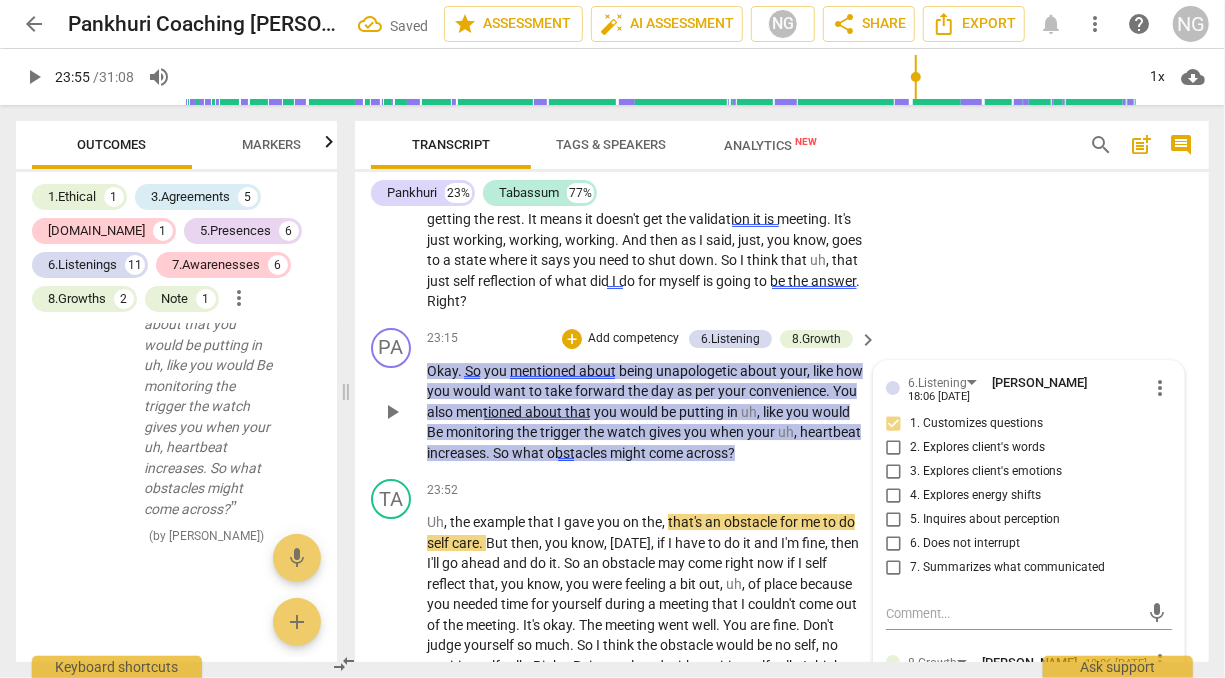 scroll, scrollTop: 14790, scrollLeft: 0, axis: vertical 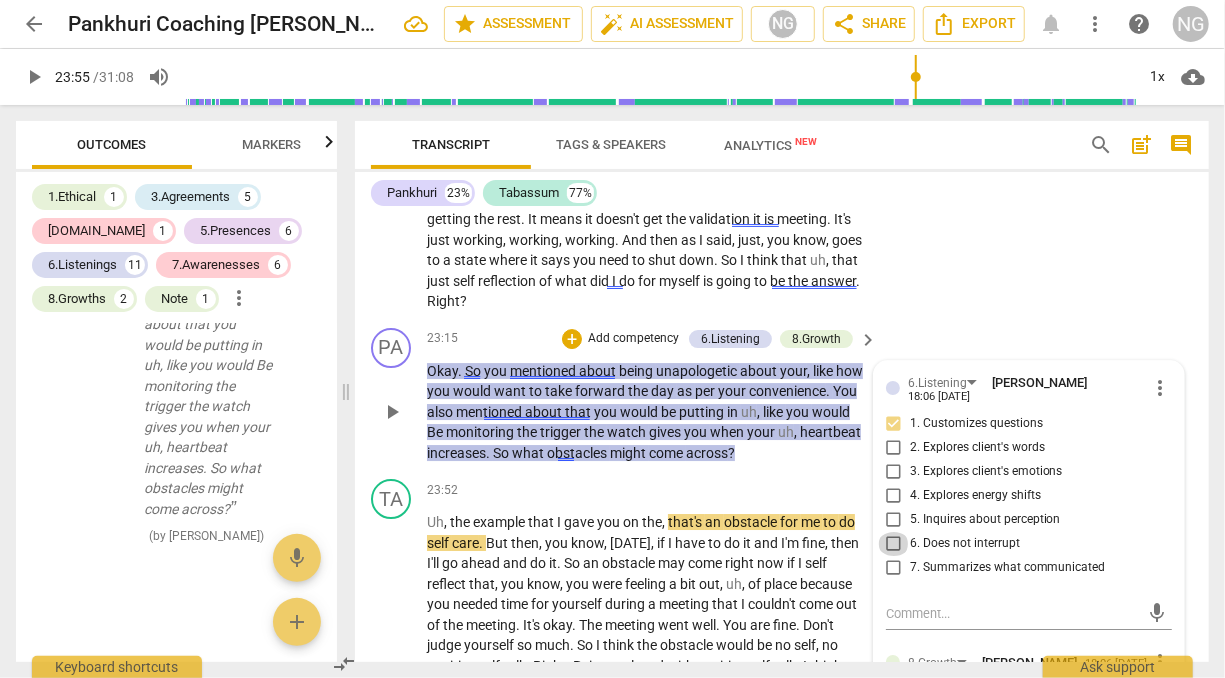 click on "6. Does not interrupt" at bounding box center [894, 544] 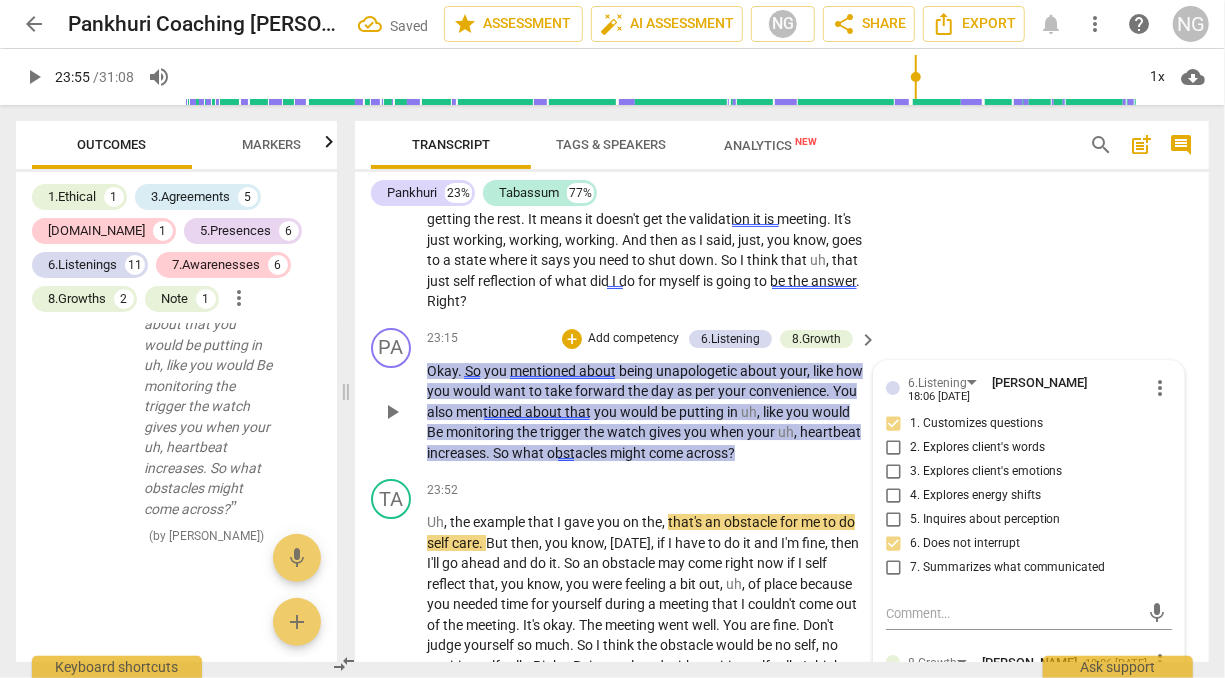 scroll, scrollTop: 14825, scrollLeft: 0, axis: vertical 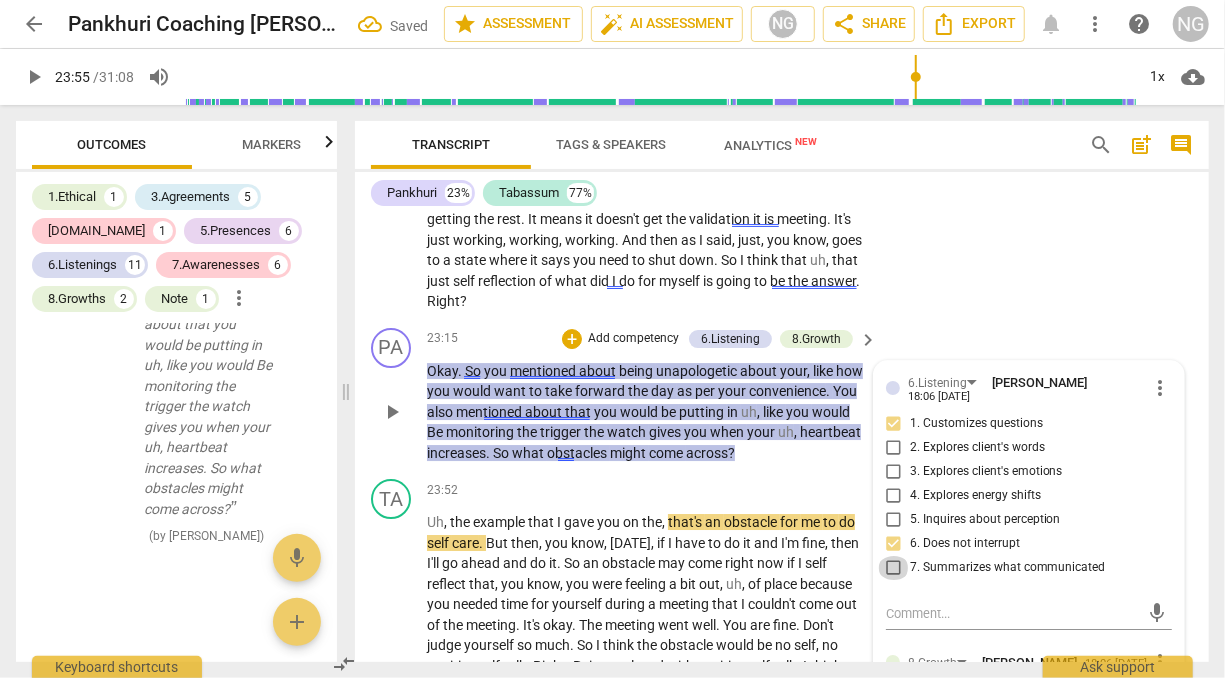 click on "7. Summarizes what communicated" at bounding box center (894, 568) 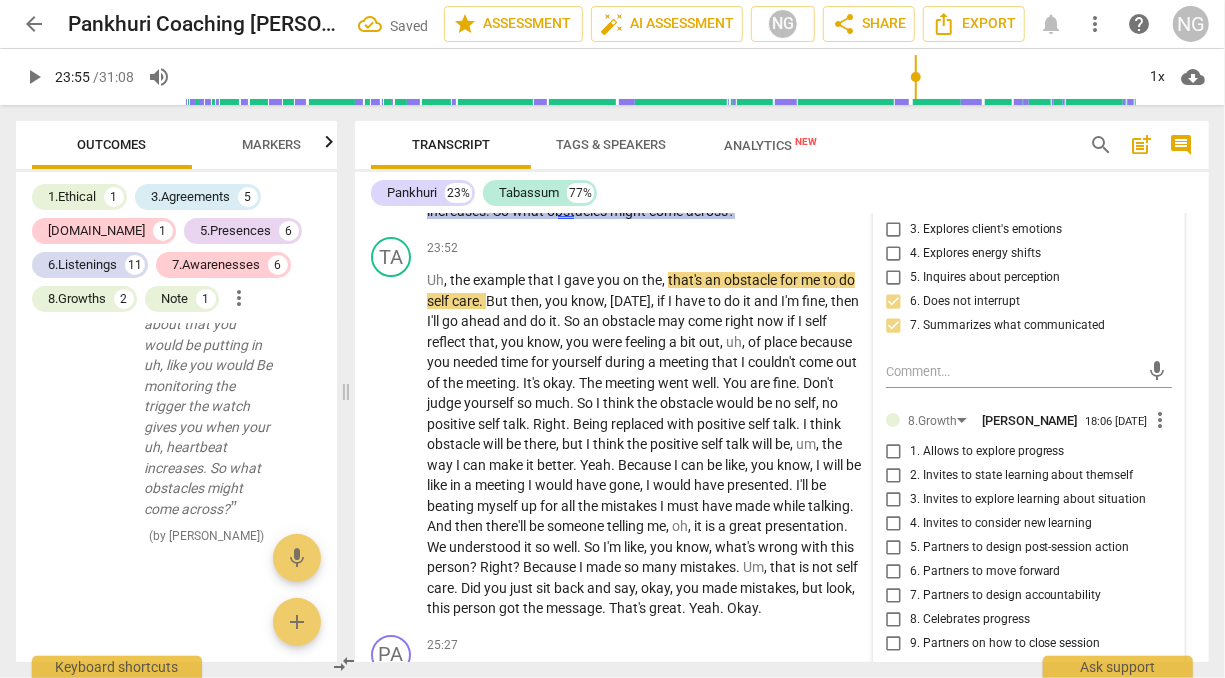 scroll, scrollTop: 7194, scrollLeft: 0, axis: vertical 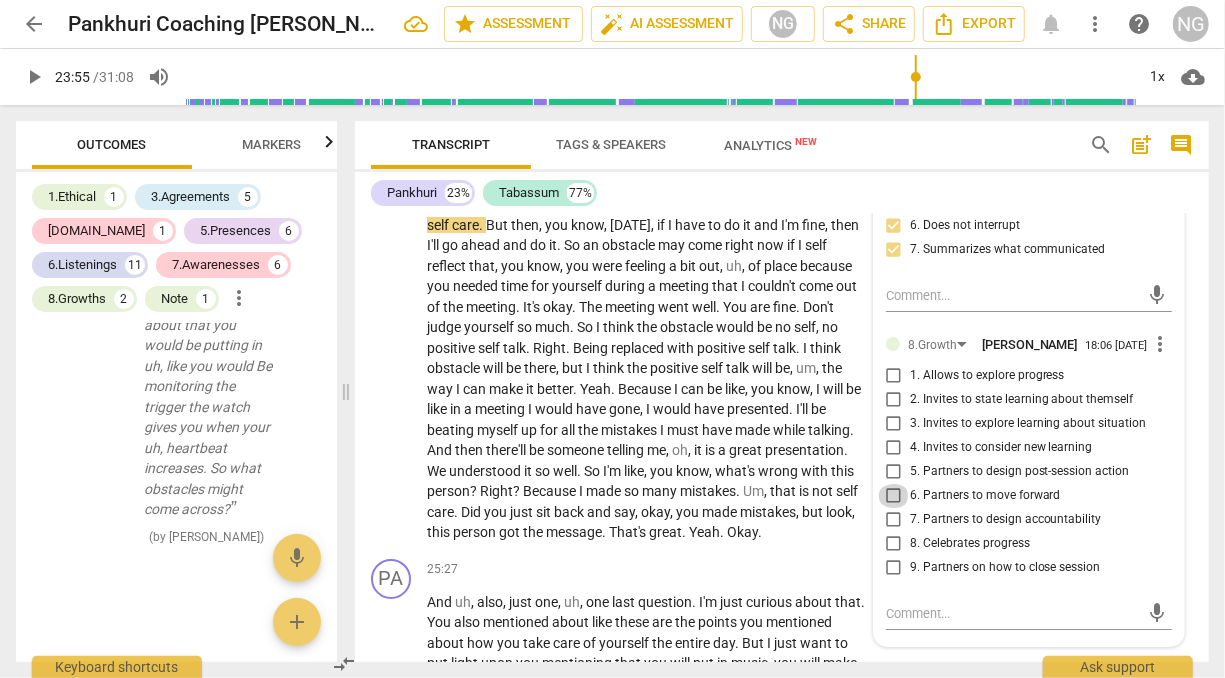 click on "6. Partners to move forward" at bounding box center (894, 496) 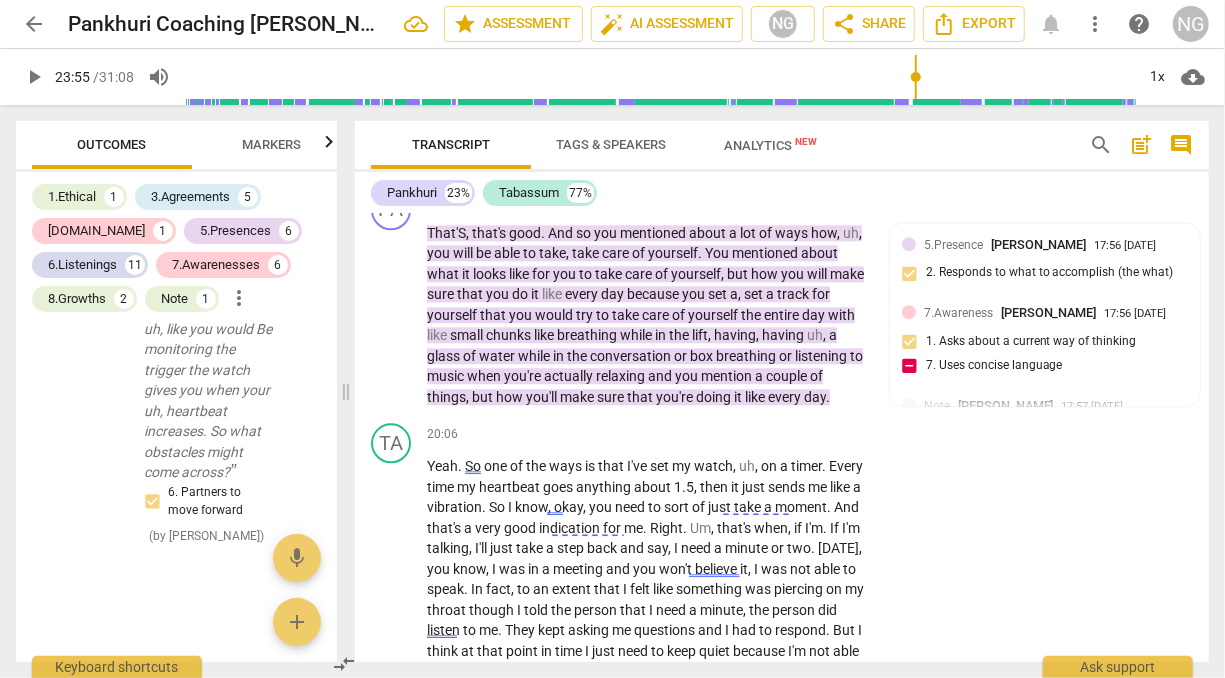 scroll, scrollTop: 6070, scrollLeft: 0, axis: vertical 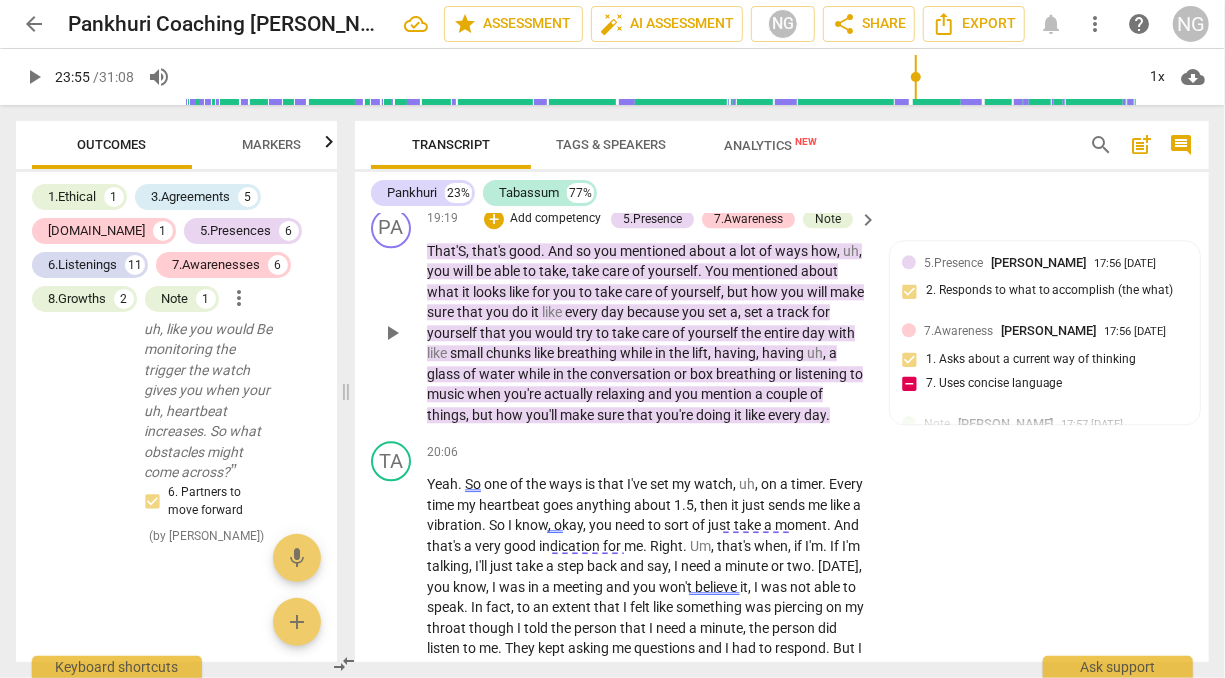 click on "Add competency" at bounding box center [555, 219] 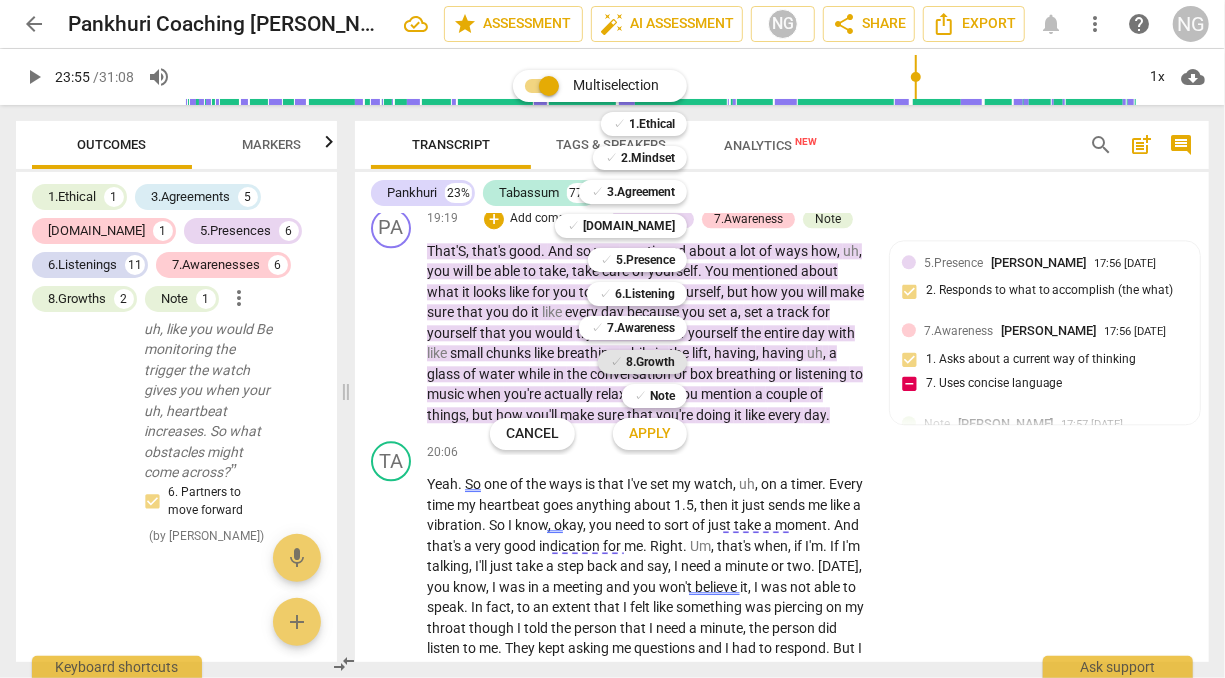 click on "8.Growth" at bounding box center (650, 362) 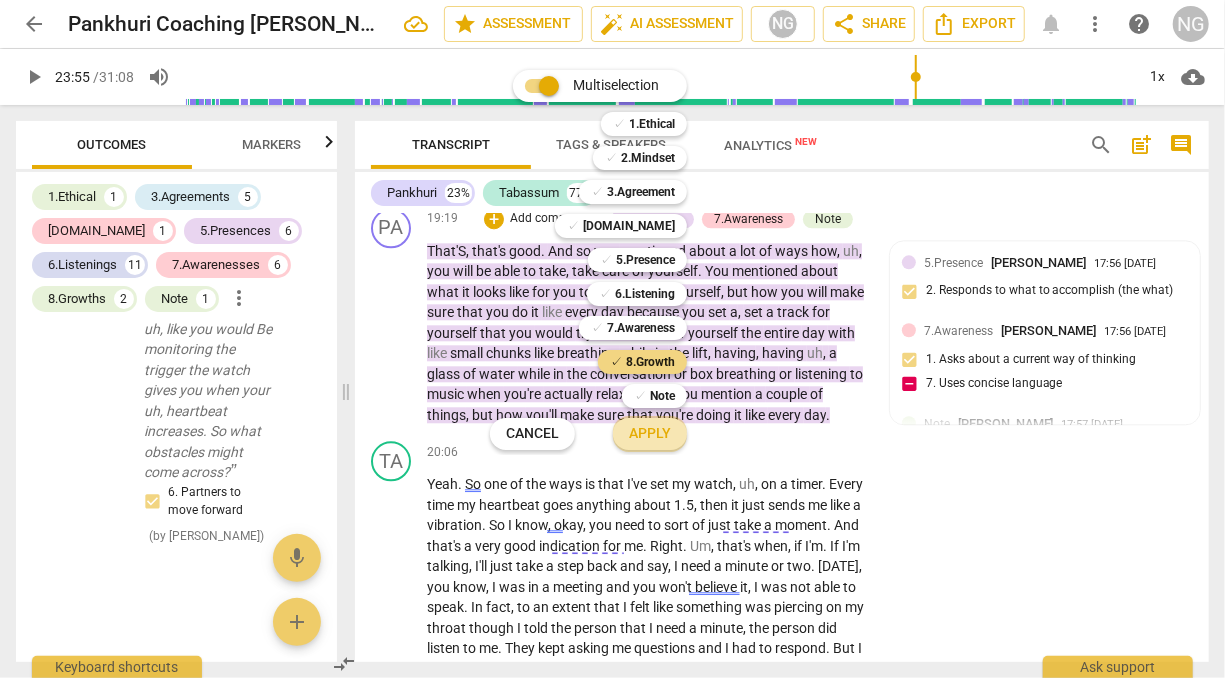click on "Apply" at bounding box center (650, 434) 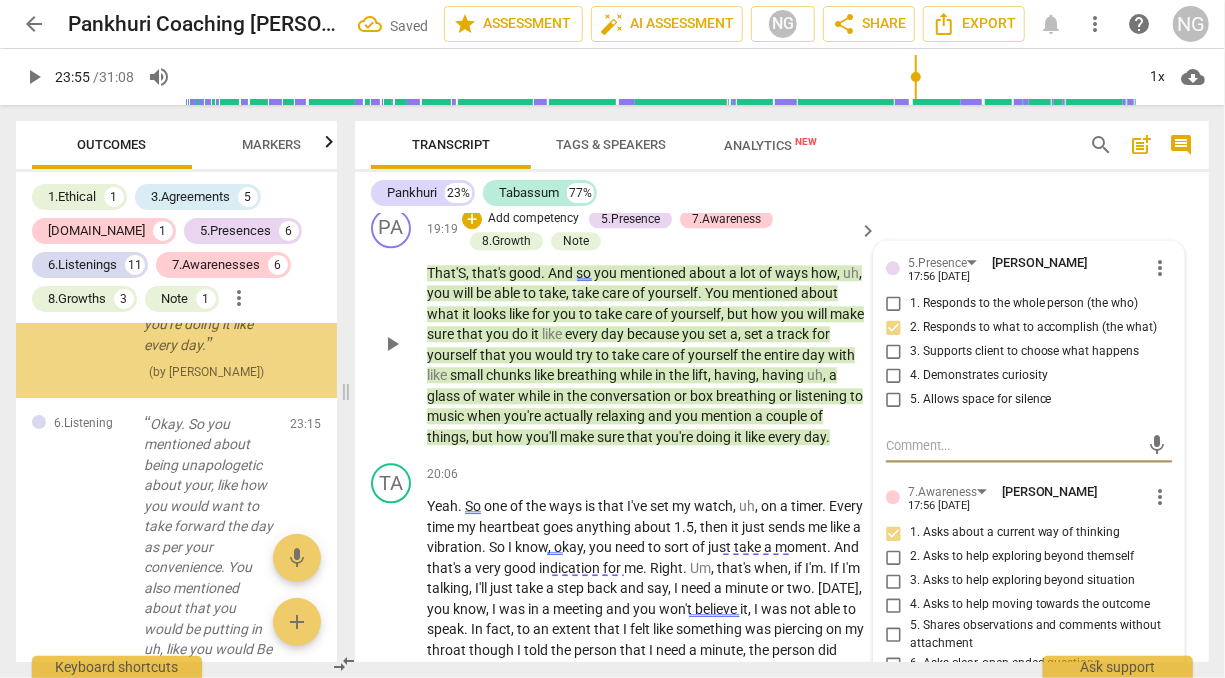 scroll, scrollTop: 14480, scrollLeft: 0, axis: vertical 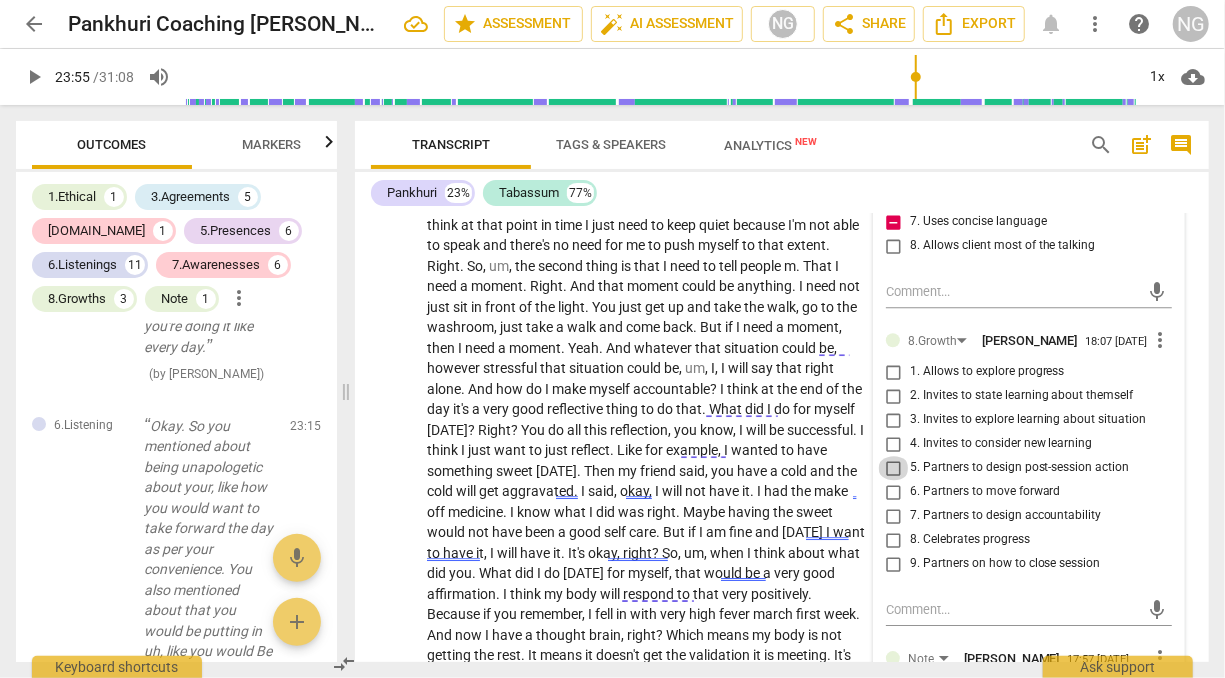 click on "5. Partners to design post-session action" at bounding box center (894, 468) 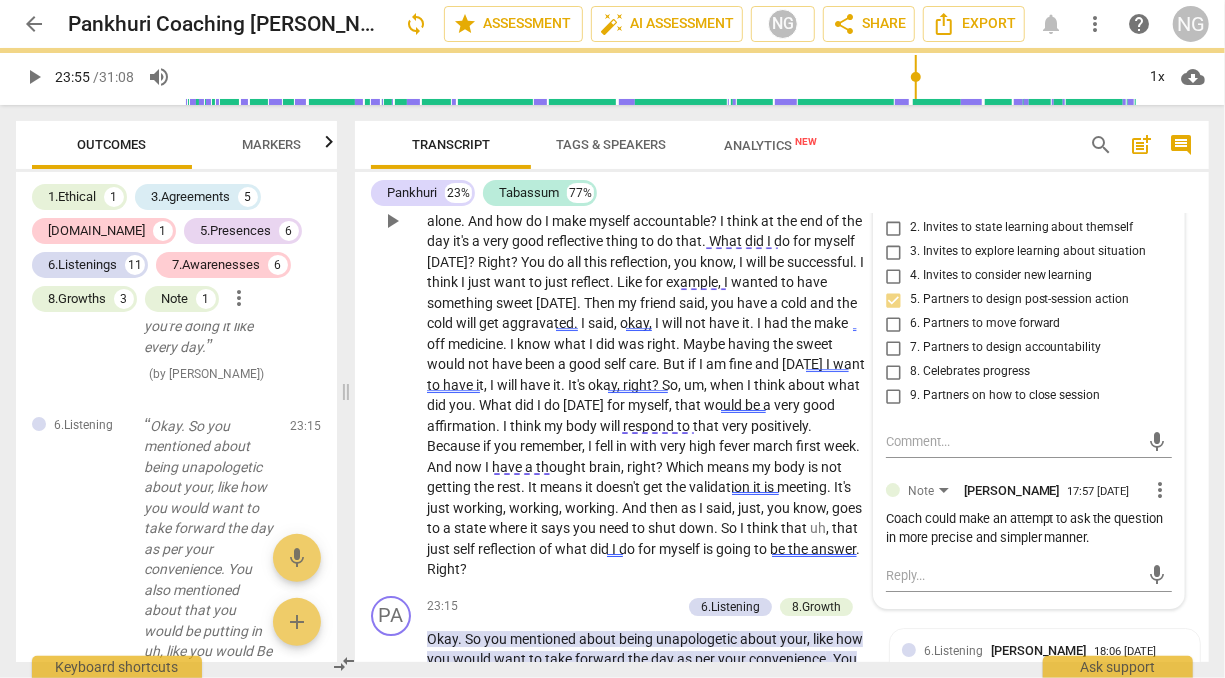 scroll, scrollTop: 6836, scrollLeft: 0, axis: vertical 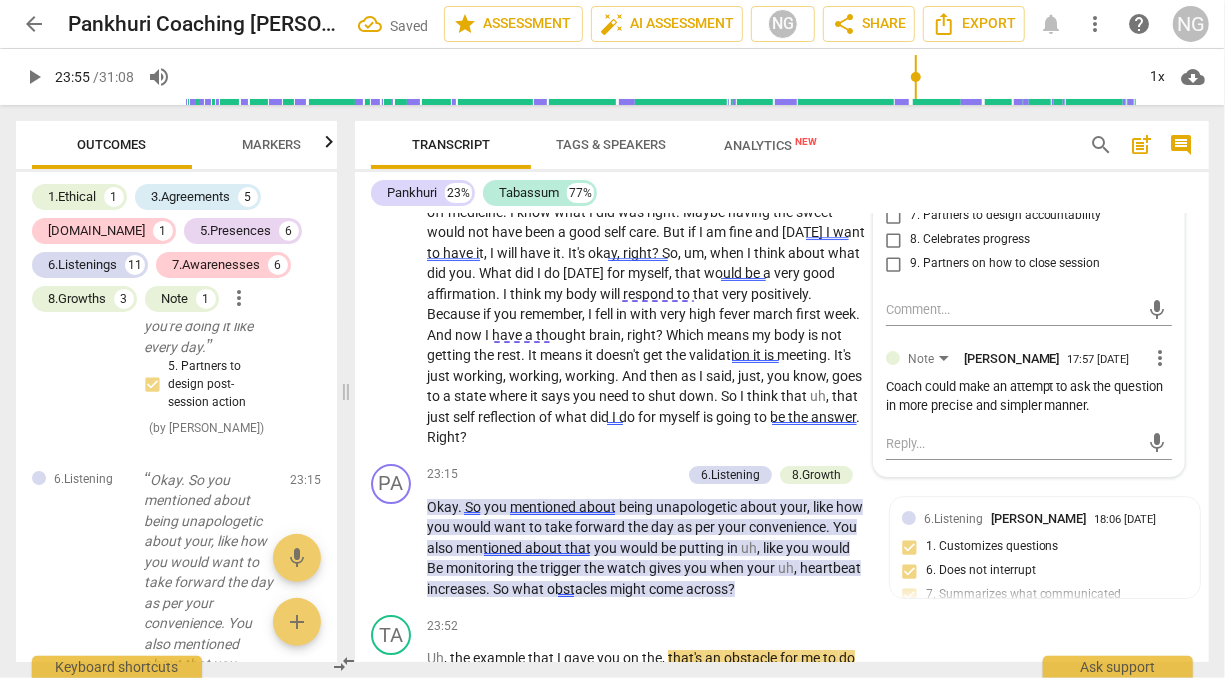 click on "Yeah .   So   one   of   the   ways   is   that   I've   set   my   watch ,   uh ,   on   a   timer .   Every   time   my   heartbeat   goes   anything   about   1.5 ,   then   it   just   sends   me   like   a   vibration .   So   I   know ,   okay ,   you   need   to   sort   of   just   take   a   moment .   And   that's   a   very   good   indication   for   me .   Right .   Um ,   that's   when ,   if   I'm .   If   I'm   talking ,   I'll   just   take   a   step   back   and   say ,   I   need   a   minute   or   two .   [DATE] ,   you   know ,   I   was   in   a   meeting   and   you   won't   believe   it ,   I   was   not   able   to   speak .   In   fact ,   to   an   extent   that   I   felt   like   something   was   piercing   on   my   throat   though   I   told   the   person   that   I   need   a   minute ,   the   person   did   listen   to   me .   They   kept   asking   me   questions   and   I   had   to   respond .   But   I   think   at   that   point   in   time   I   just   need   to" at bounding box center (647, 89) 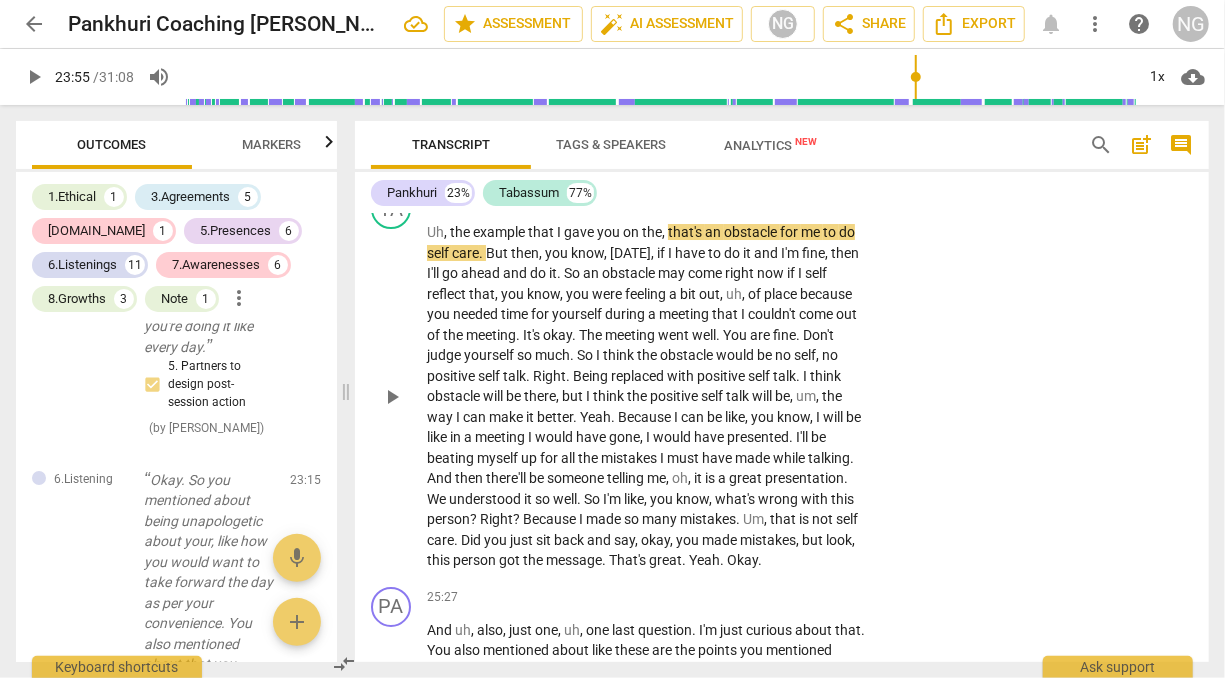 scroll, scrollTop: 7264, scrollLeft: 0, axis: vertical 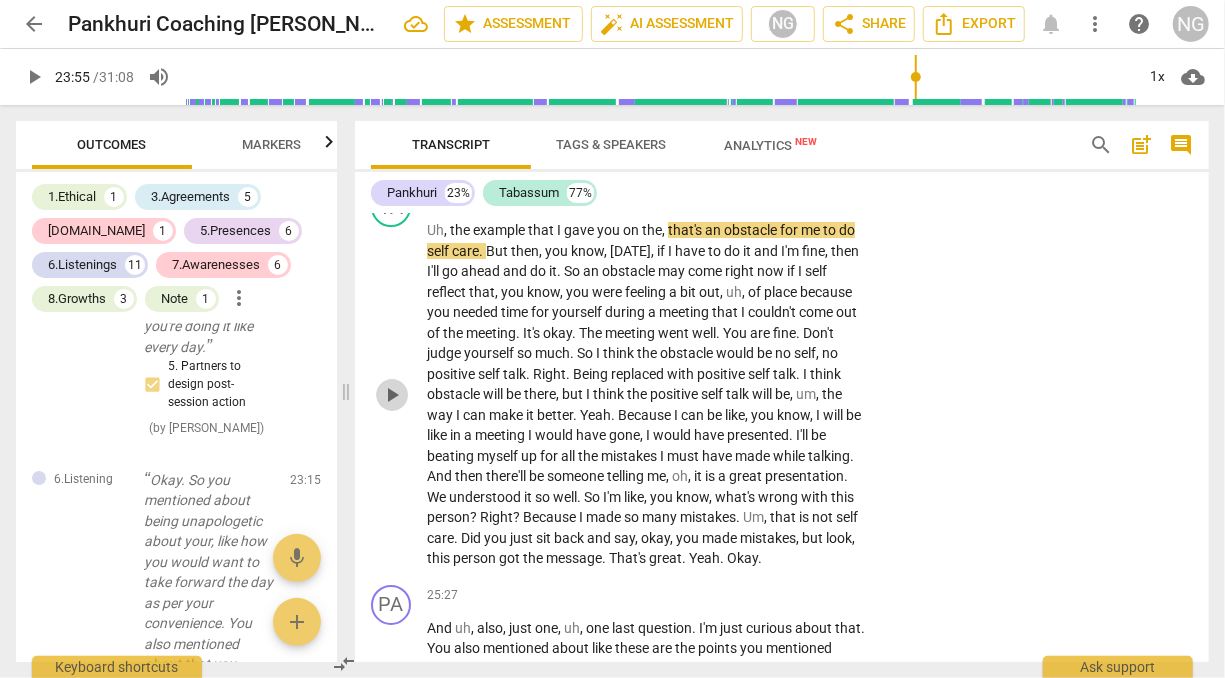 click on "play_arrow" at bounding box center [392, 395] 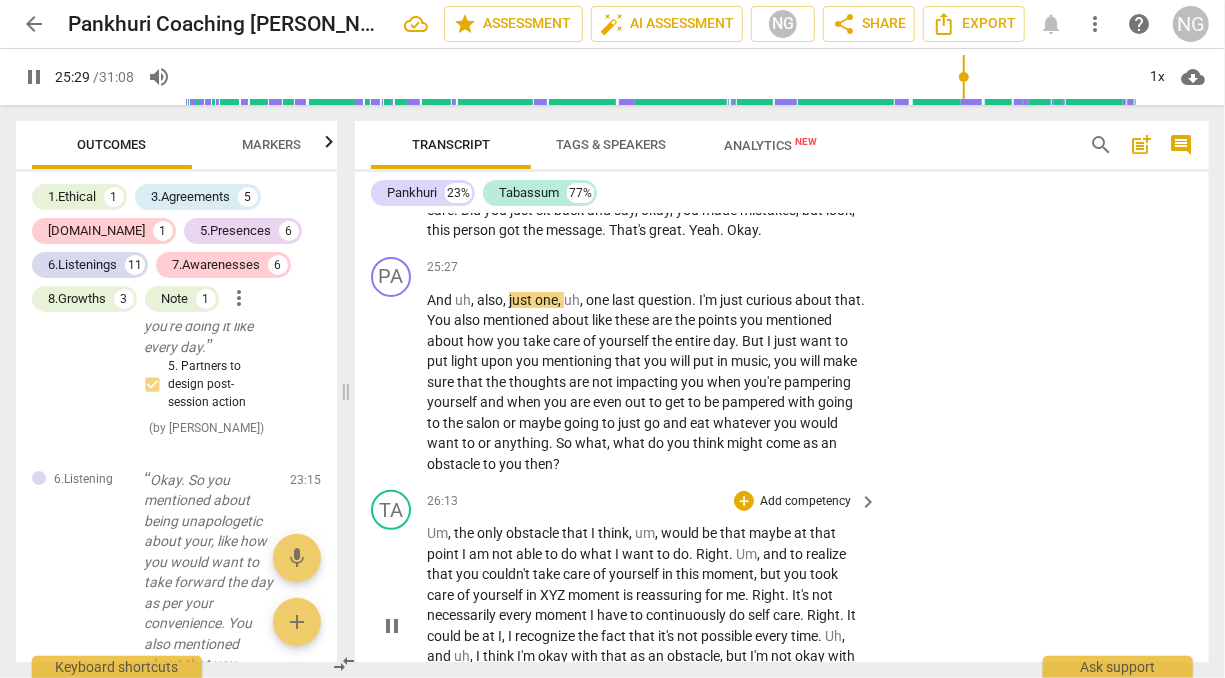 scroll, scrollTop: 7590, scrollLeft: 0, axis: vertical 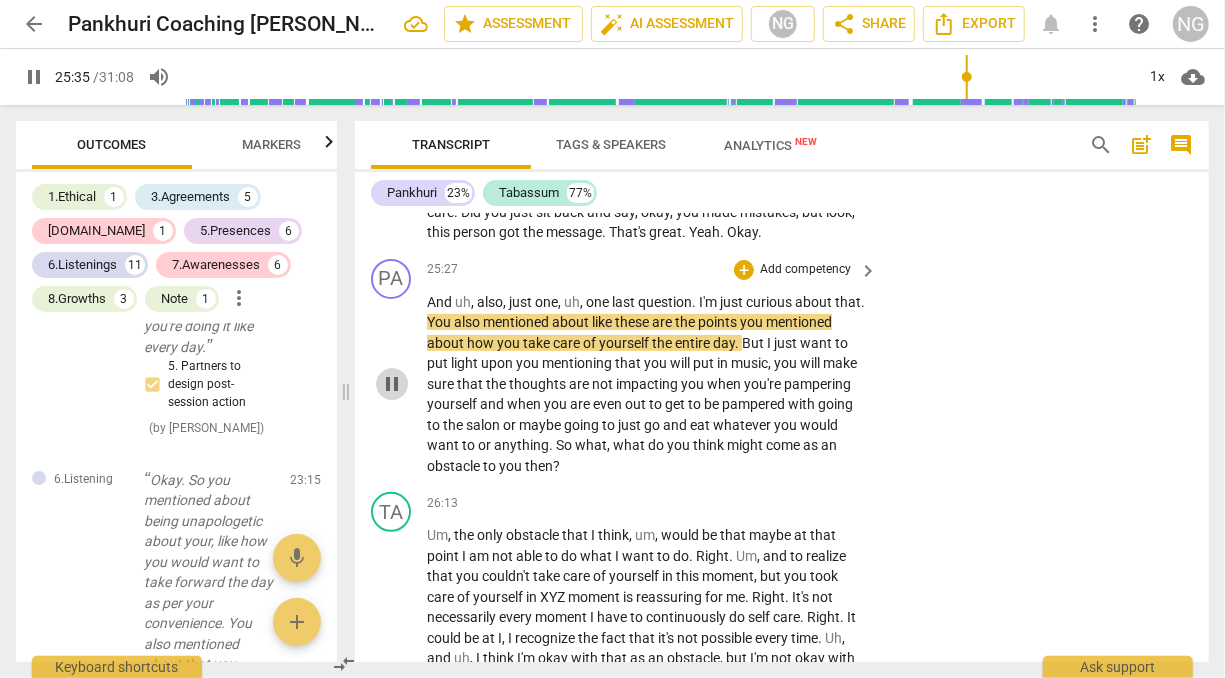 click on "pause" at bounding box center [392, 384] 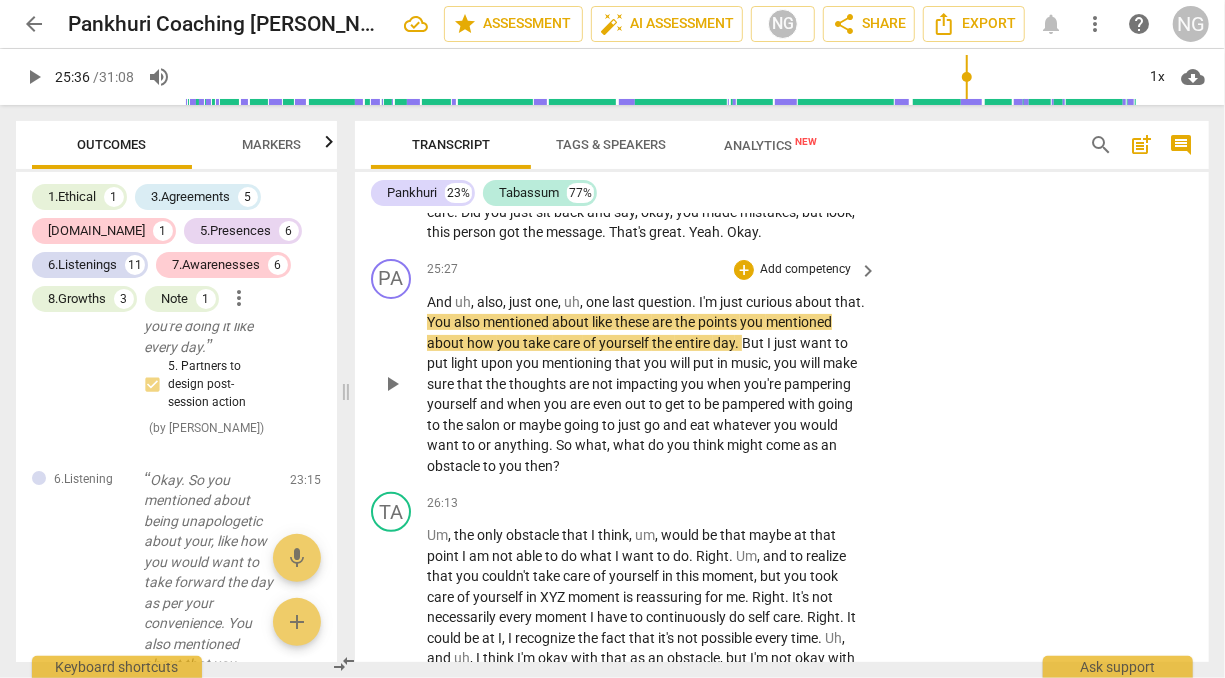 click on "Add competency" at bounding box center [805, 270] 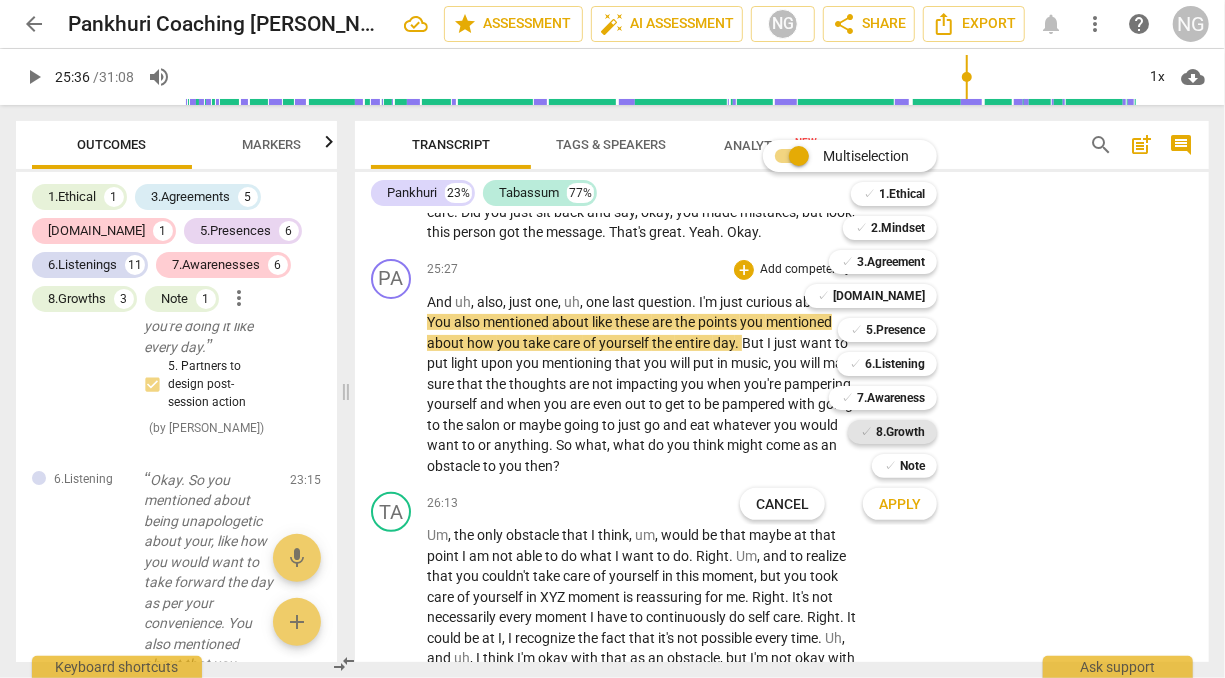 click on "8.Growth" at bounding box center (900, 432) 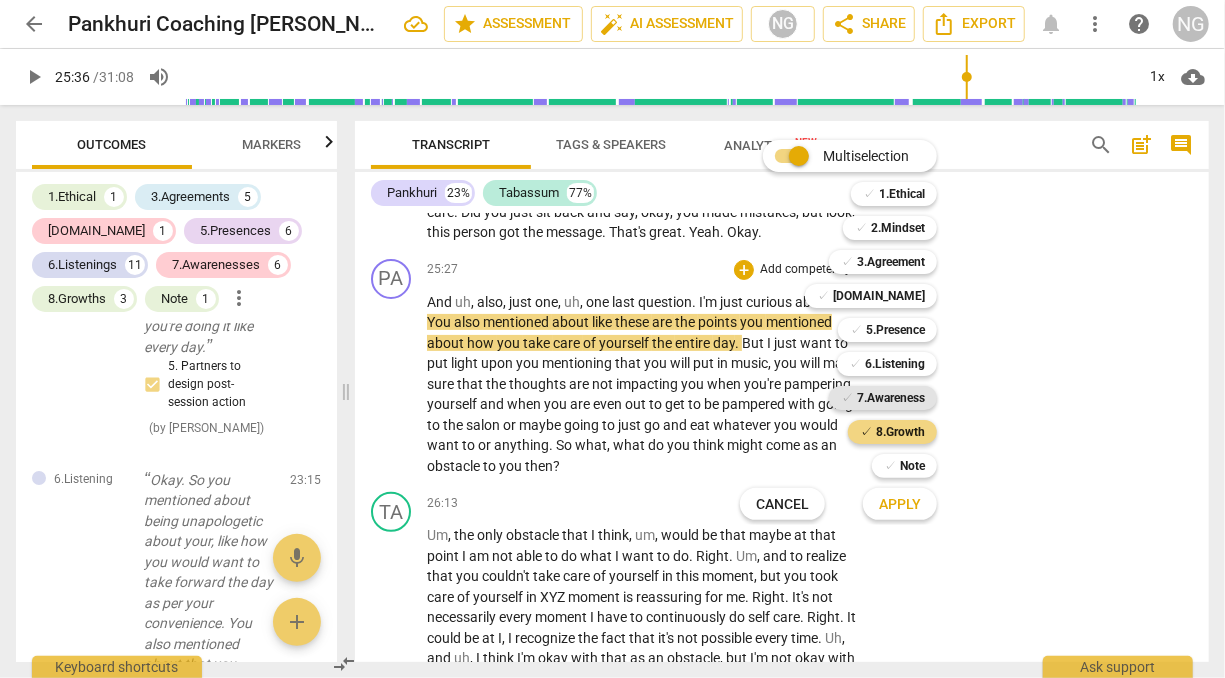 click on "7.Awareness" at bounding box center [891, 398] 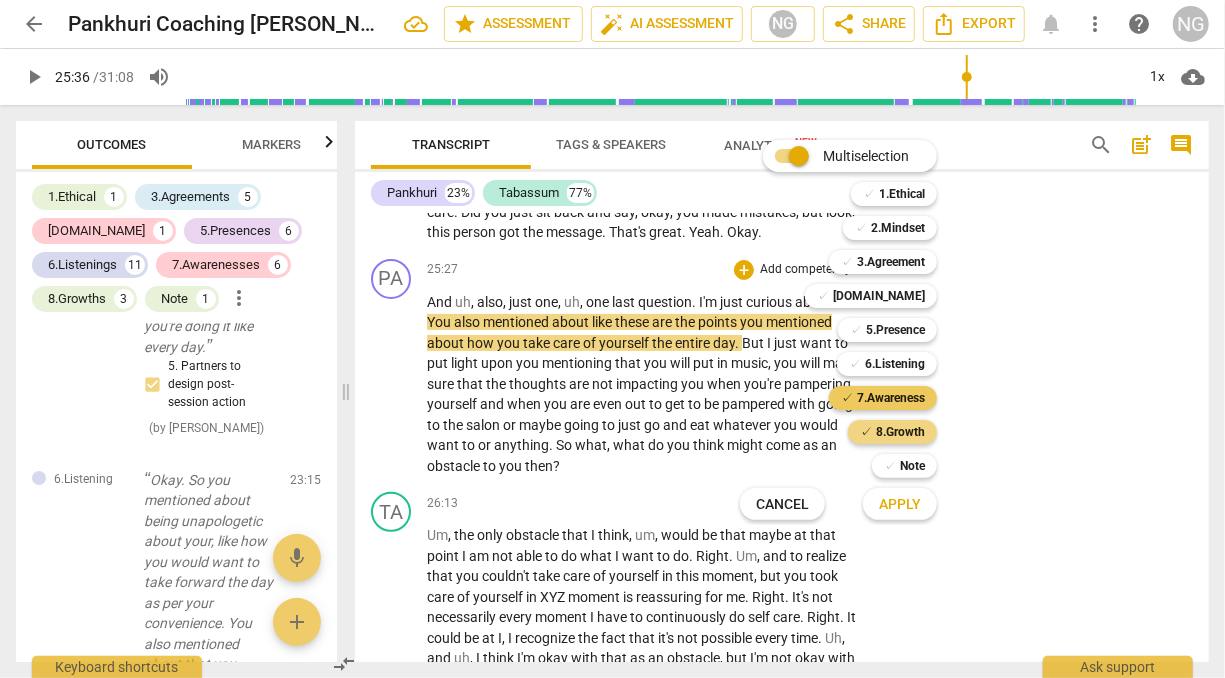 click on "7.Awareness" at bounding box center (891, 398) 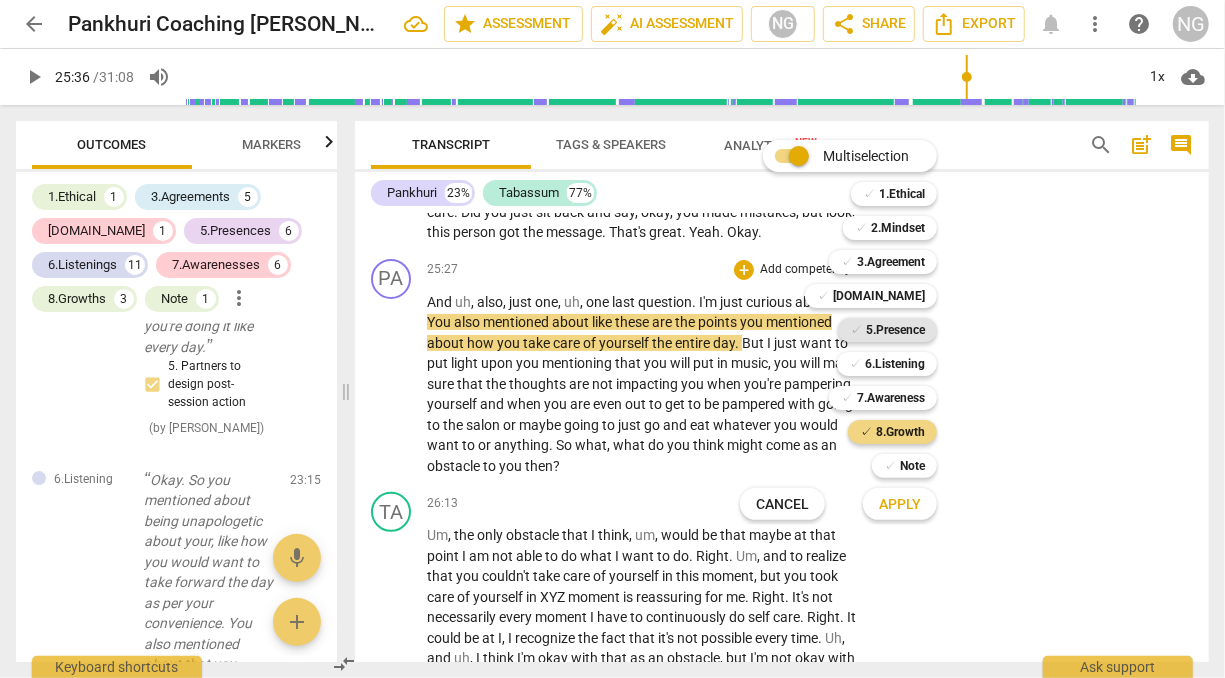 click on "5.Presence" at bounding box center [895, 330] 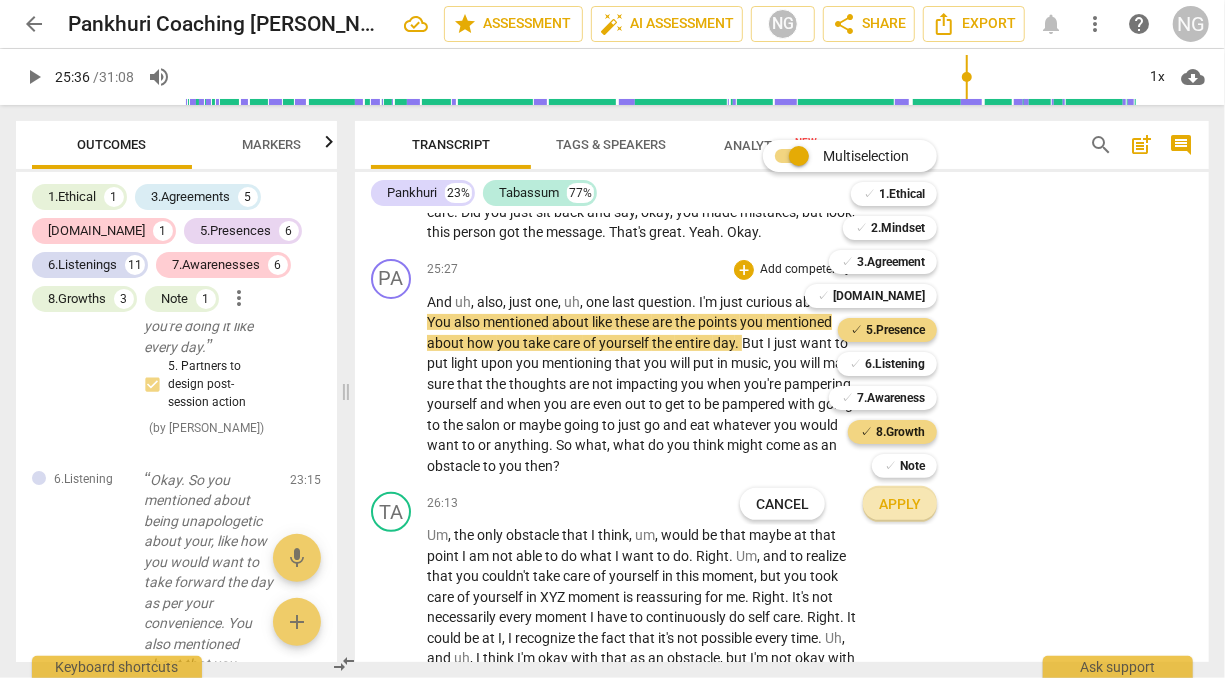 click on "Apply" at bounding box center (900, 505) 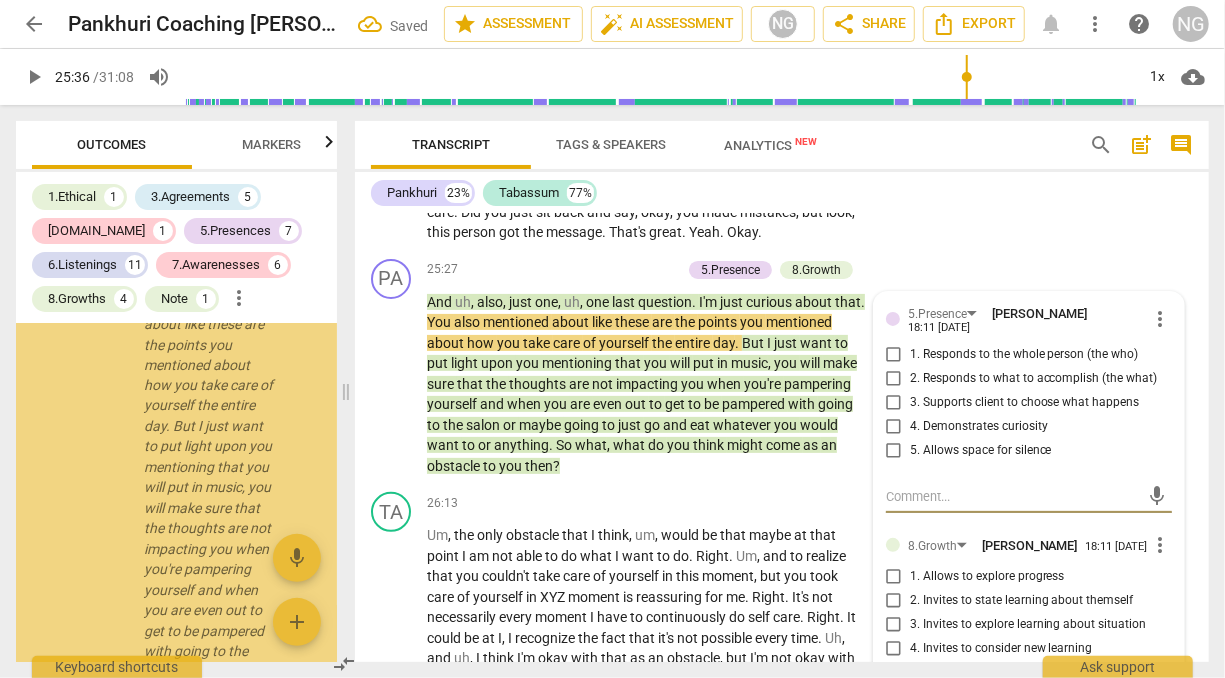 scroll, scrollTop: 17090, scrollLeft: 0, axis: vertical 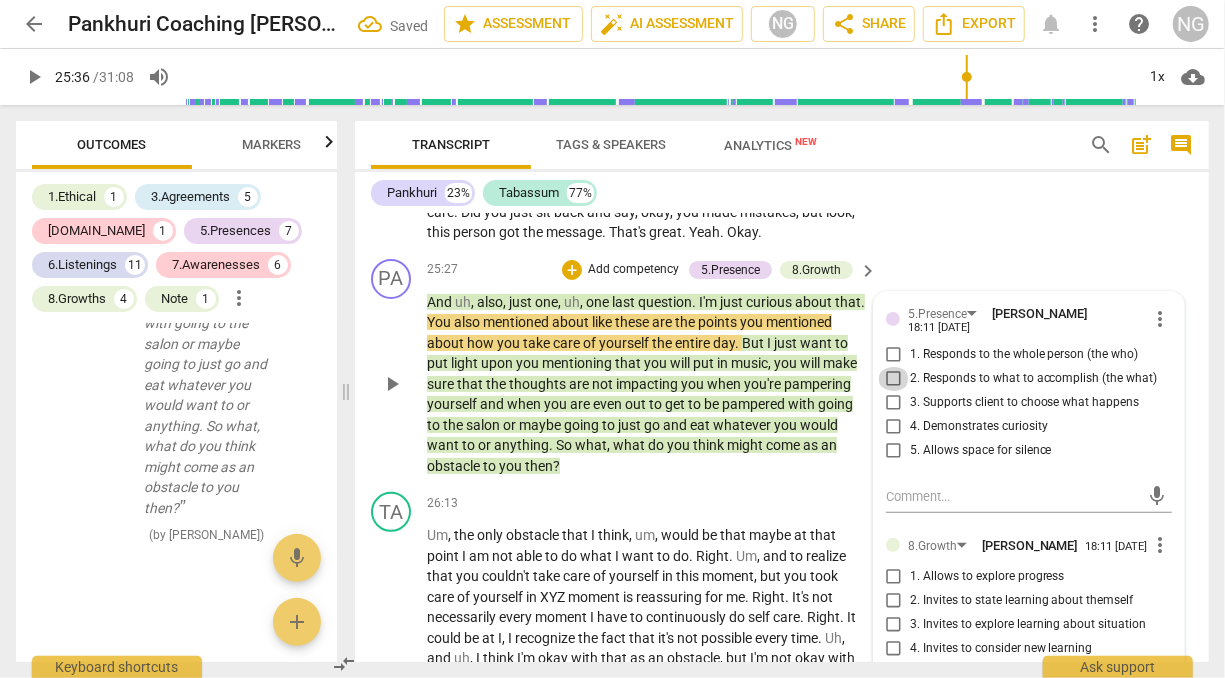 click on "2. Responds to what to accomplish (the what)" at bounding box center [894, 379] 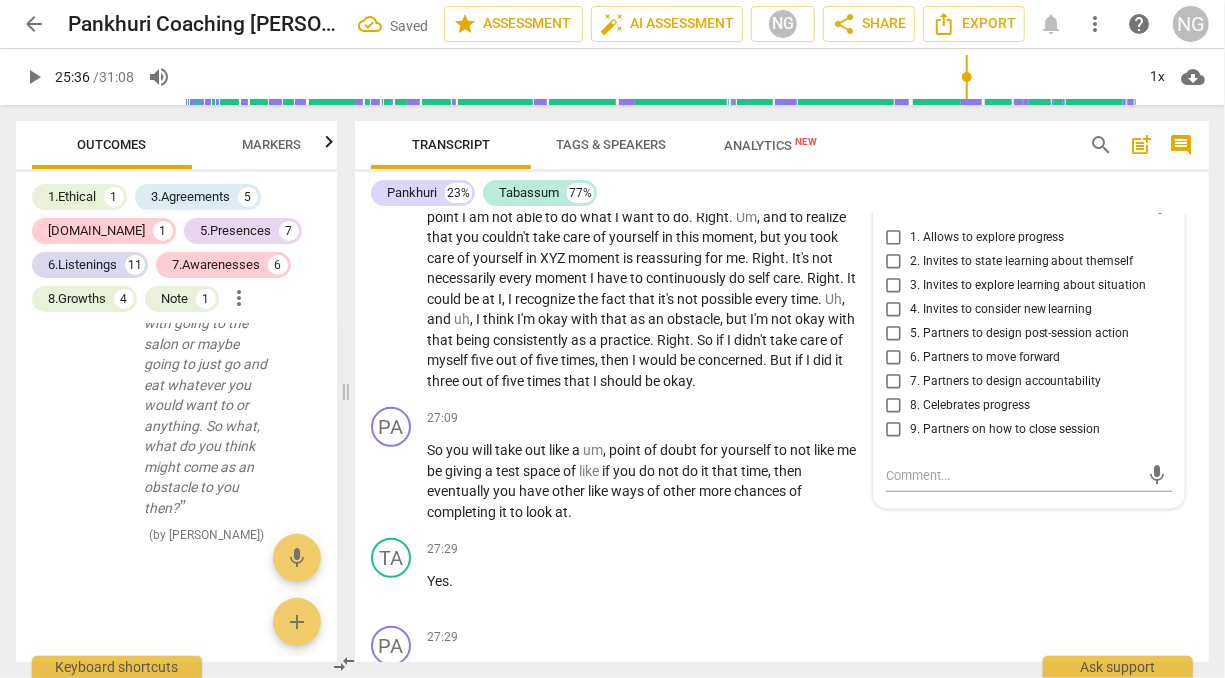 scroll, scrollTop: 7959, scrollLeft: 0, axis: vertical 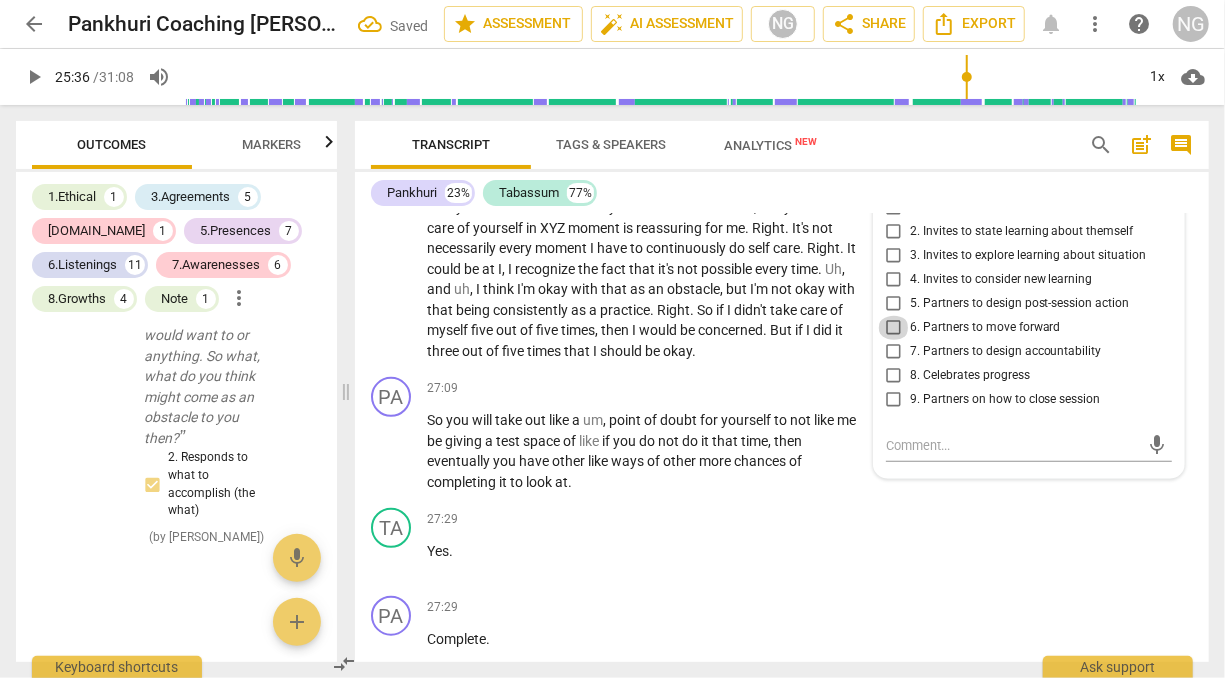 click on "6. Partners to move forward" at bounding box center (894, 328) 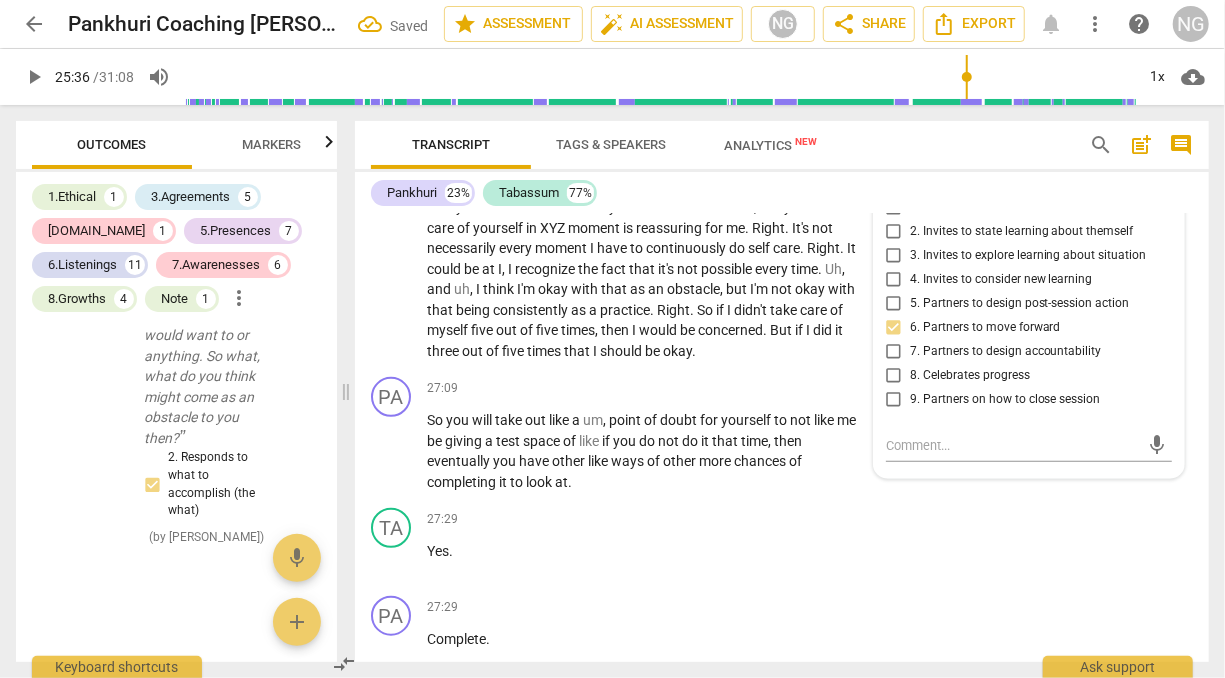 click on "5. Partners to design post-session action" at bounding box center (894, 304) 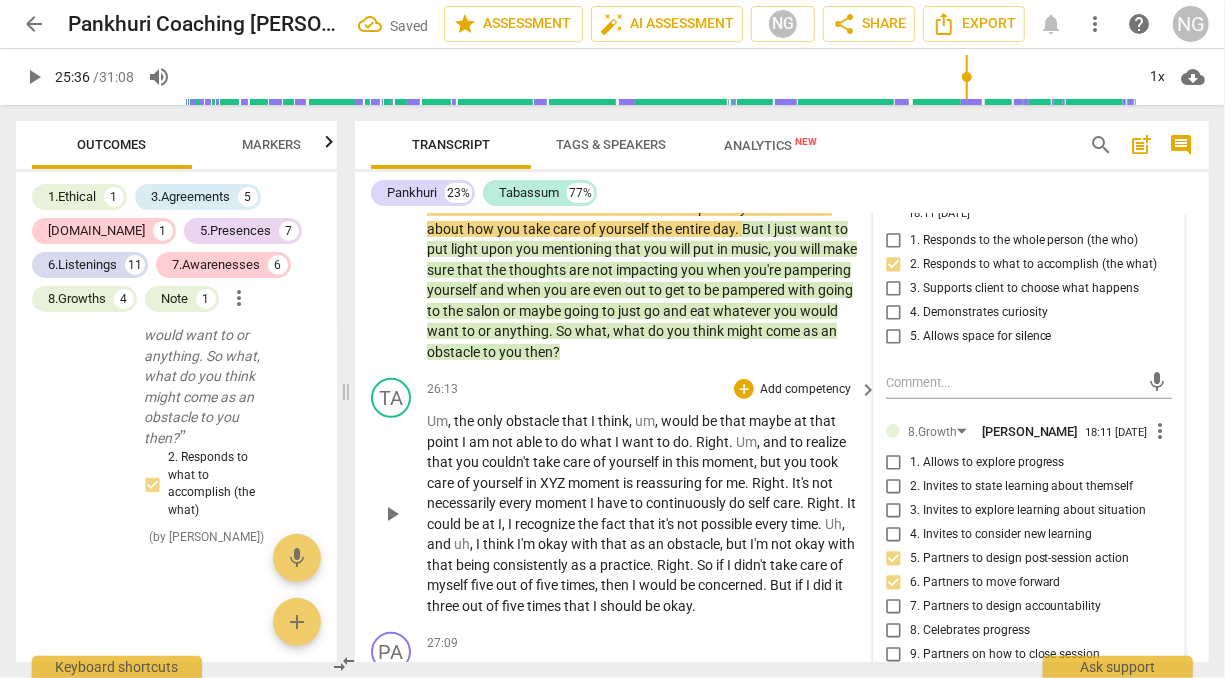 scroll, scrollTop: 7653, scrollLeft: 0, axis: vertical 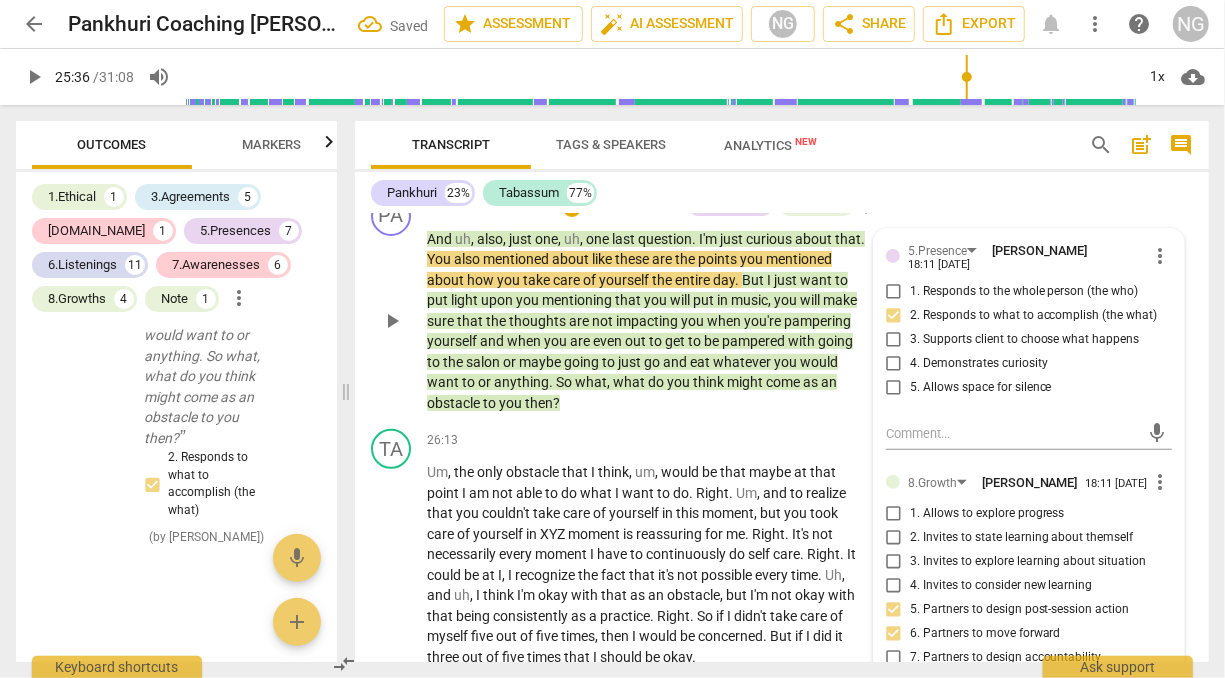 click on "Add competency" at bounding box center [633, 207] 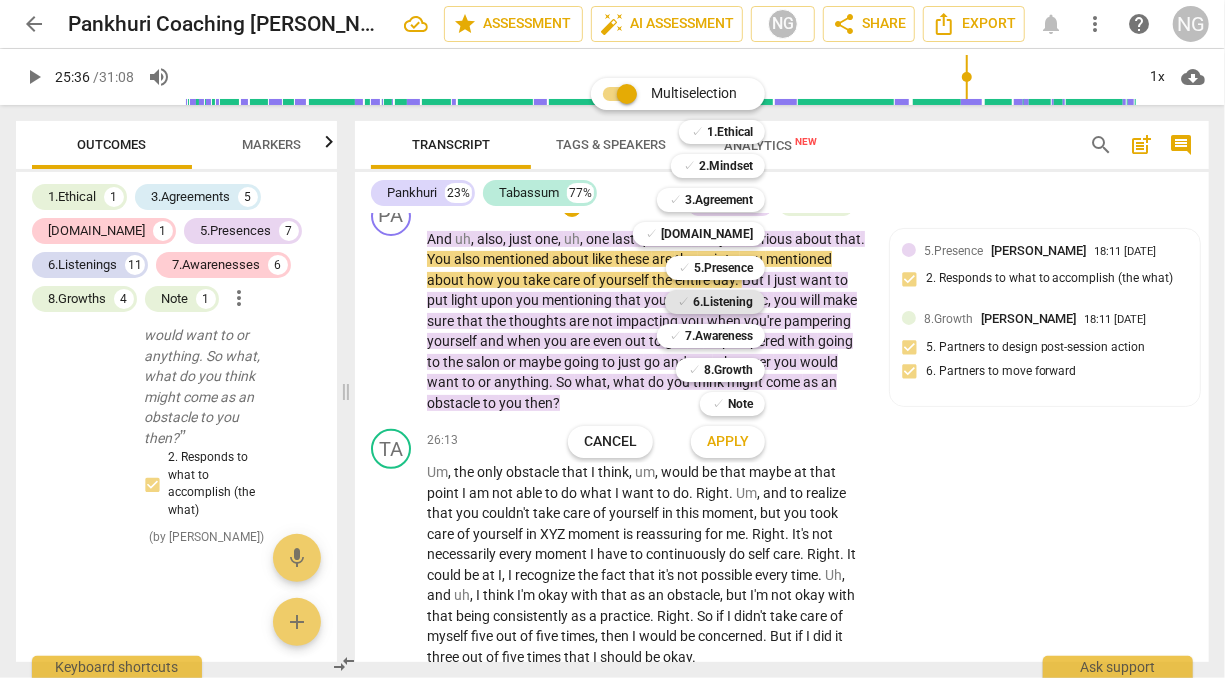 click on "6.Listening" at bounding box center [723, 302] 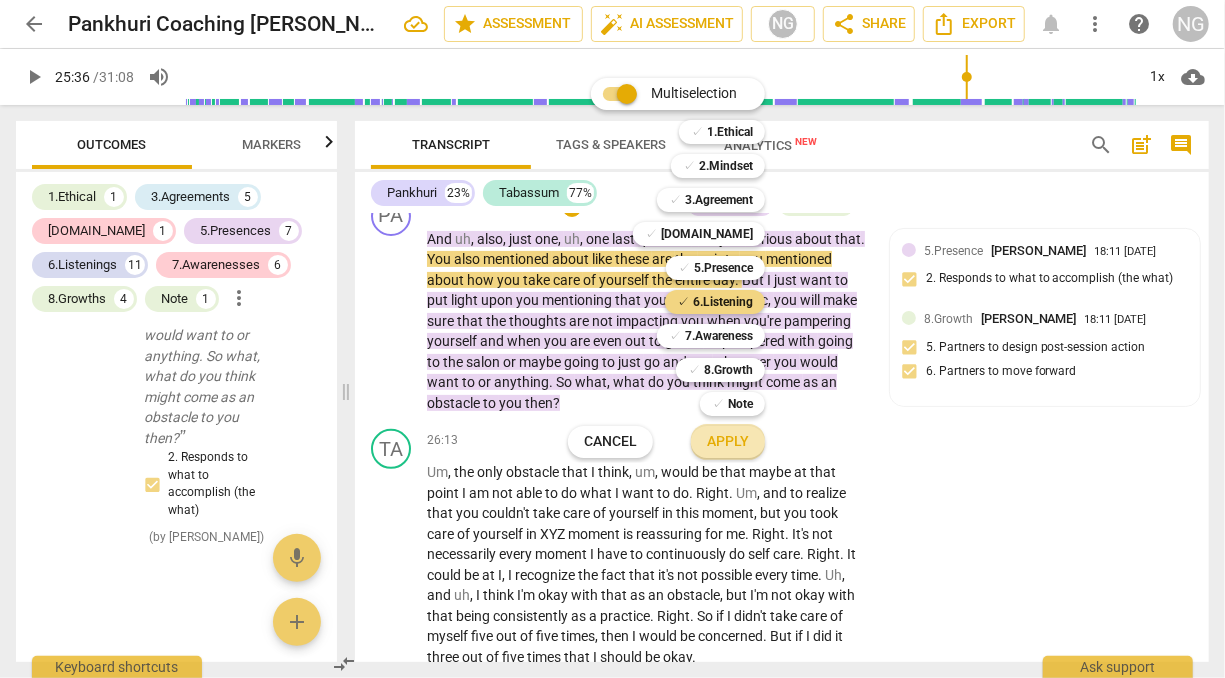 click on "Apply" at bounding box center (728, 442) 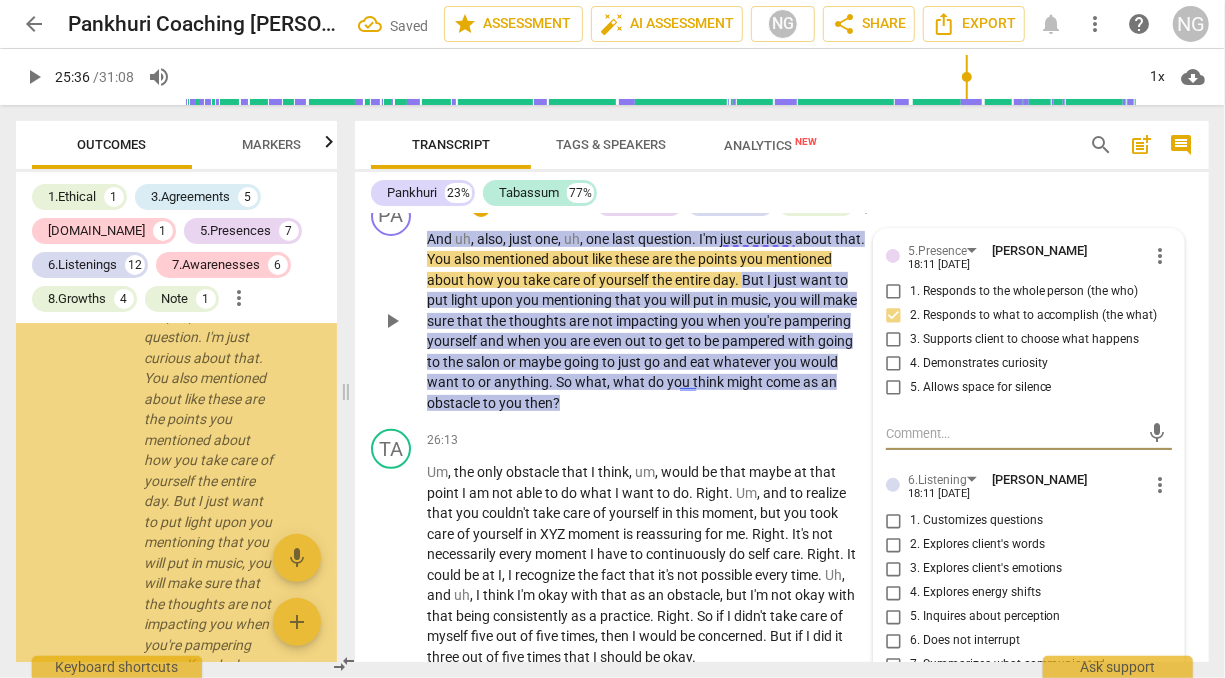 scroll, scrollTop: 17986, scrollLeft: 0, axis: vertical 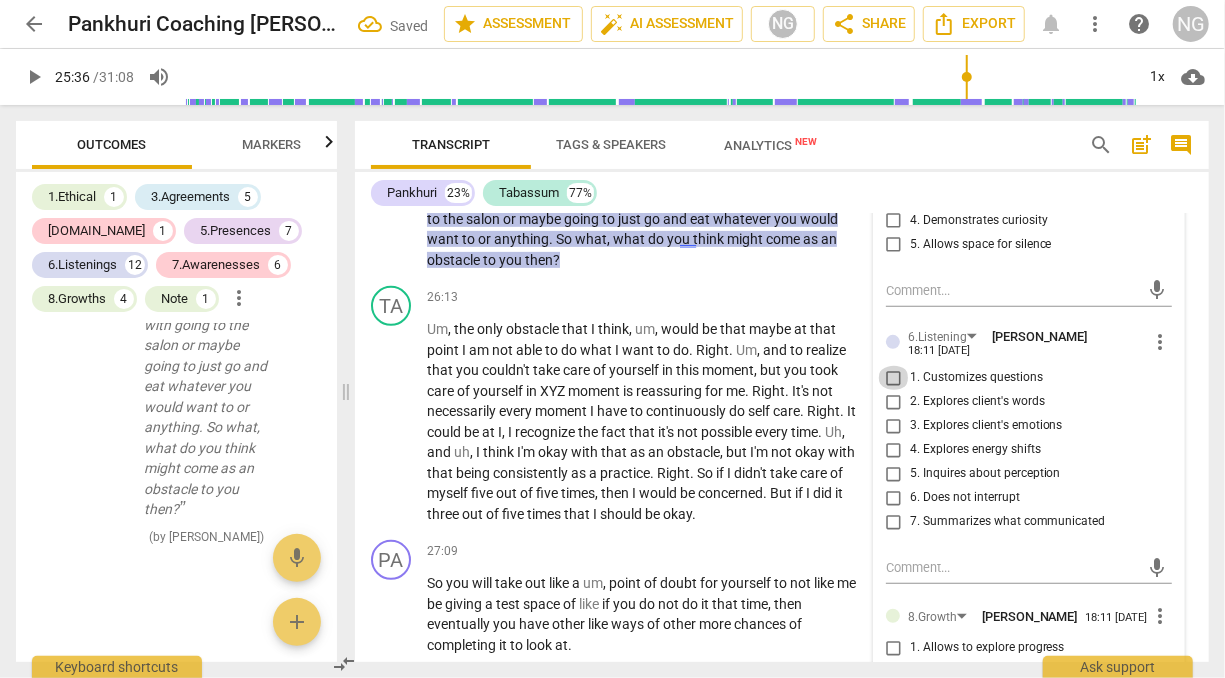 click on "1. Customizes questions" at bounding box center (894, 378) 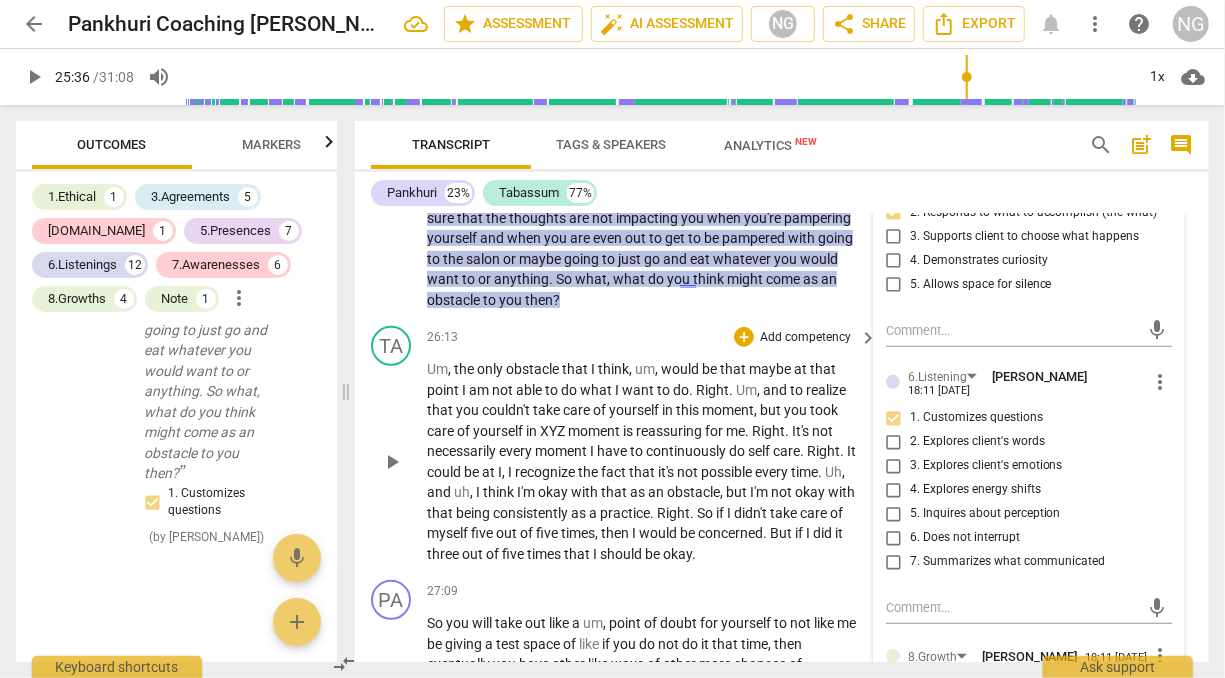 scroll, scrollTop: 7830, scrollLeft: 0, axis: vertical 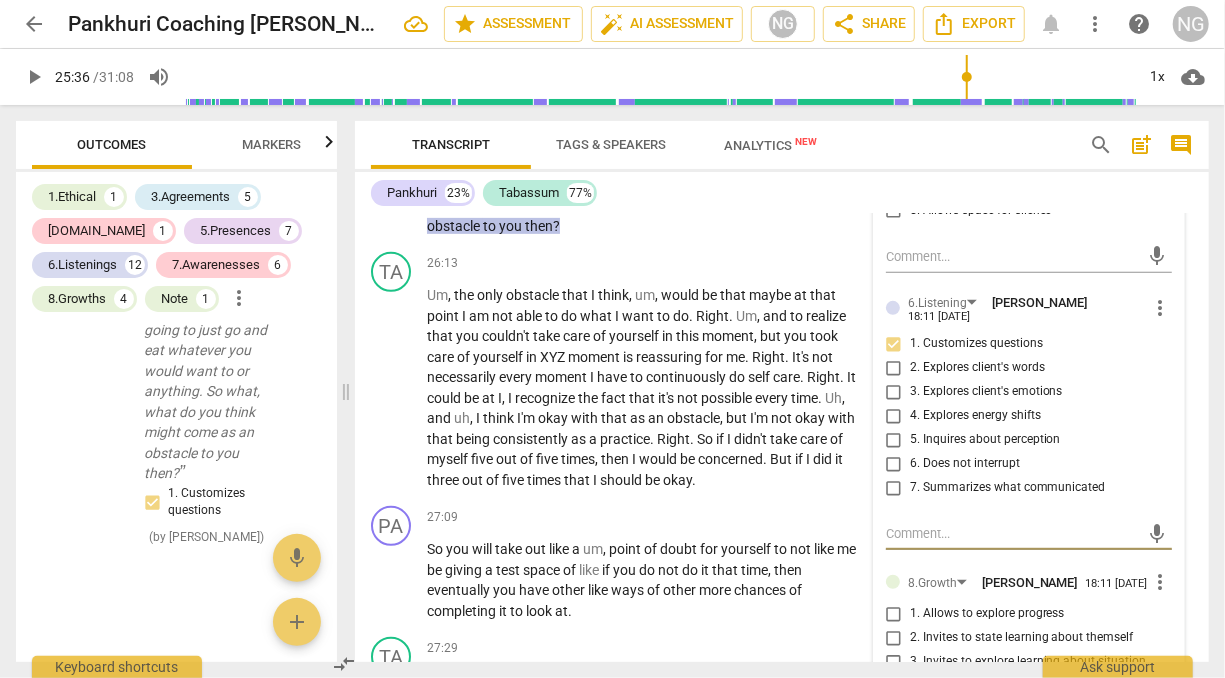 click at bounding box center (1013, 533) 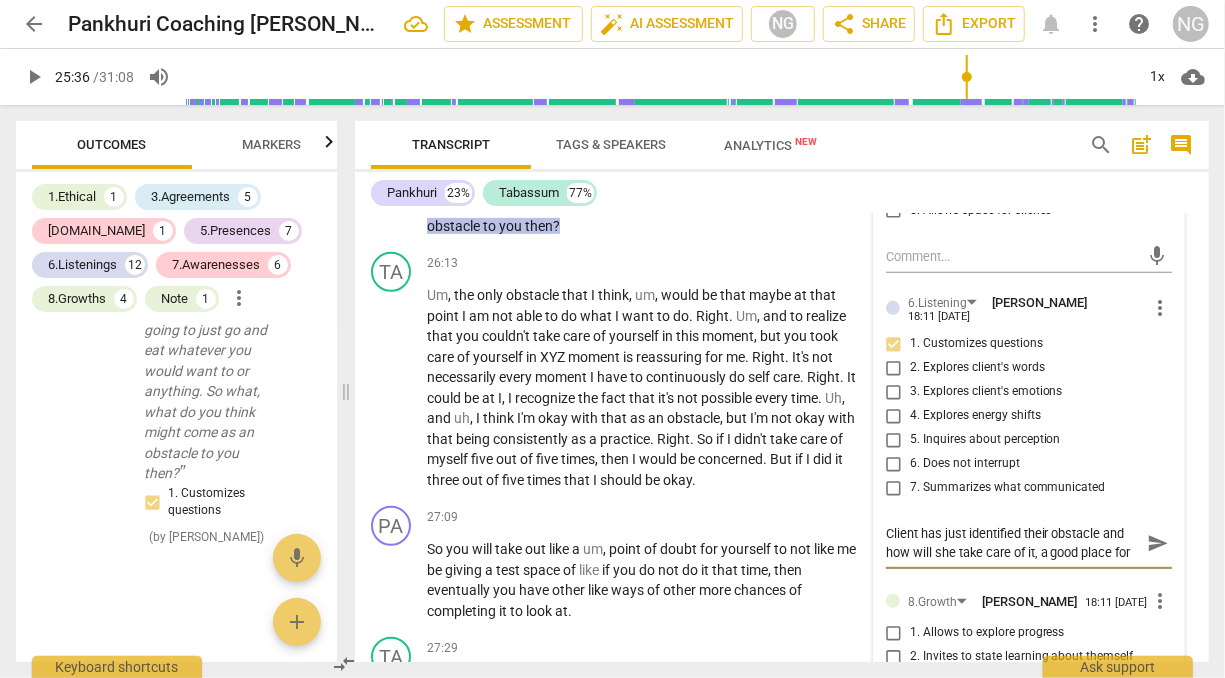 scroll, scrollTop: 16, scrollLeft: 0, axis: vertical 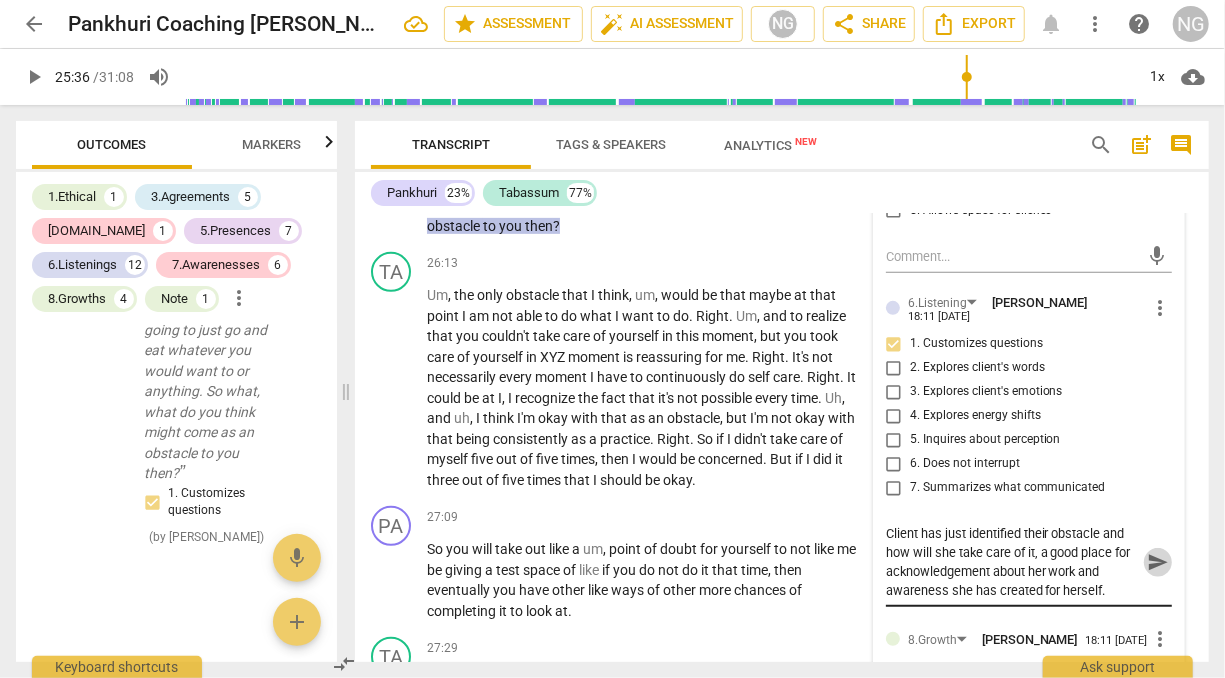 click on "send" at bounding box center (1158, 562) 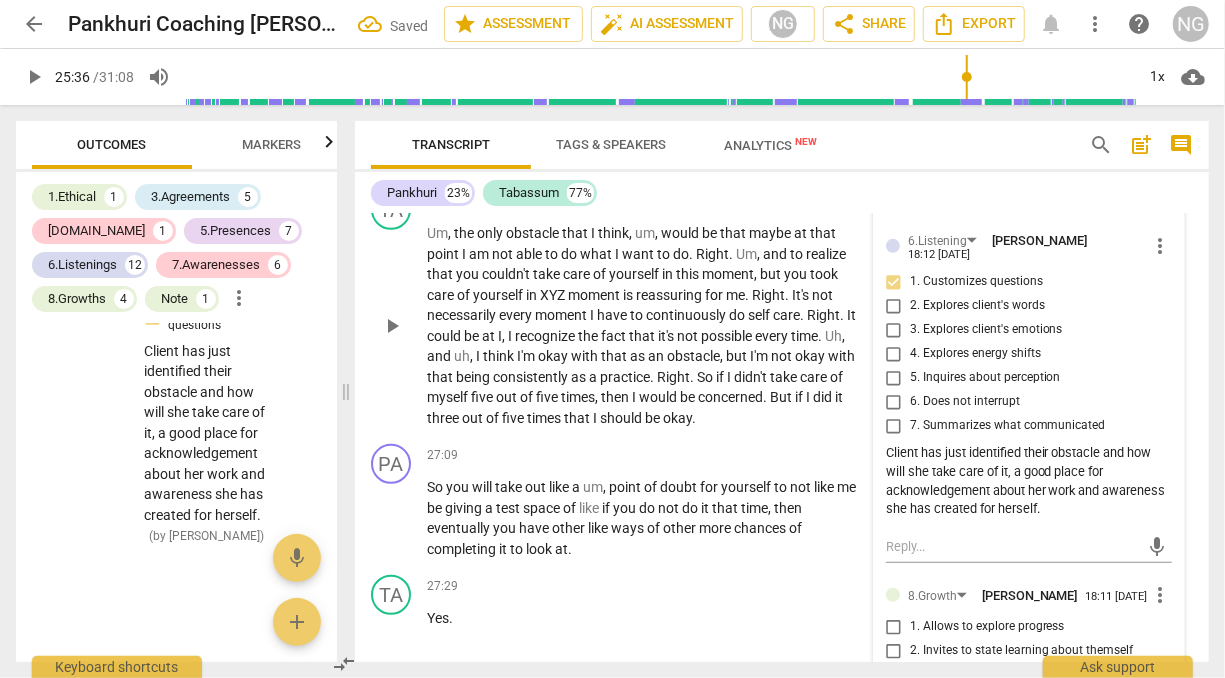 scroll, scrollTop: 7894, scrollLeft: 0, axis: vertical 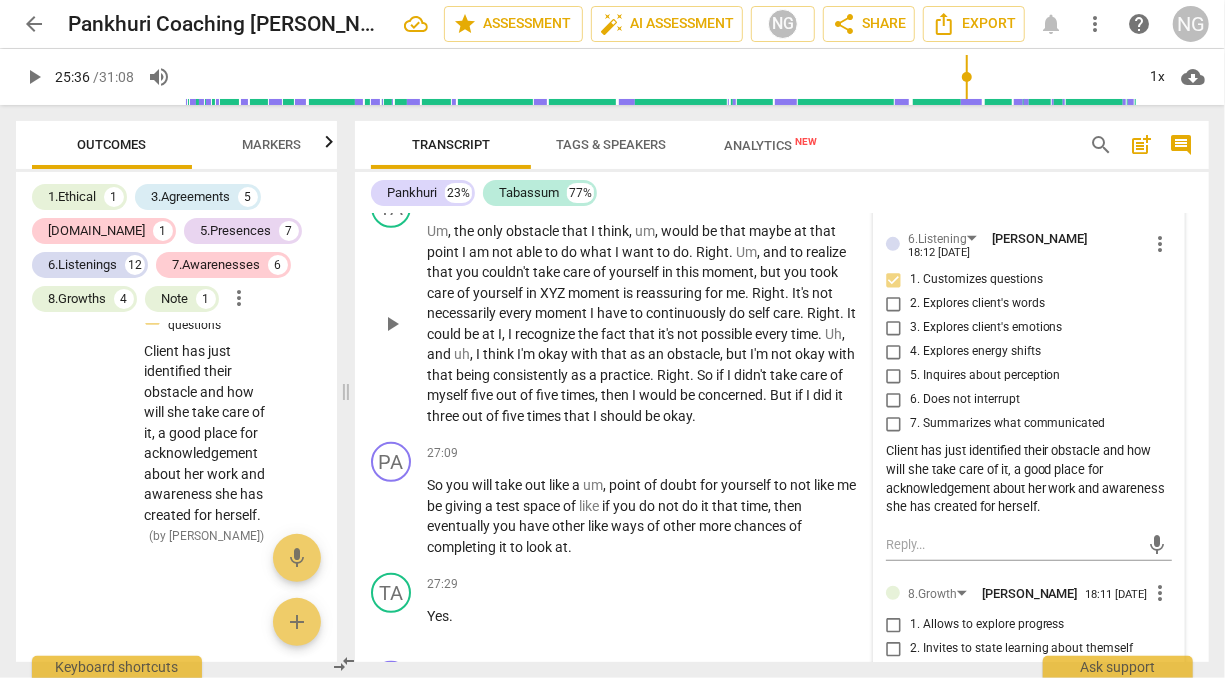 click on "Um ,   the   only   obstacle   that   I   think ,   um ,   would   be   that   maybe   at   that   point   I   am   not   able   to   do   what   I   want   to   do .   Right .   Um ,   and   to   realize   that   you   couldn't   take   care   of   yourself   in   this   moment ,   but   you   took   care   of   yourself   in   XYZ   moment   is   reassuring   for   me .   Right .   It's   not   necessarily   every   moment   I   have   to   continuously   do   self   care .   Right .   It   could   be   at   I ,   I   recognize   the   fact   that   it's   not   possible   every   time .   Uh ,   and   uh ,   I   think   I'm   okay   with   that   as   an   obstacle ,   but   I'm   not   okay   with   that   being   consistently   as   a   practice .   Right .   So   if   I   didn't   take   care   of   myself   five   out   of   five   times ,   then   I   would   be   concerned .   But   if   I   did   it   three   out   of   five   times   that   I   should   be   okay ." at bounding box center [647, 323] 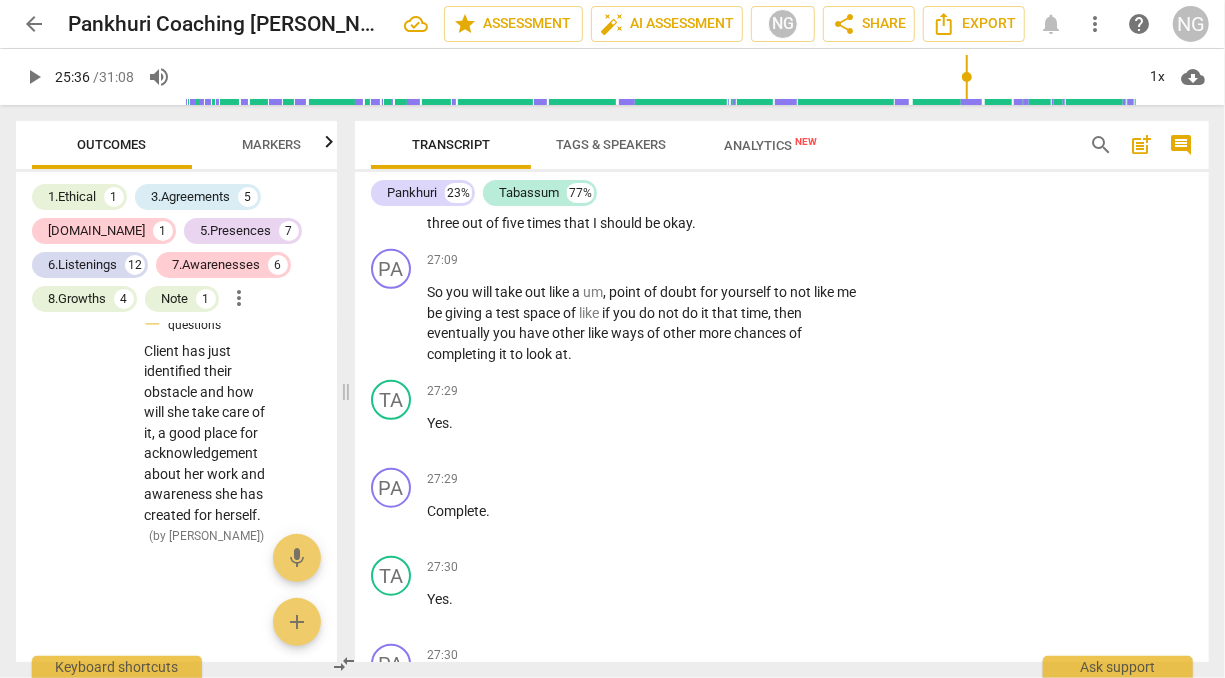 scroll, scrollTop: 8094, scrollLeft: 0, axis: vertical 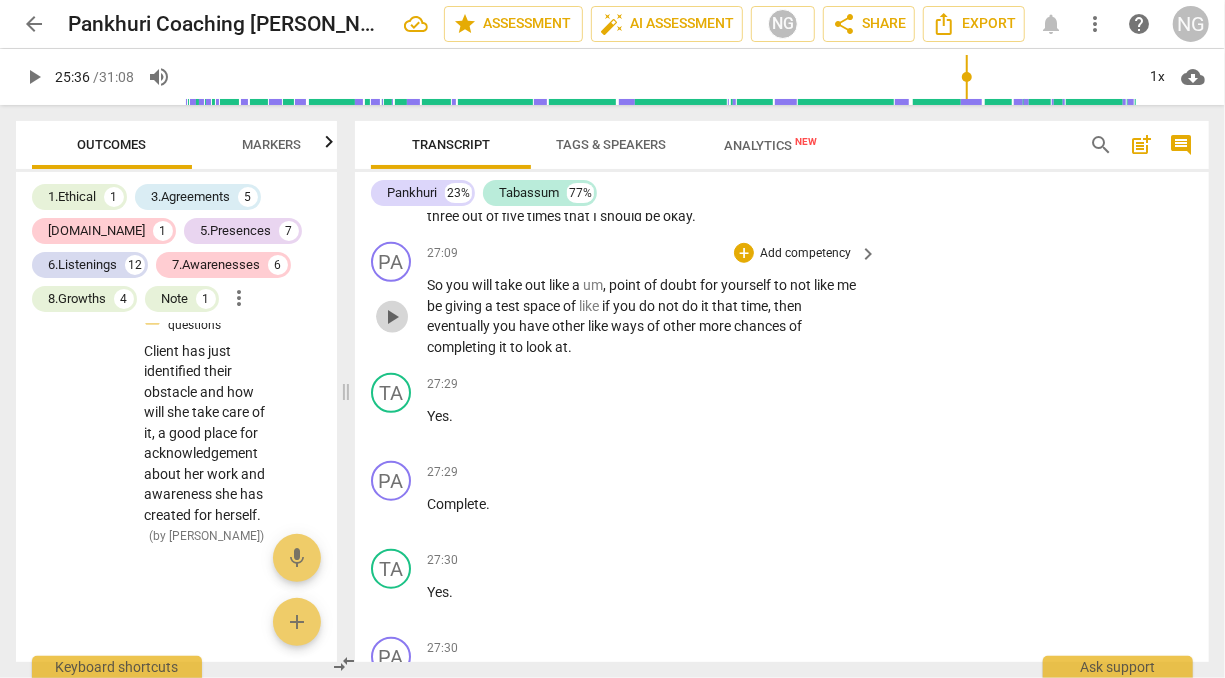 click on "play_arrow" at bounding box center [392, 317] 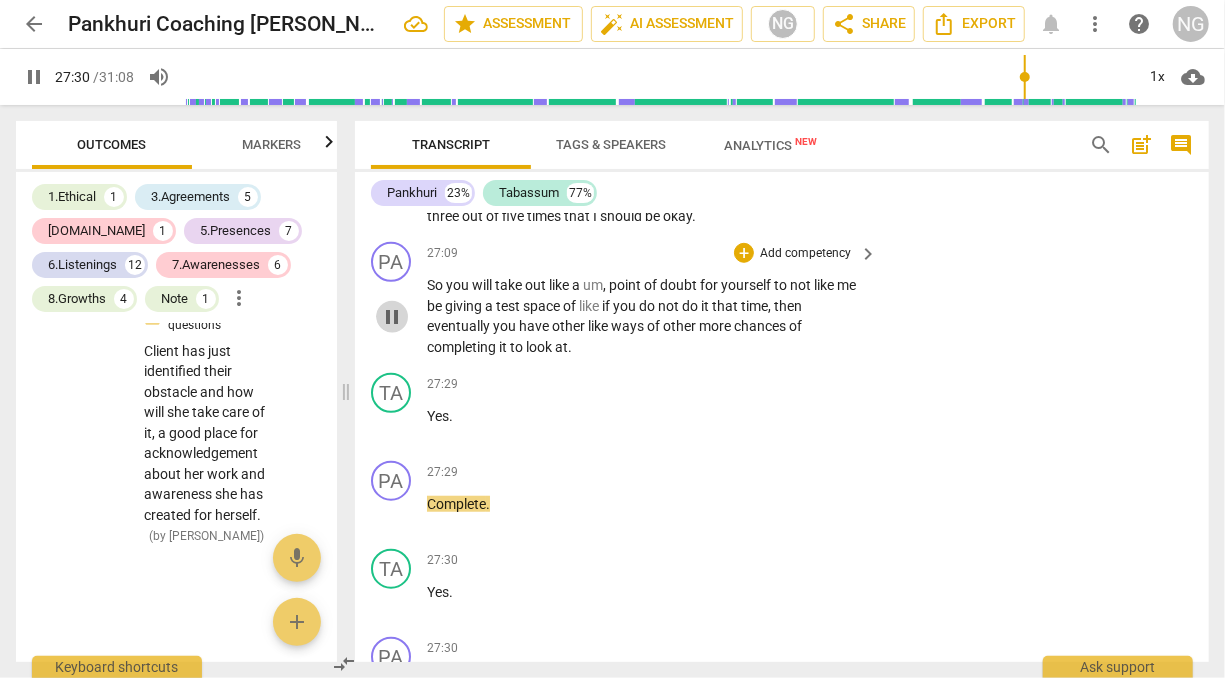 click on "pause" at bounding box center [392, 317] 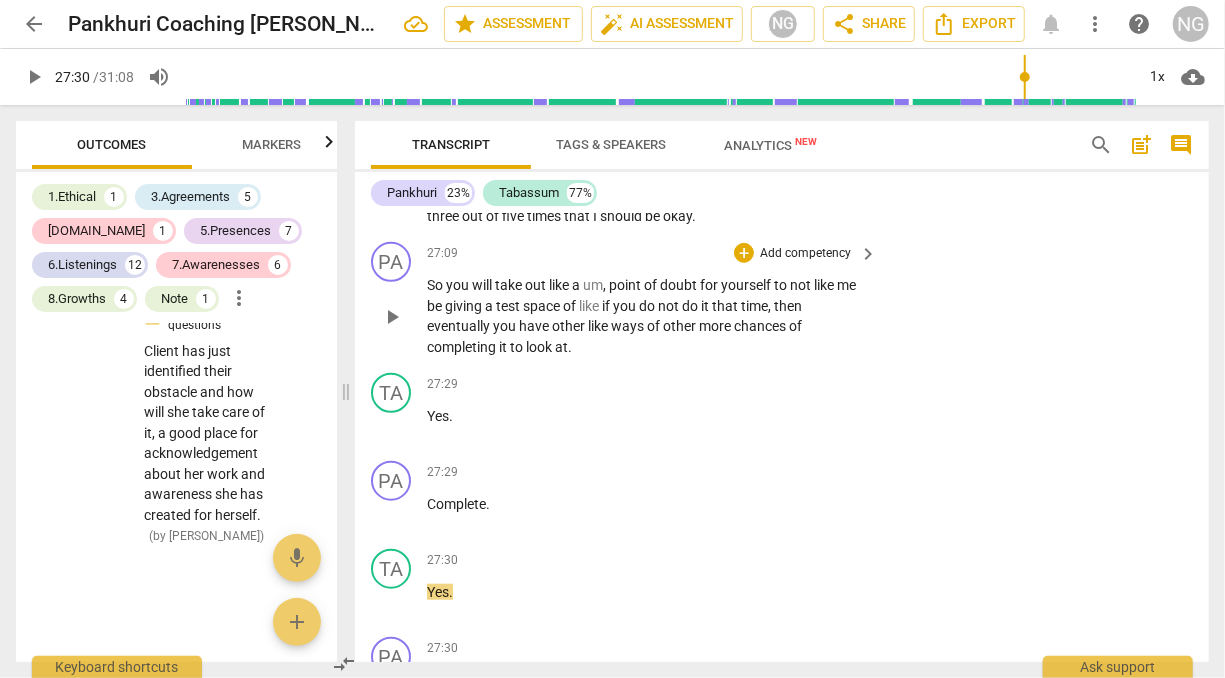 click on "Add competency" at bounding box center [805, 254] 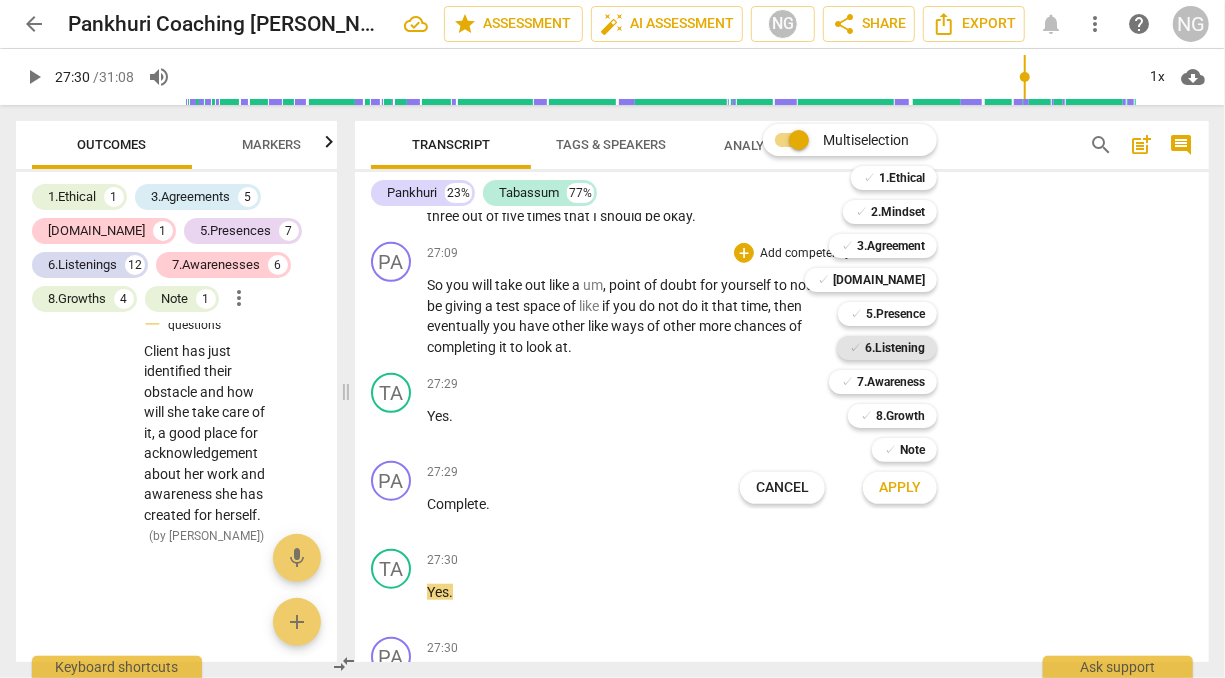 click on "6.Listening" at bounding box center (895, 348) 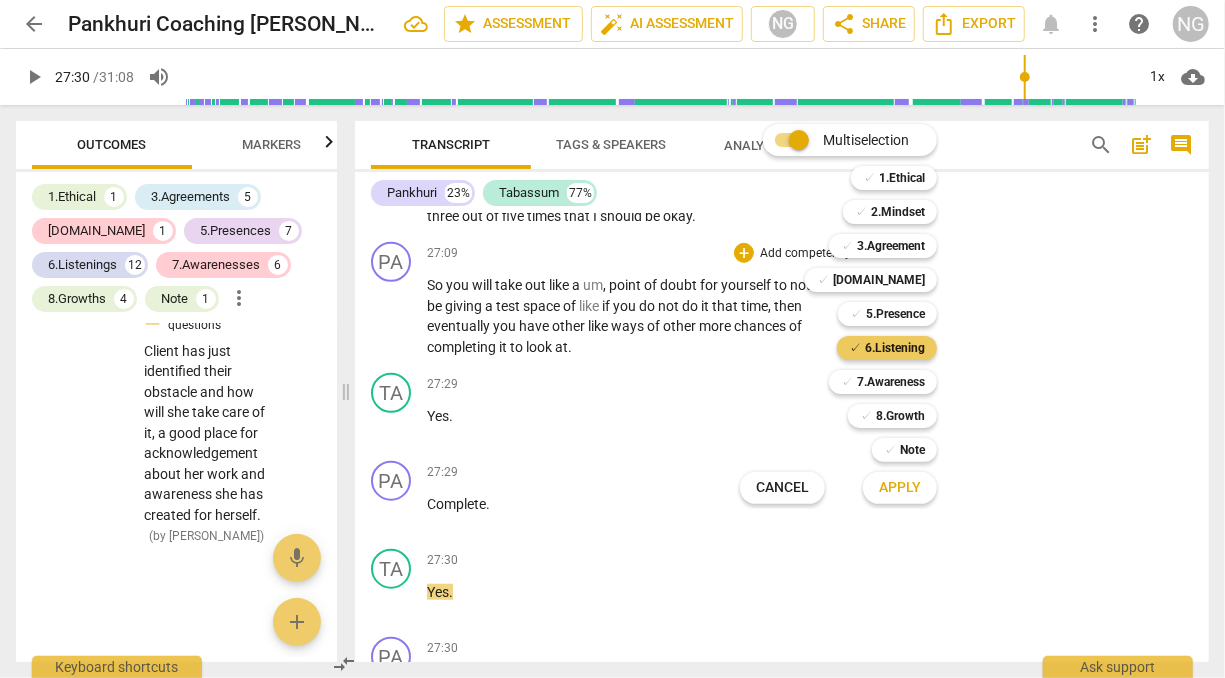 click on "6.Listening" at bounding box center (895, 348) 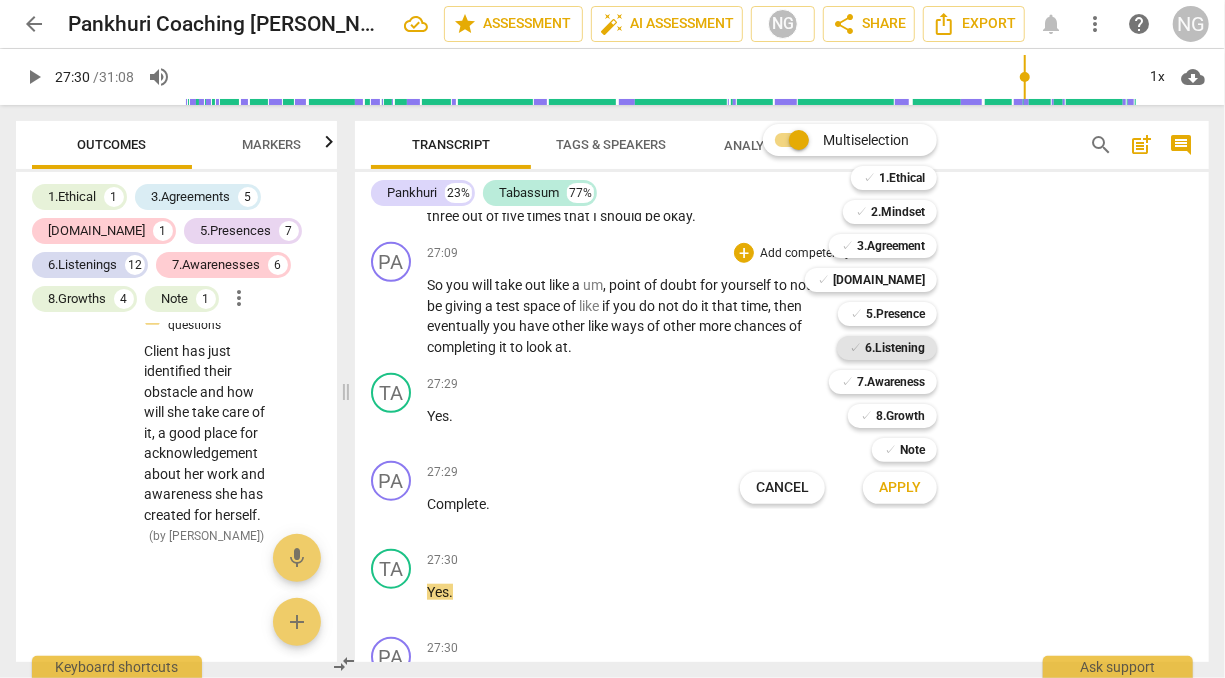 click on "6.Listening" at bounding box center [895, 348] 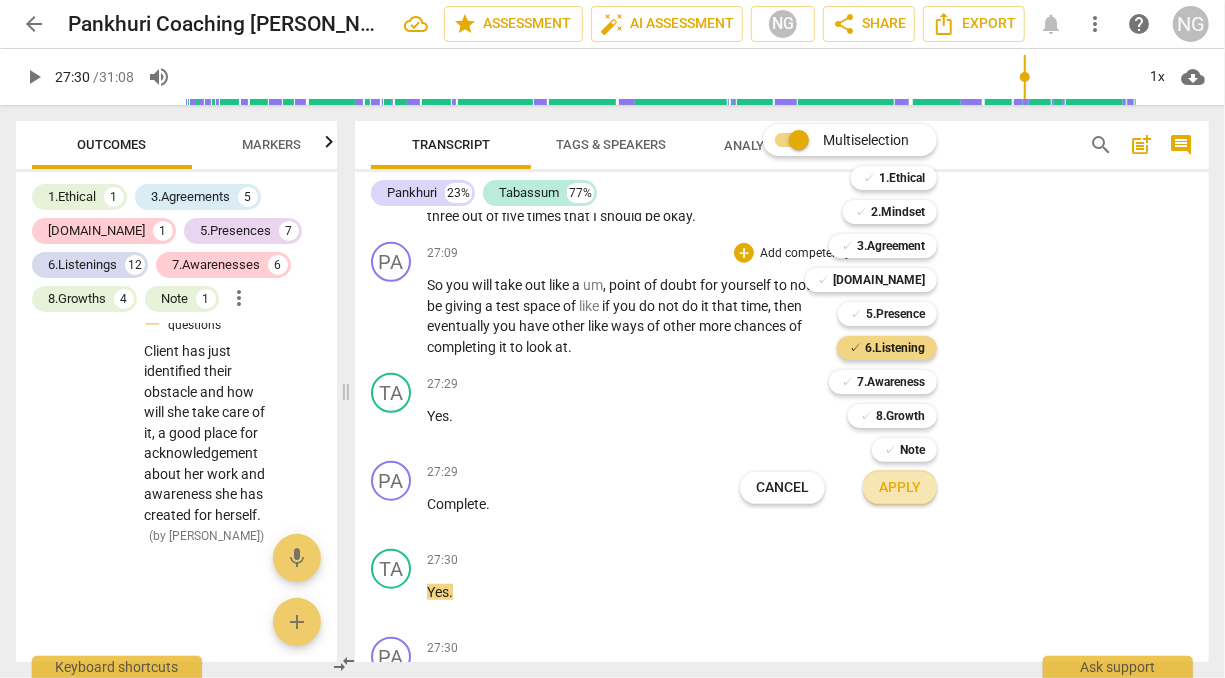click on "Apply" at bounding box center (900, 488) 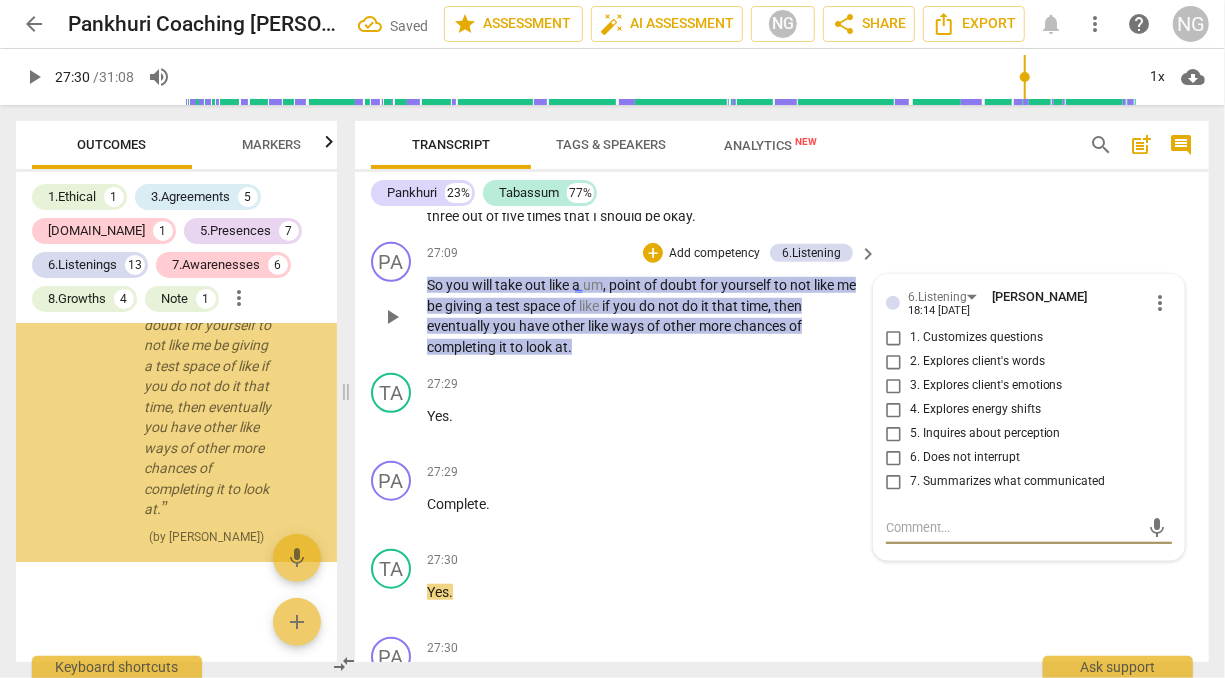scroll, scrollTop: 18736, scrollLeft: 0, axis: vertical 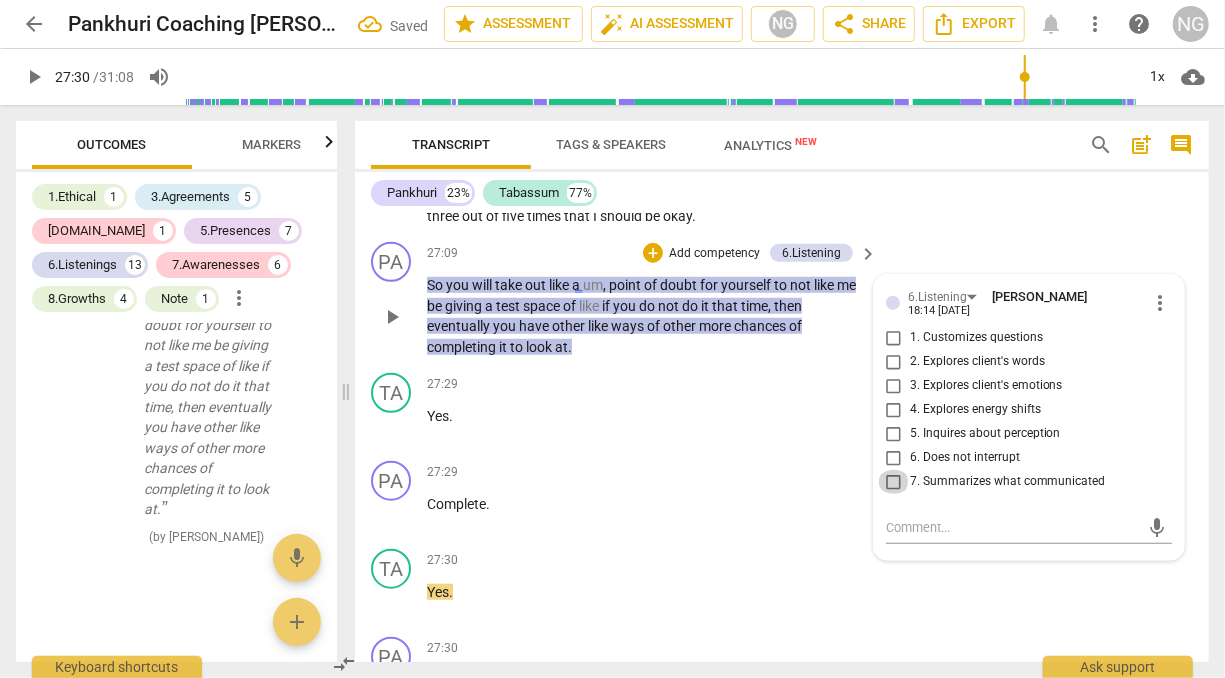 click on "7. Summarizes what communicated" at bounding box center [894, 482] 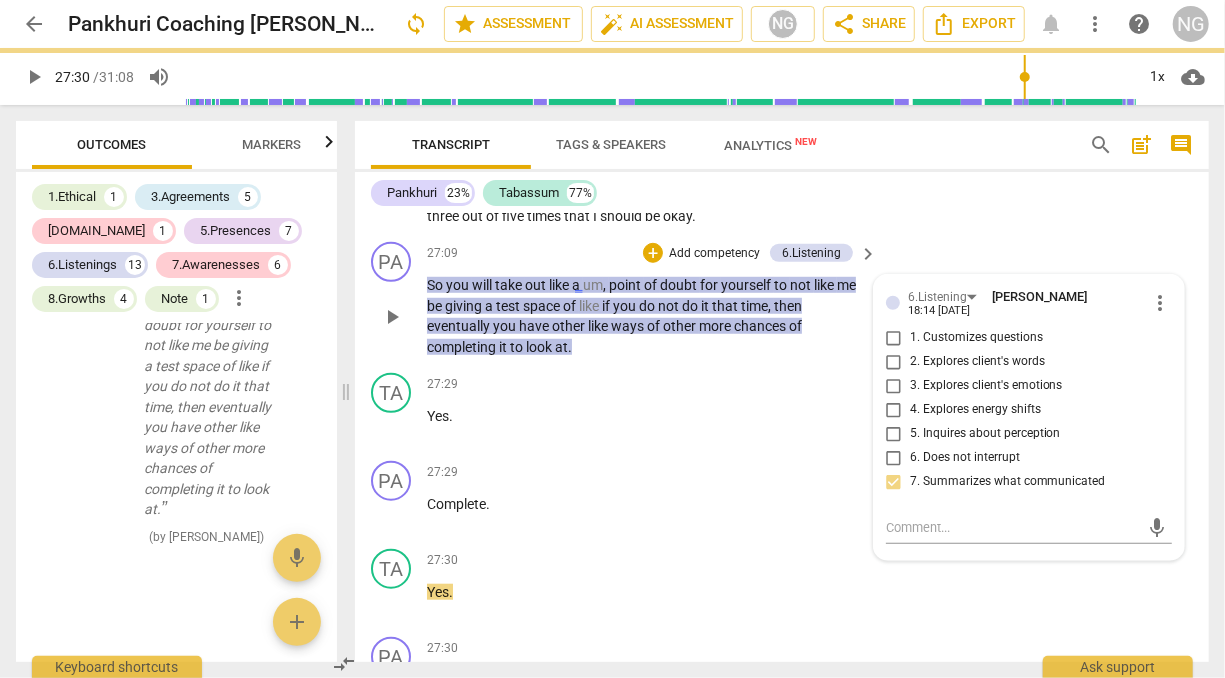 click on "So   you   will   take   out   like   a   um ,   point   of   doubt   for   yourself   to   not   like   me   be   giving   a   test   space   of   like   if   you   do   not   do   it   that   time ,   then   eventually   you   have   other   like   ways   of   other   more   chances   of   completing   it   to   look   at ." at bounding box center [647, 316] 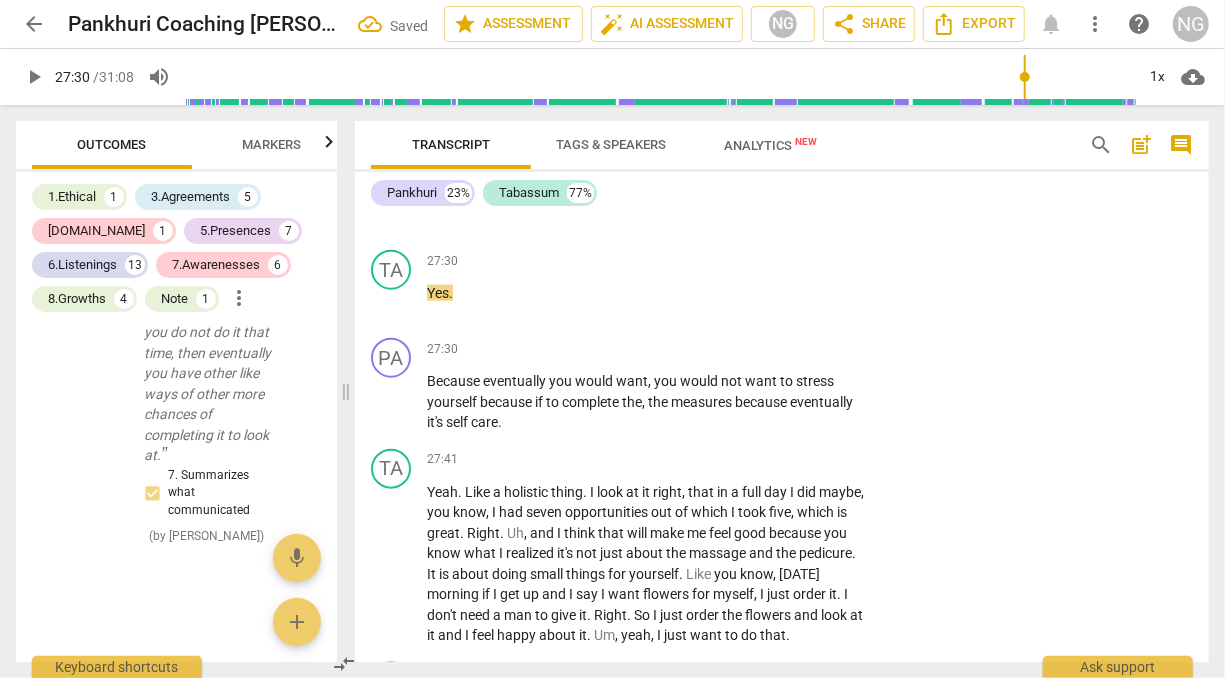 scroll, scrollTop: 8488, scrollLeft: 0, axis: vertical 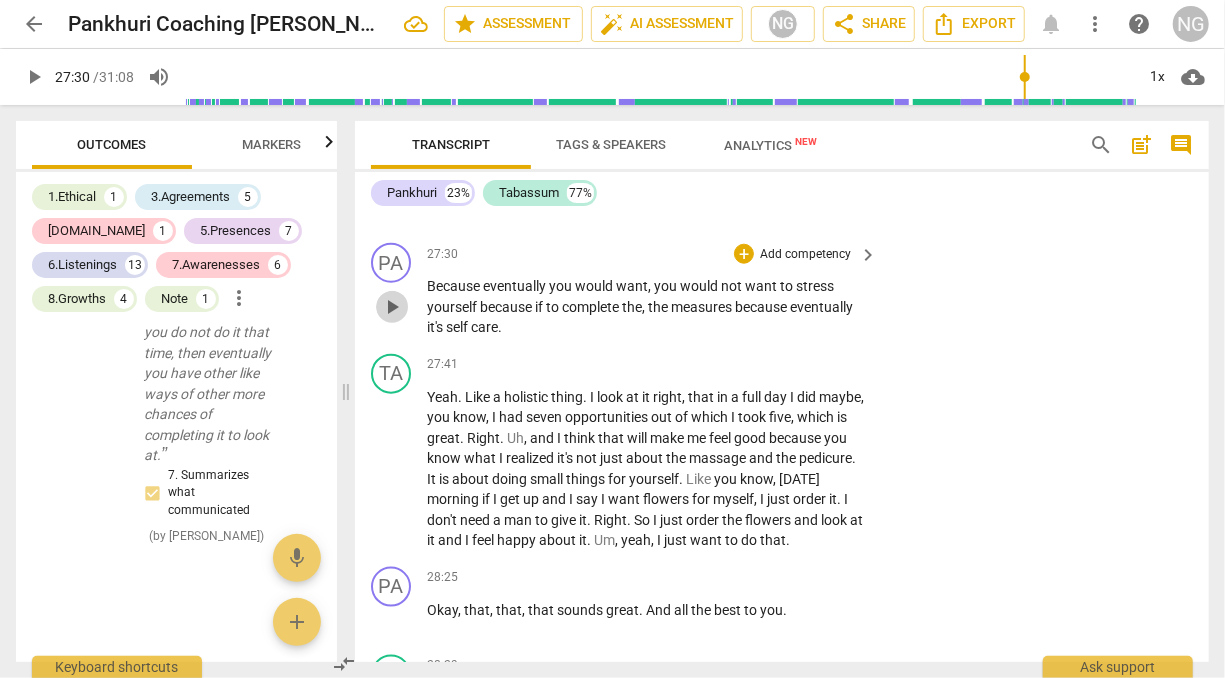 click on "play_arrow" at bounding box center (392, 307) 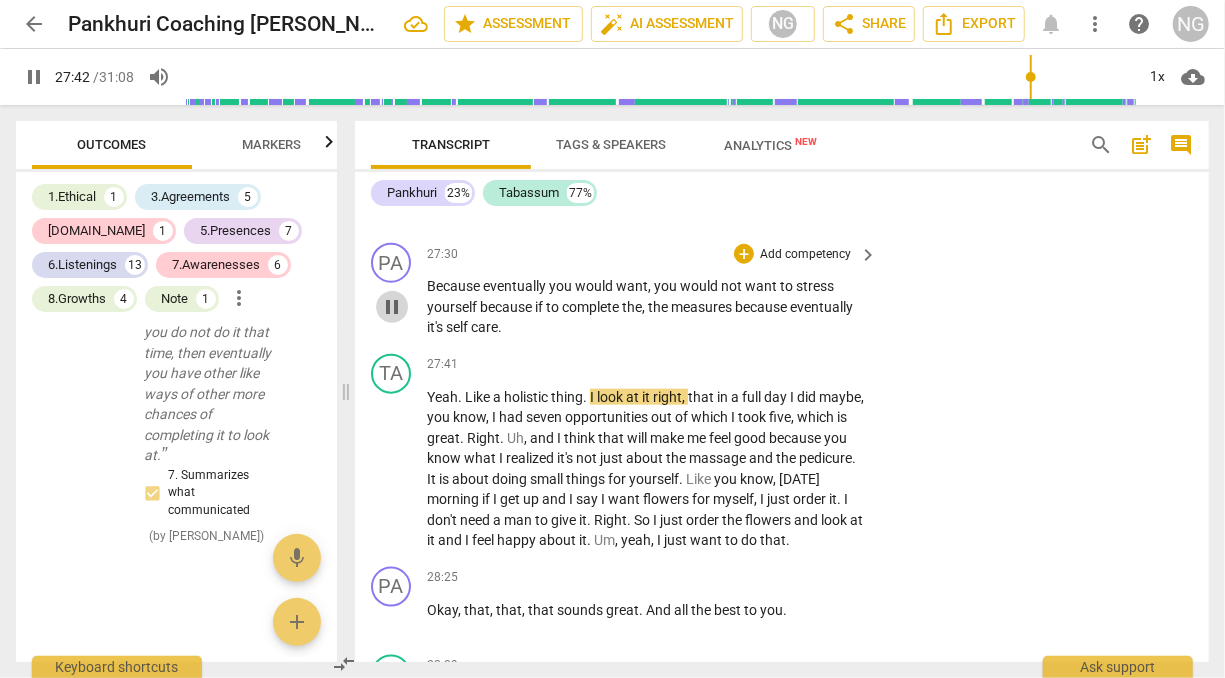 click on "pause" at bounding box center [392, 307] 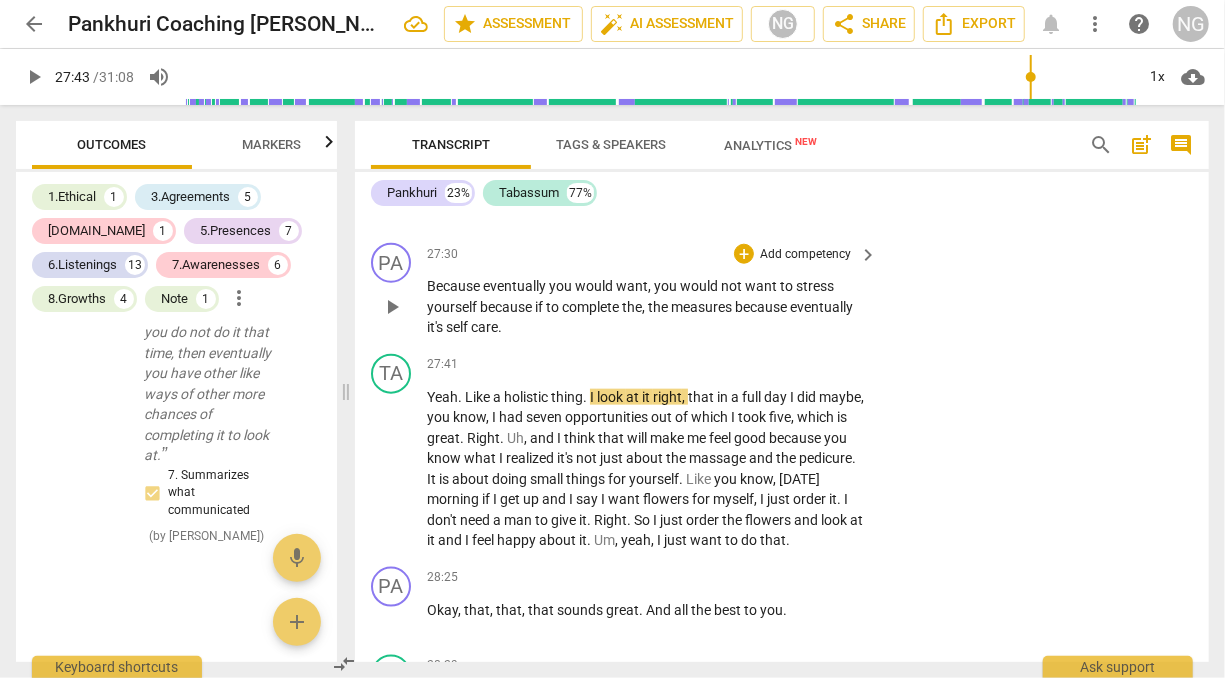 click on "Add competency" at bounding box center (805, 255) 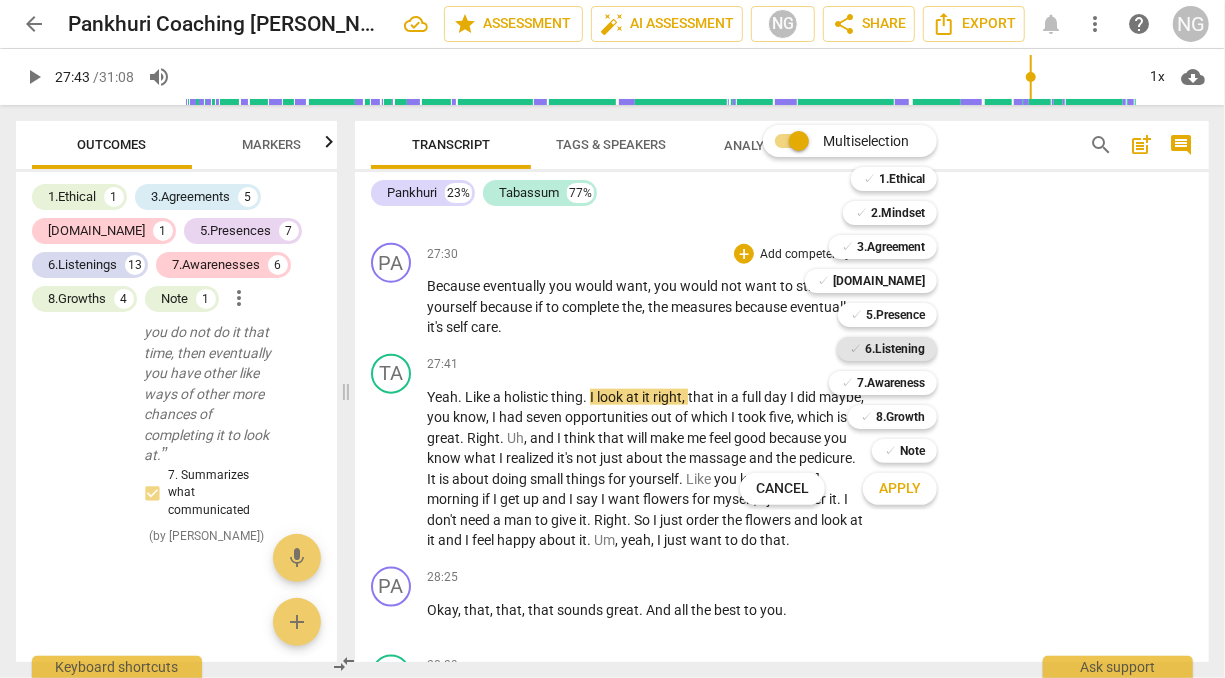 click on "6.Listening" at bounding box center (895, 349) 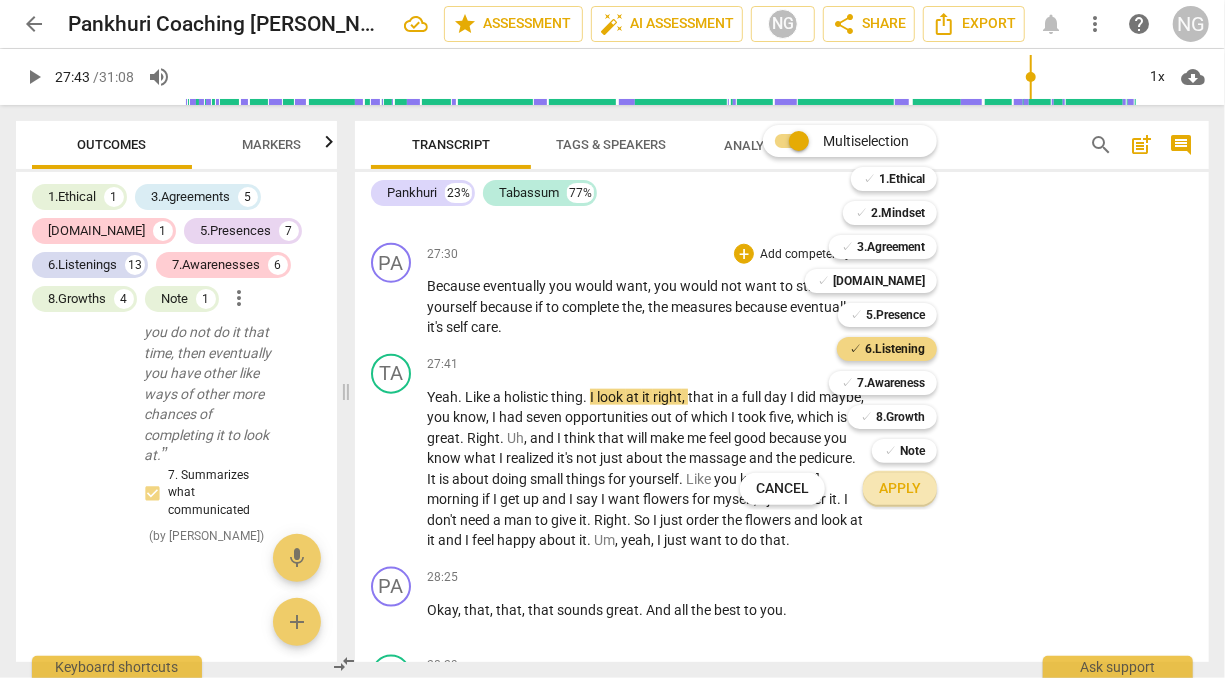 click on "Apply" at bounding box center [900, 489] 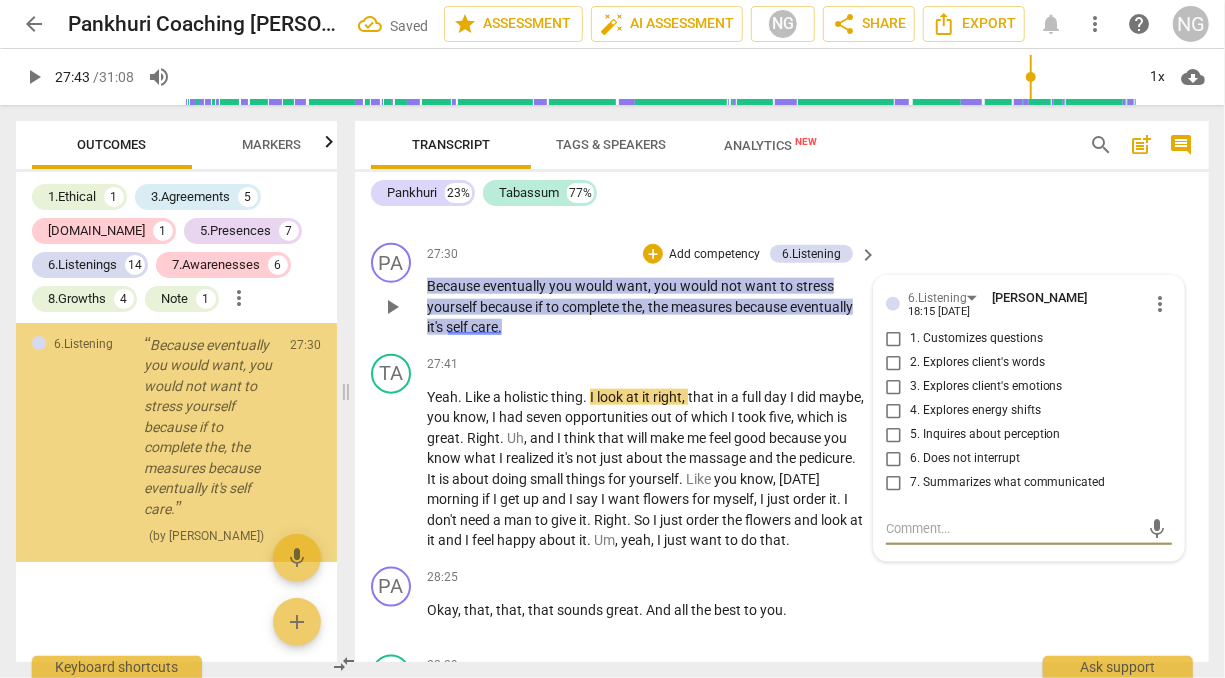 scroll, scrollTop: 19084, scrollLeft: 0, axis: vertical 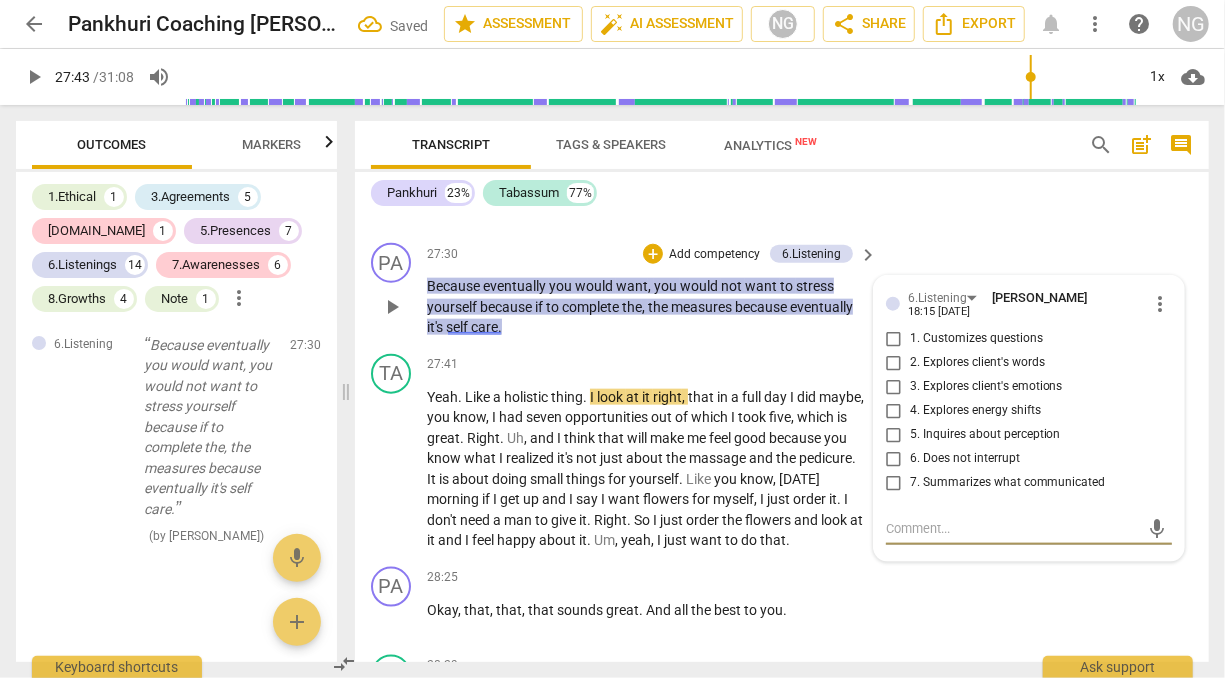 click on "7. Summarizes what communicated" at bounding box center [894, 483] 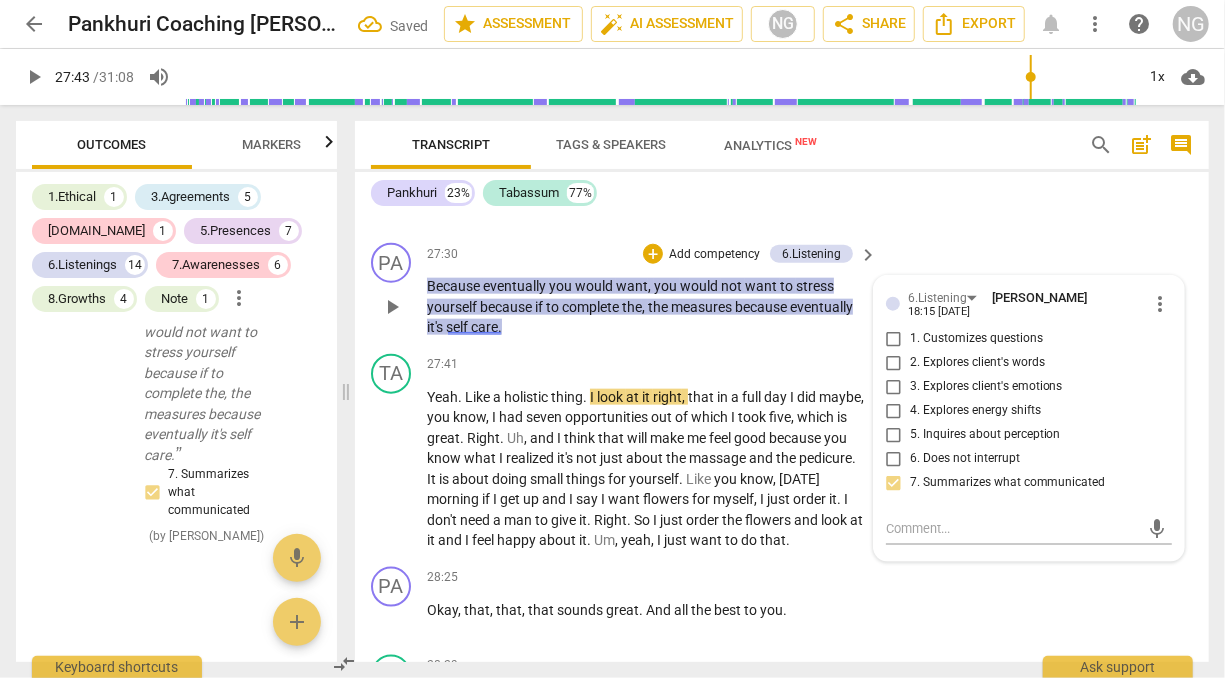 click on "Because   eventually   you   would   want ,   you   would   not   want   to   stress   yourself   because   if   to   complete   the ,   the   measures   because   eventually   it's   self   care ." at bounding box center [647, 307] 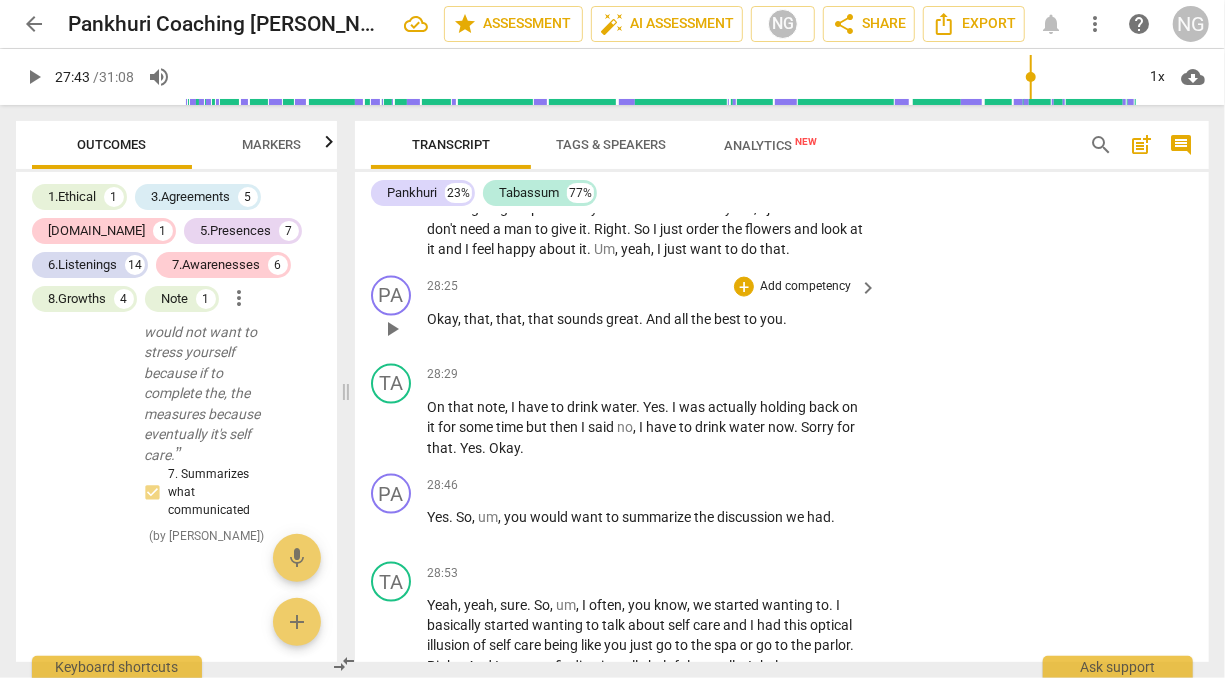 scroll, scrollTop: 8780, scrollLeft: 0, axis: vertical 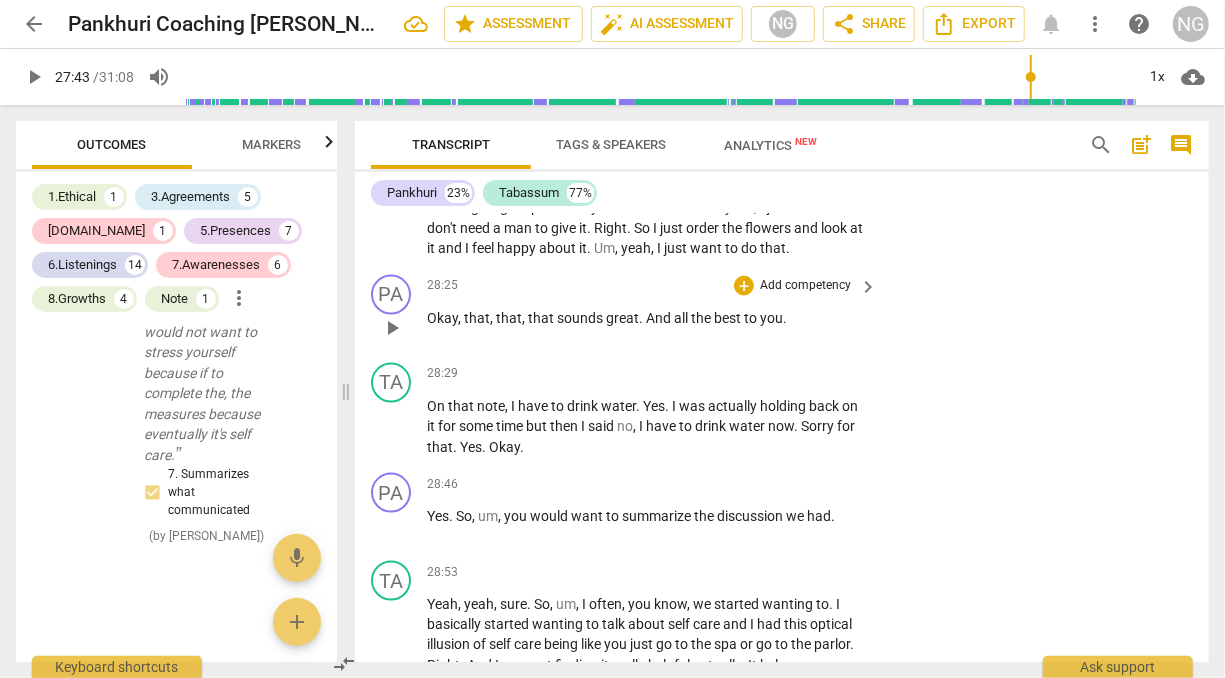 click on "Add competency" at bounding box center (805, 286) 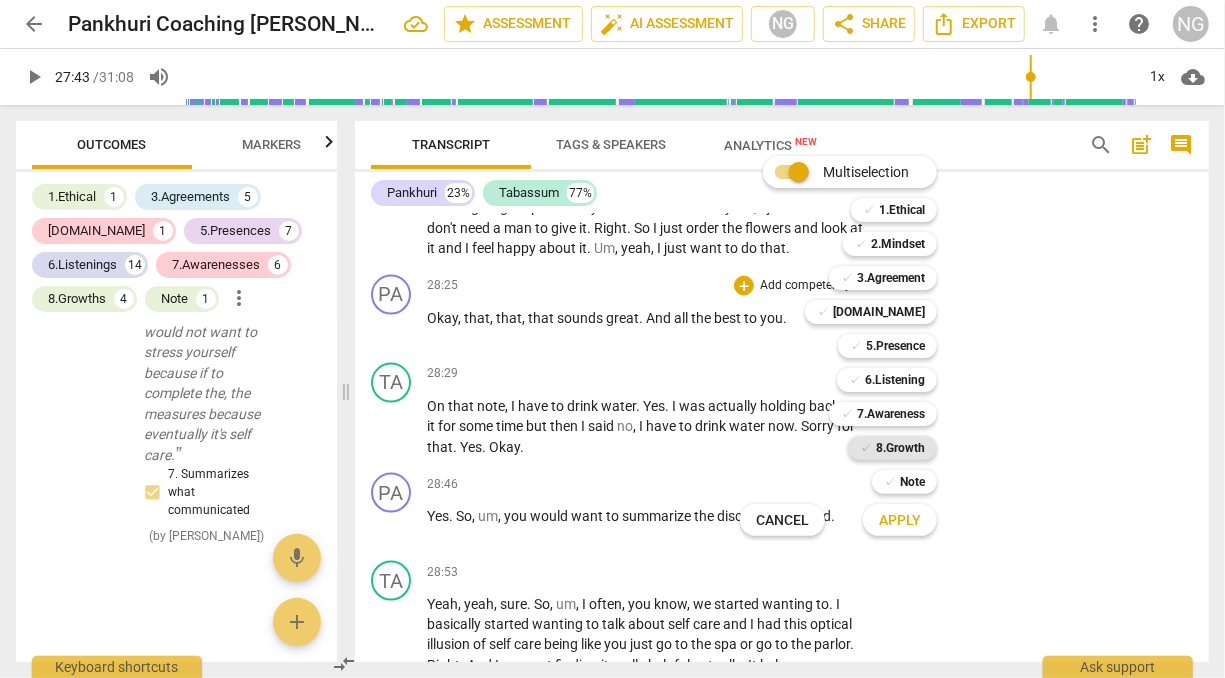 click on "8.Growth" at bounding box center [900, 448] 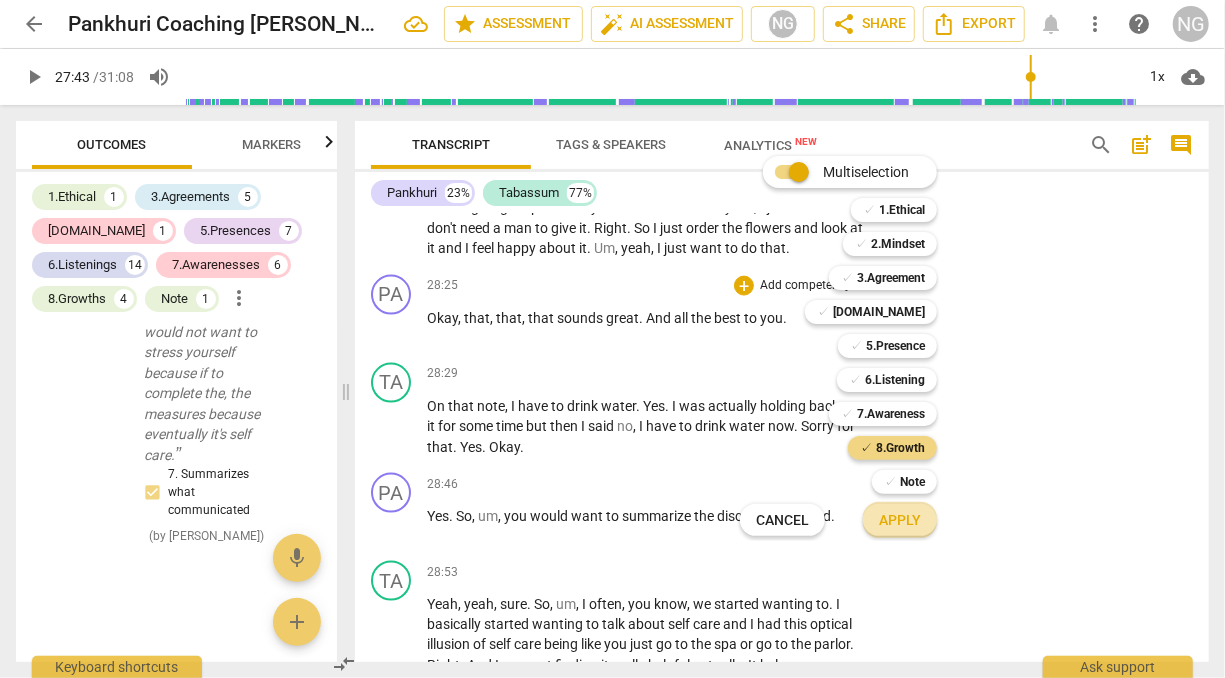 click on "Apply" at bounding box center [900, 521] 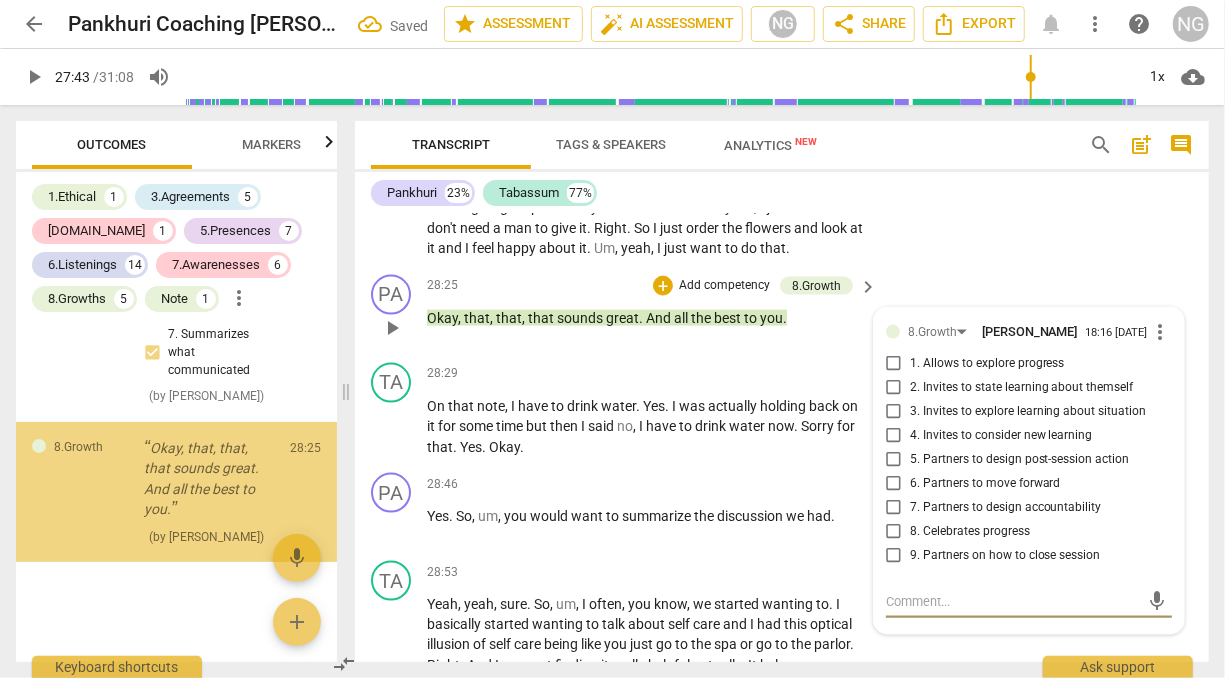 scroll, scrollTop: 8788, scrollLeft: 0, axis: vertical 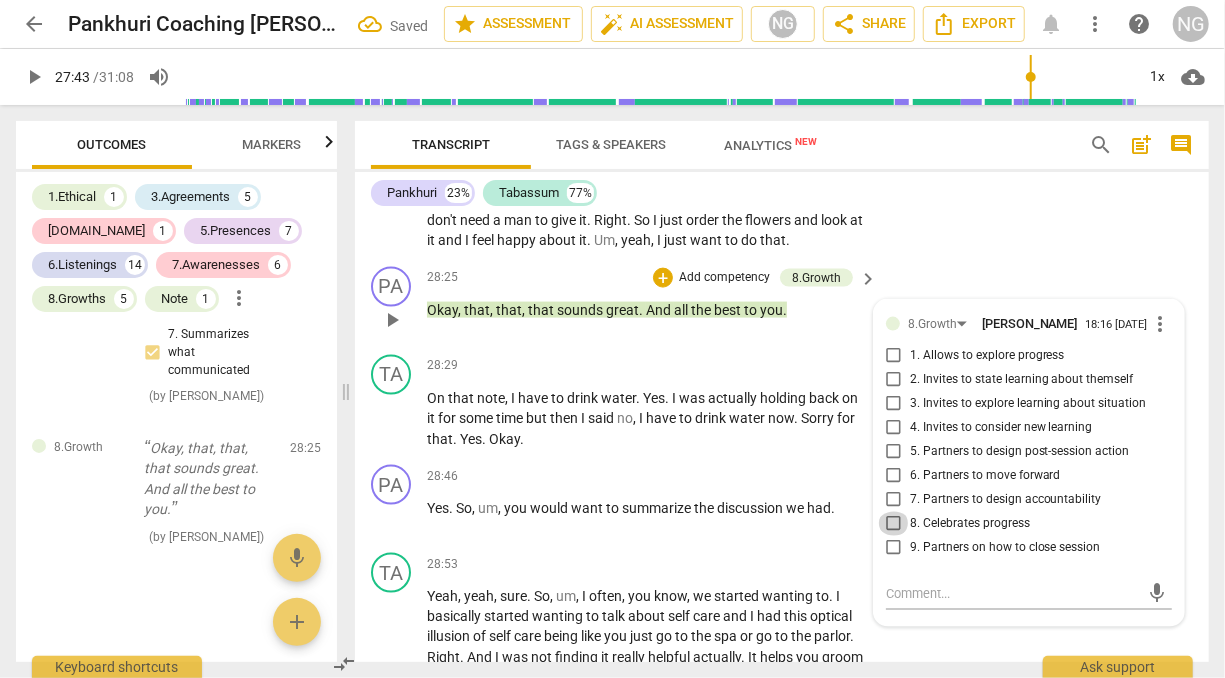 click on "8. Celebrates progress" at bounding box center (894, 524) 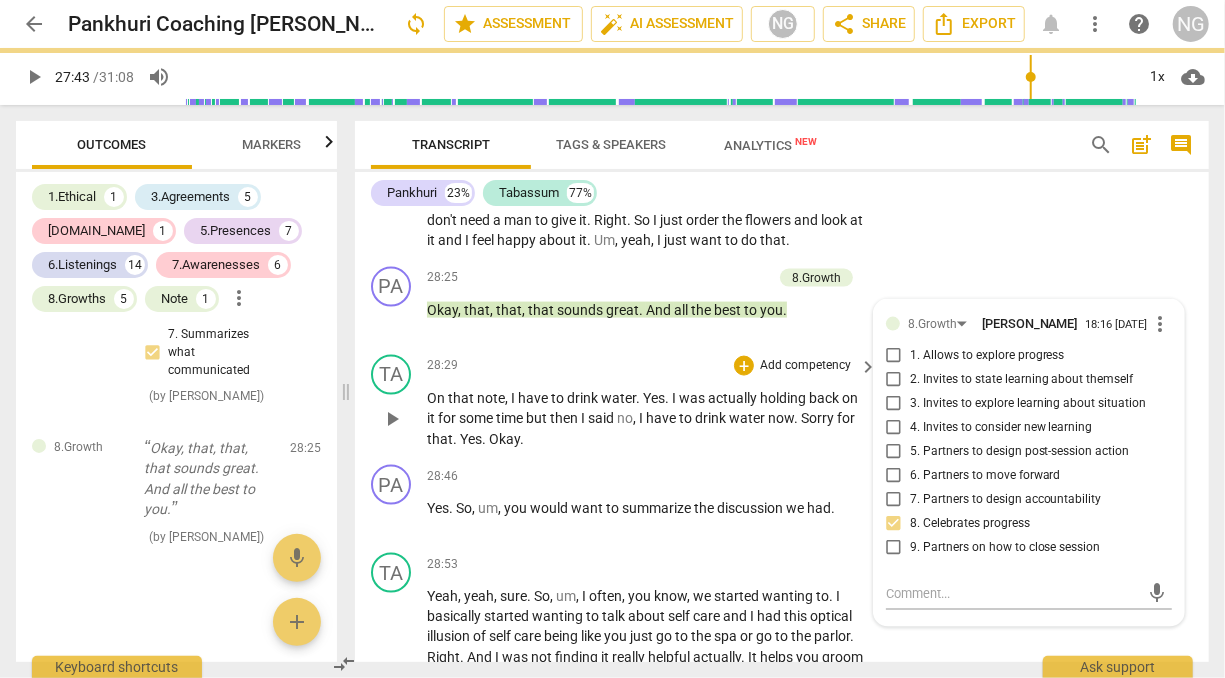 click on "to" at bounding box center [687, 418] 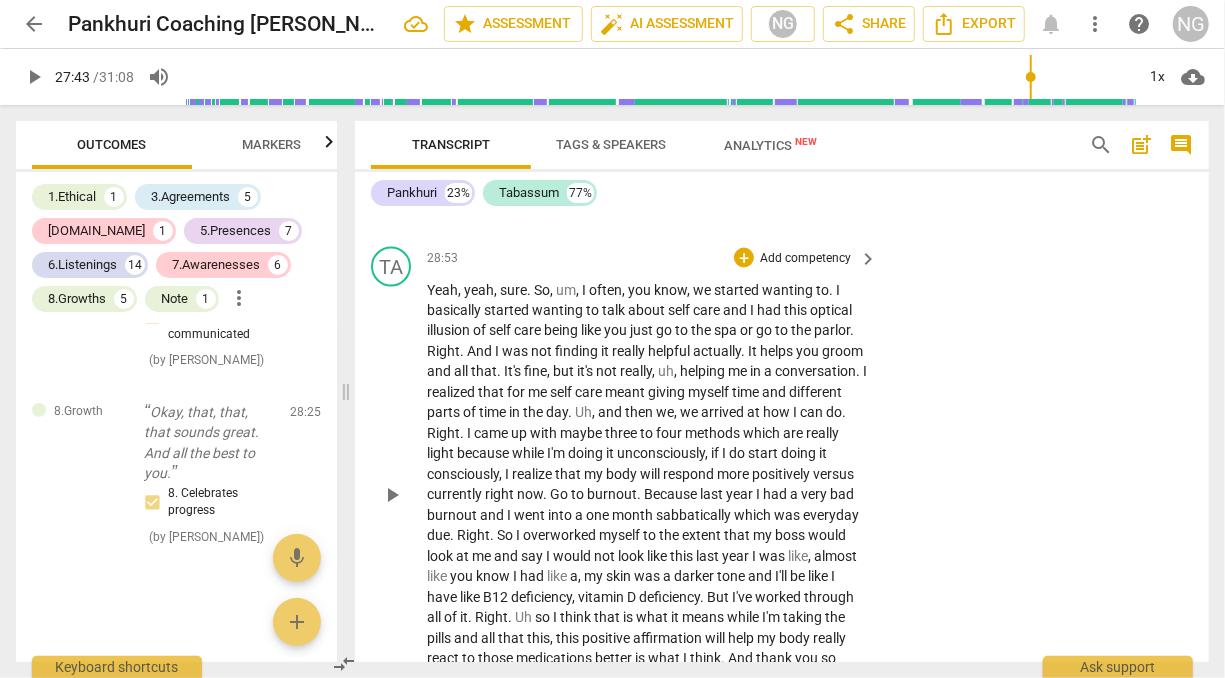 scroll, scrollTop: 9098, scrollLeft: 0, axis: vertical 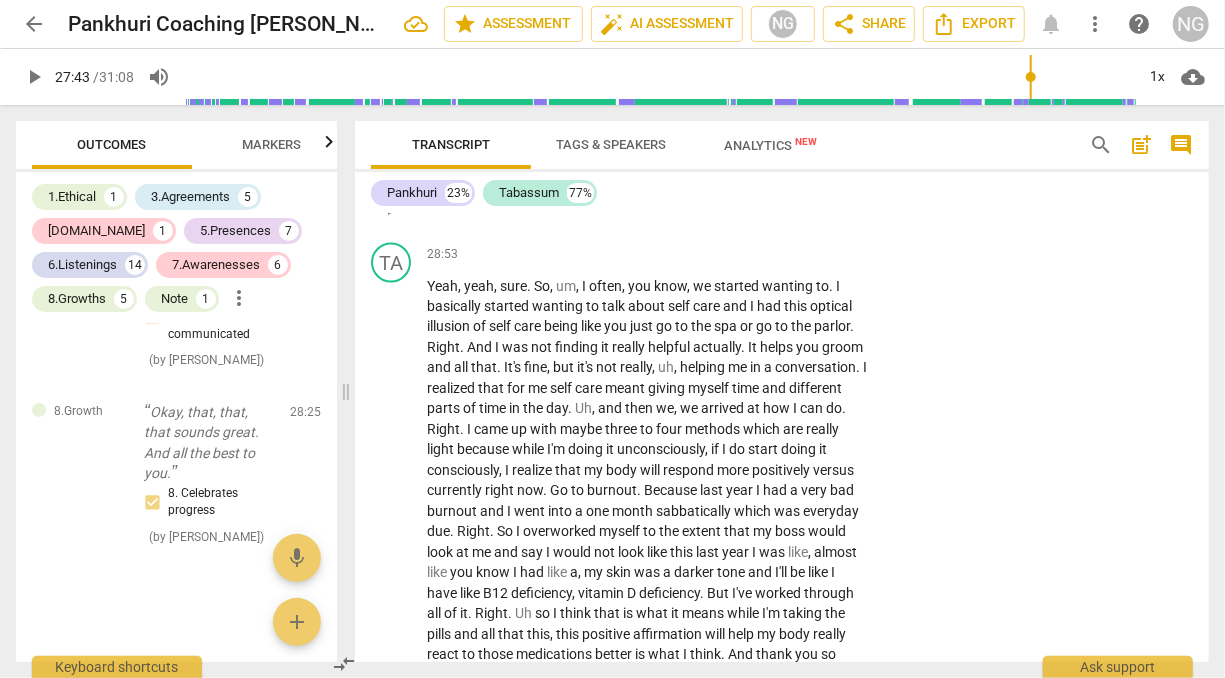 click on "Add competency" at bounding box center (805, 167) 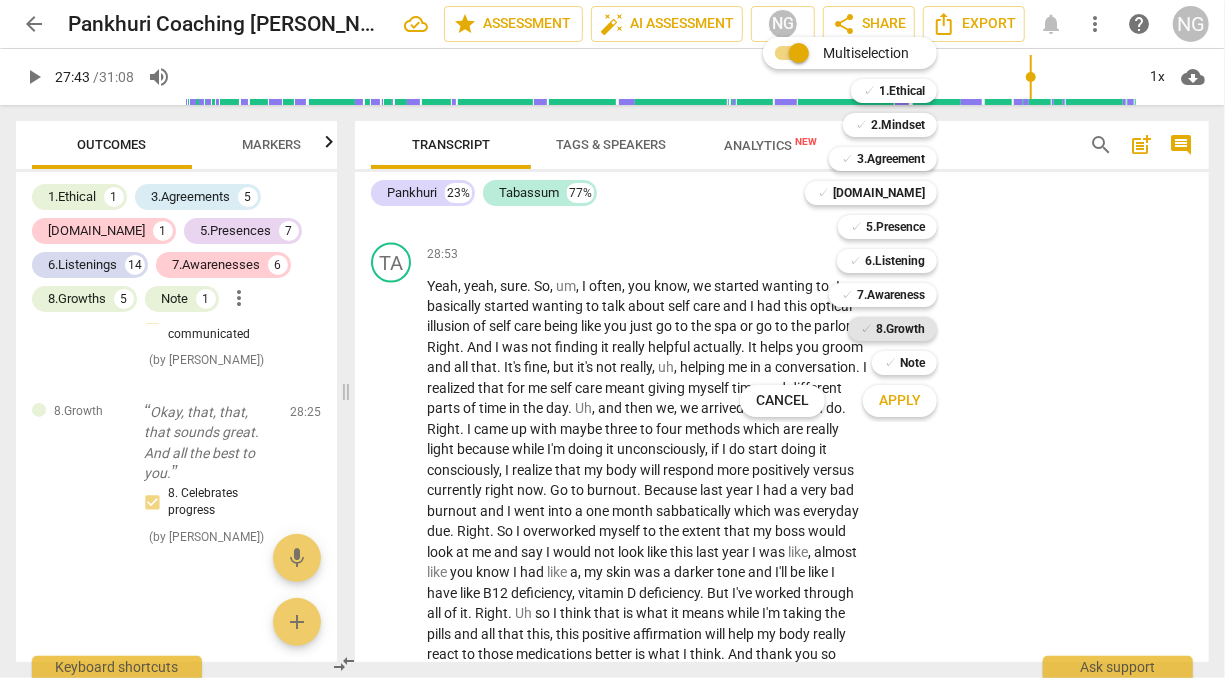 click on "8.Growth" at bounding box center (900, 329) 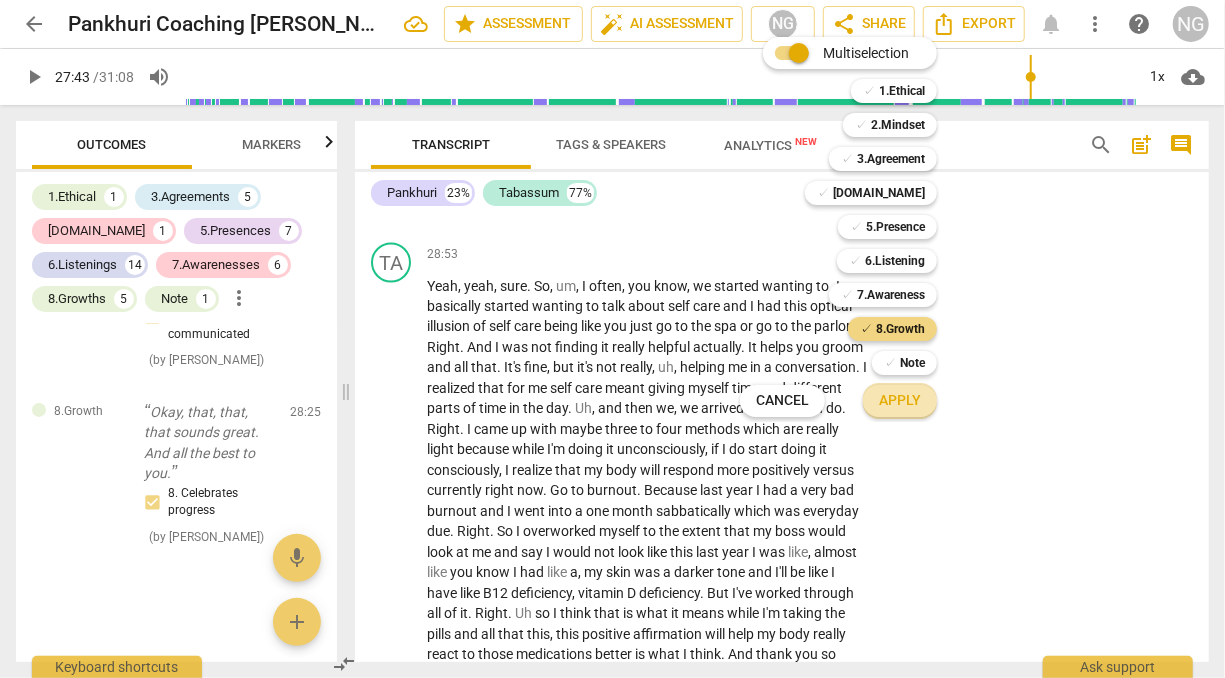 click on "Apply" at bounding box center [900, 401] 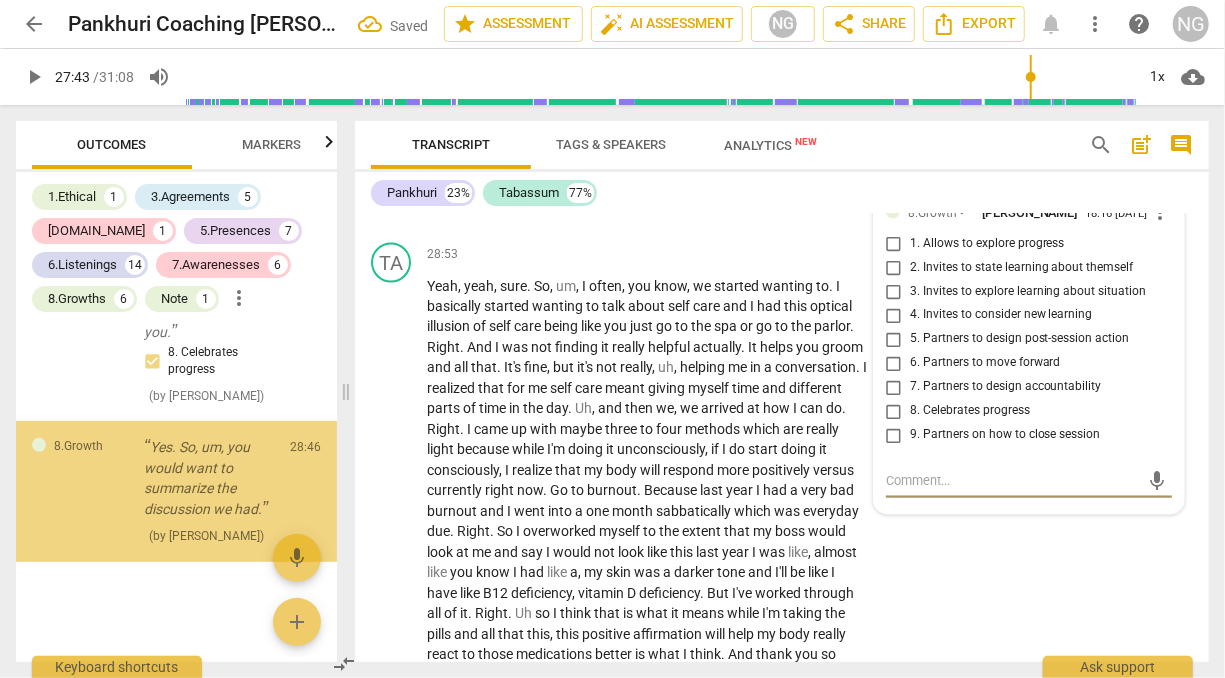 scroll, scrollTop: 19527, scrollLeft: 0, axis: vertical 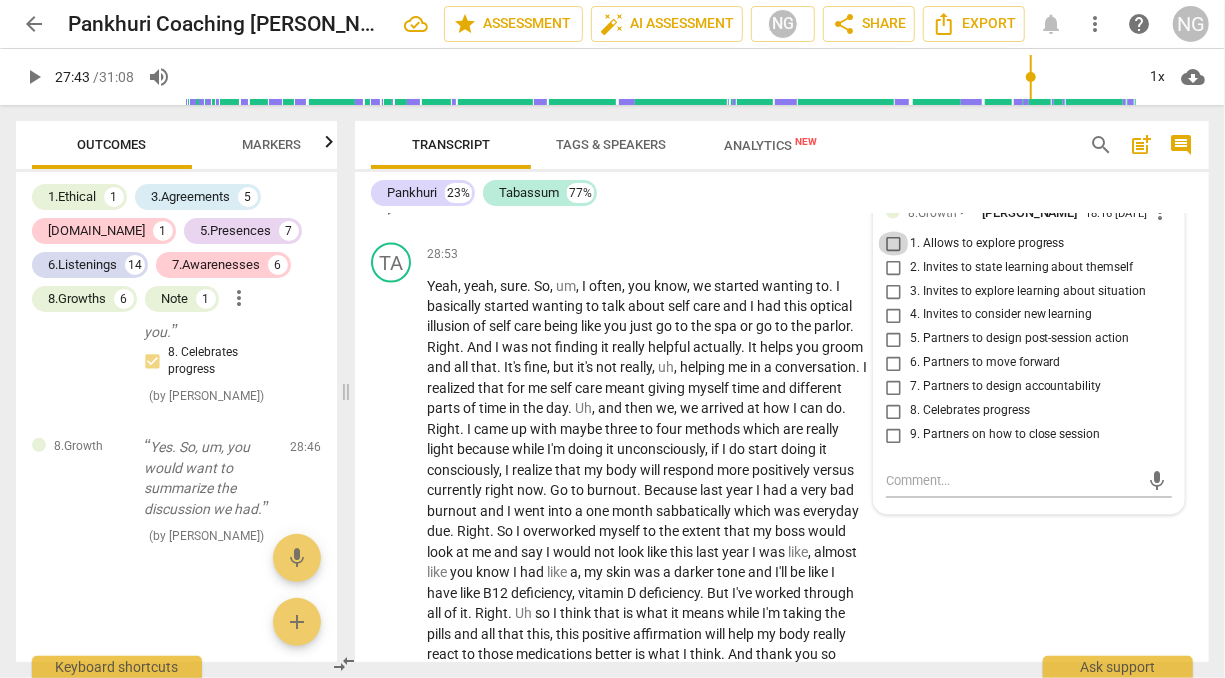 click on "1. Allows to explore progress" at bounding box center (894, 244) 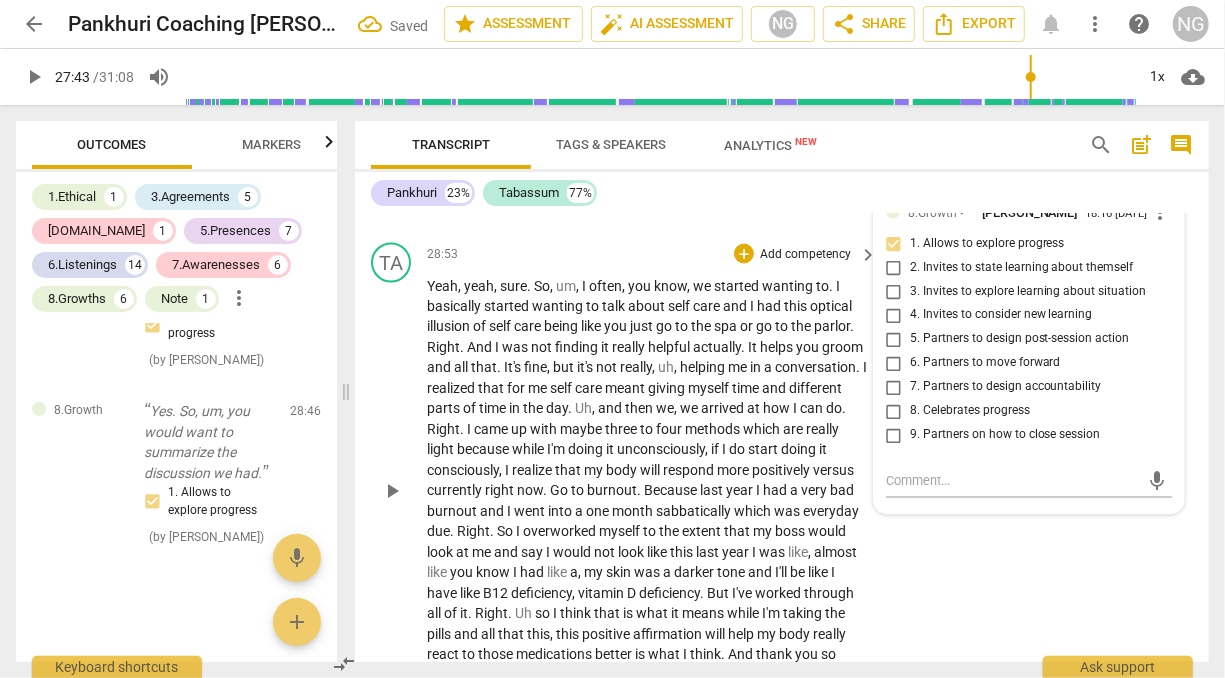 click on "care" at bounding box center (590, 389) 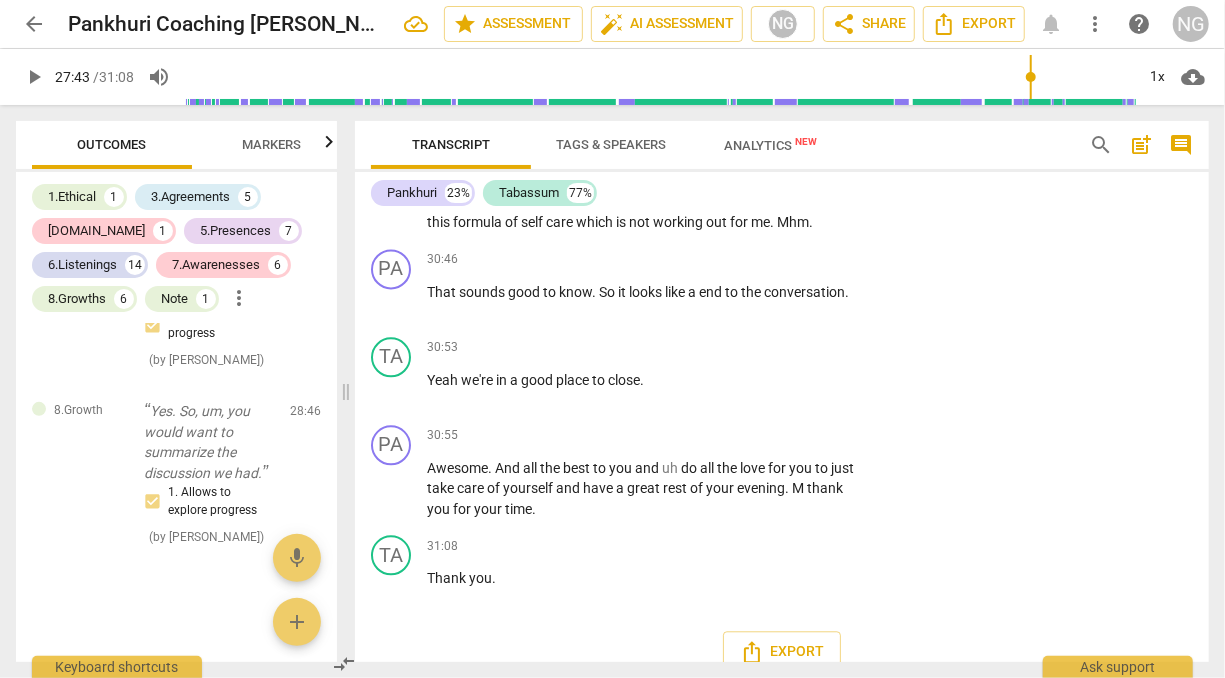 scroll, scrollTop: 9616, scrollLeft: 0, axis: vertical 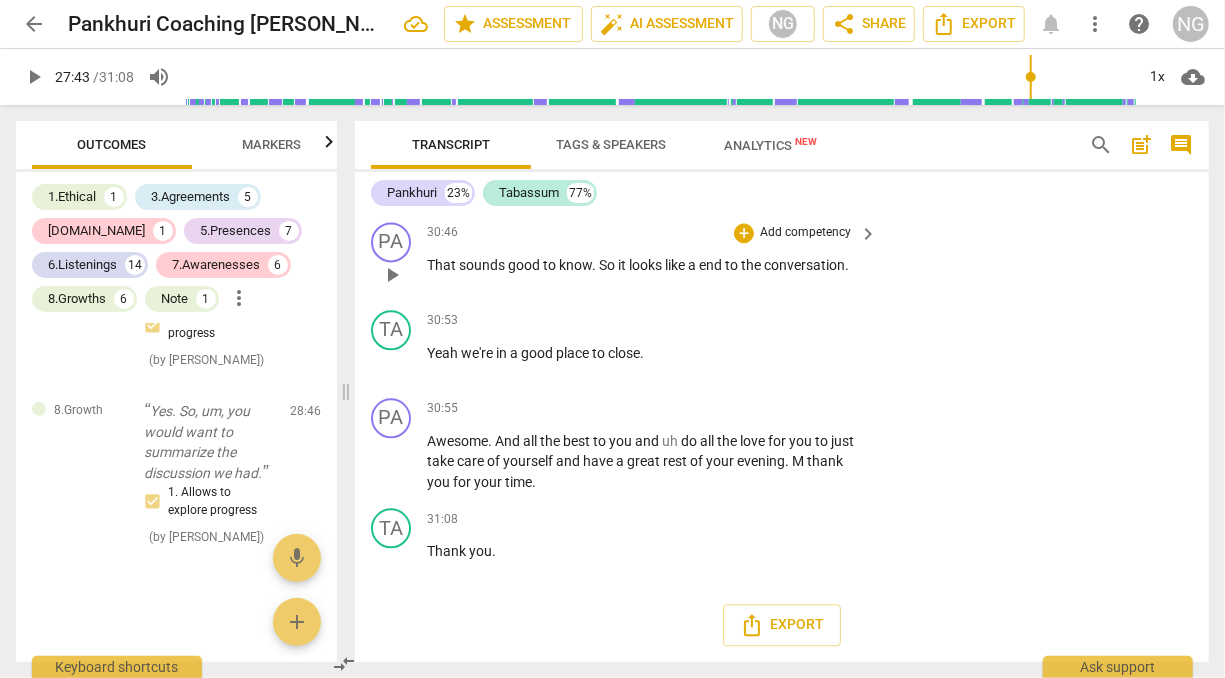 click on "Add competency" at bounding box center (805, 233) 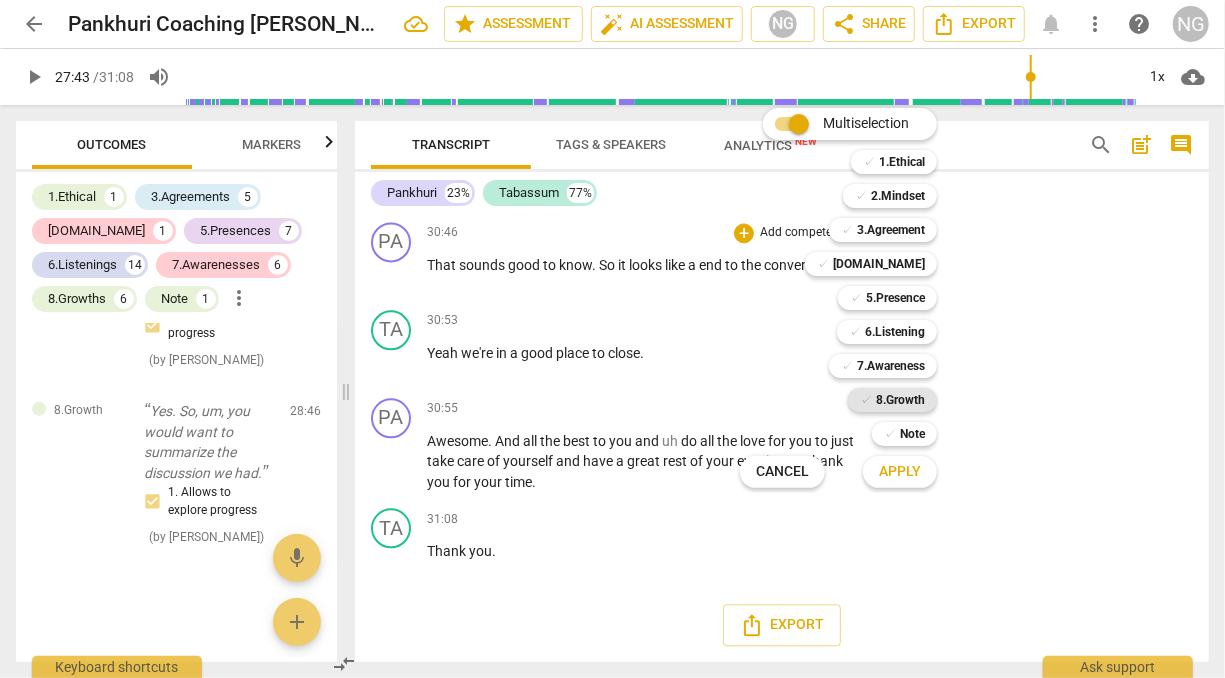 click on "8.Growth" at bounding box center [900, 400] 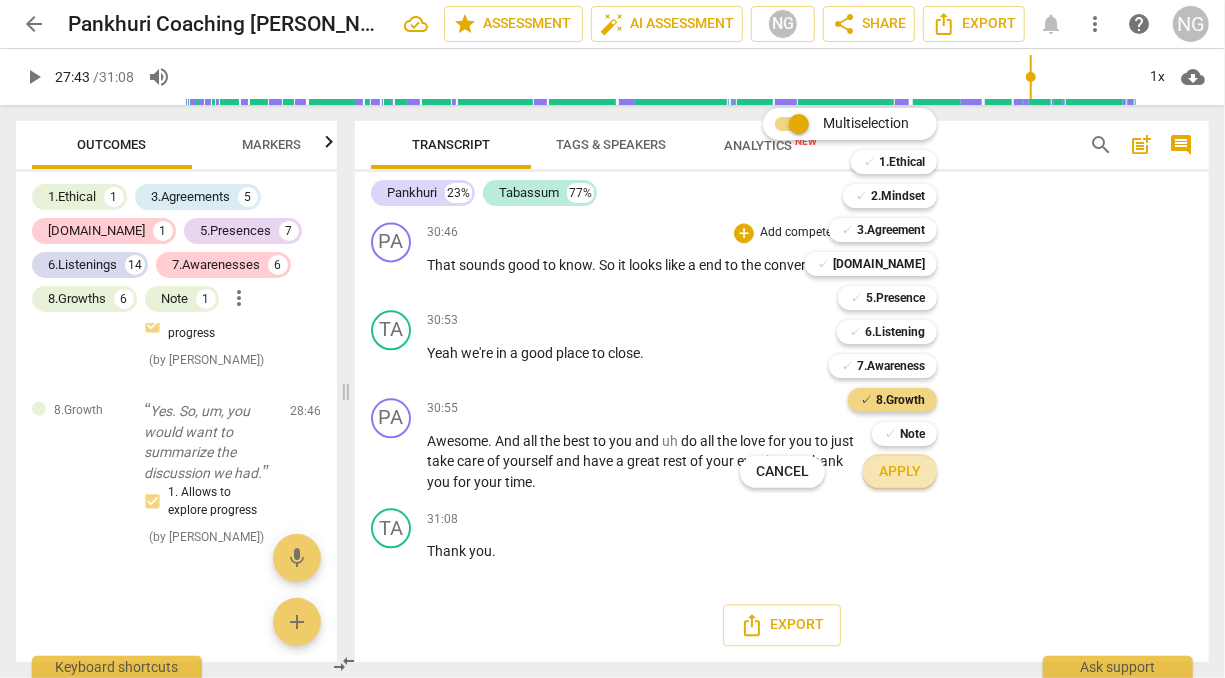 click on "Apply" at bounding box center (900, 472) 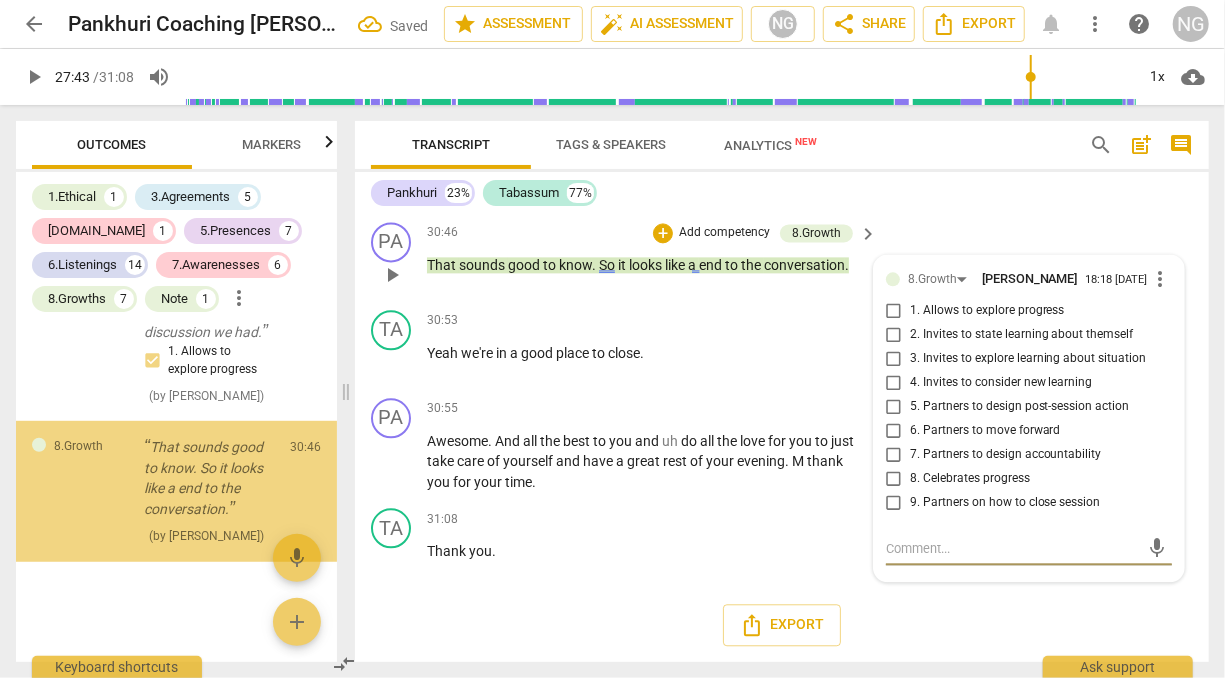 scroll, scrollTop: 19714, scrollLeft: 0, axis: vertical 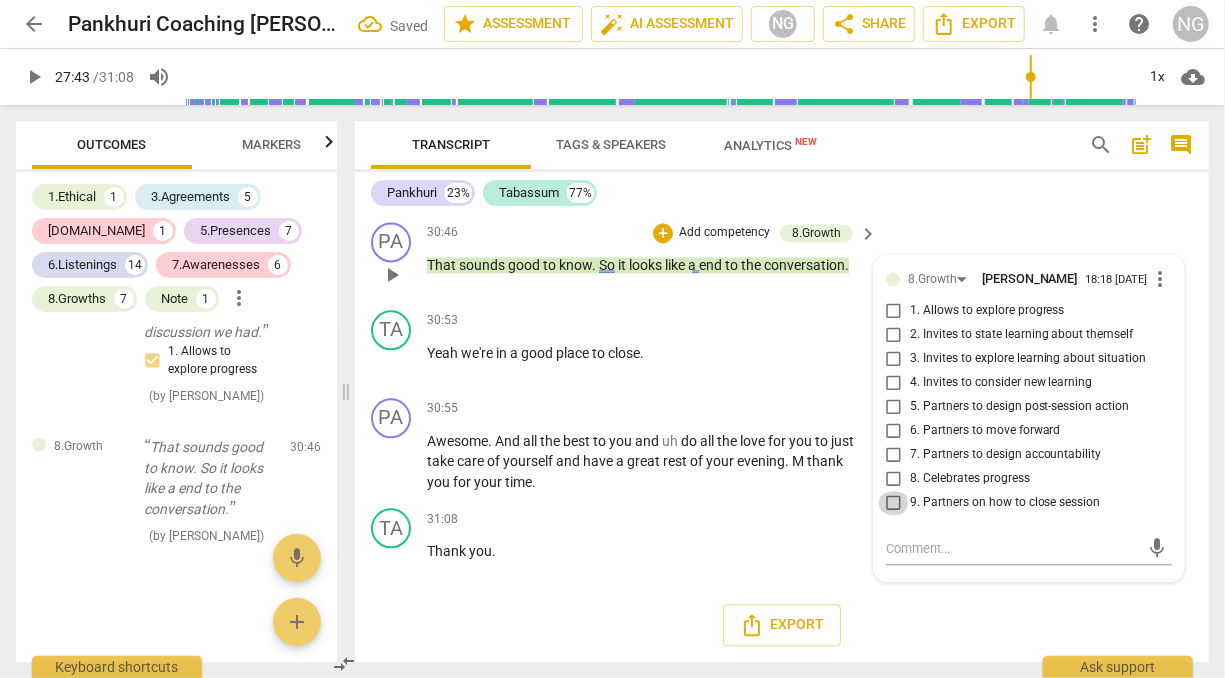 click on "9. Partners on how to close session" at bounding box center [894, 503] 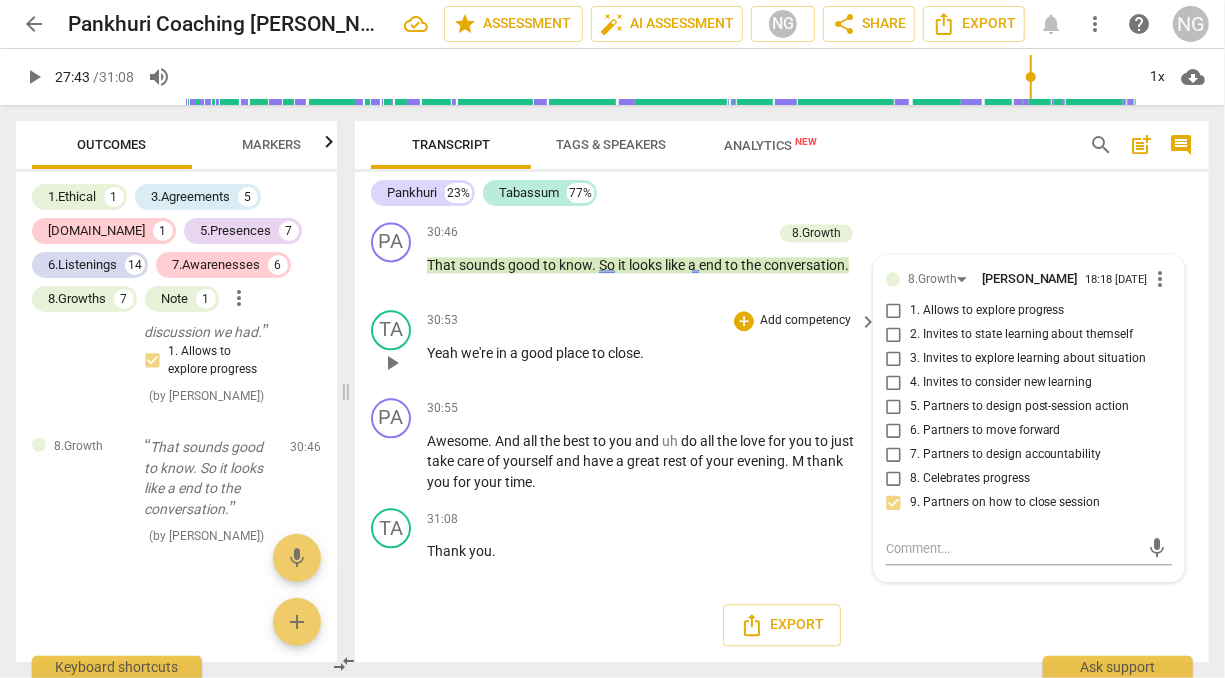 click on "Yeah   we're   in   a   good   place   to   close ." at bounding box center [647, 353] 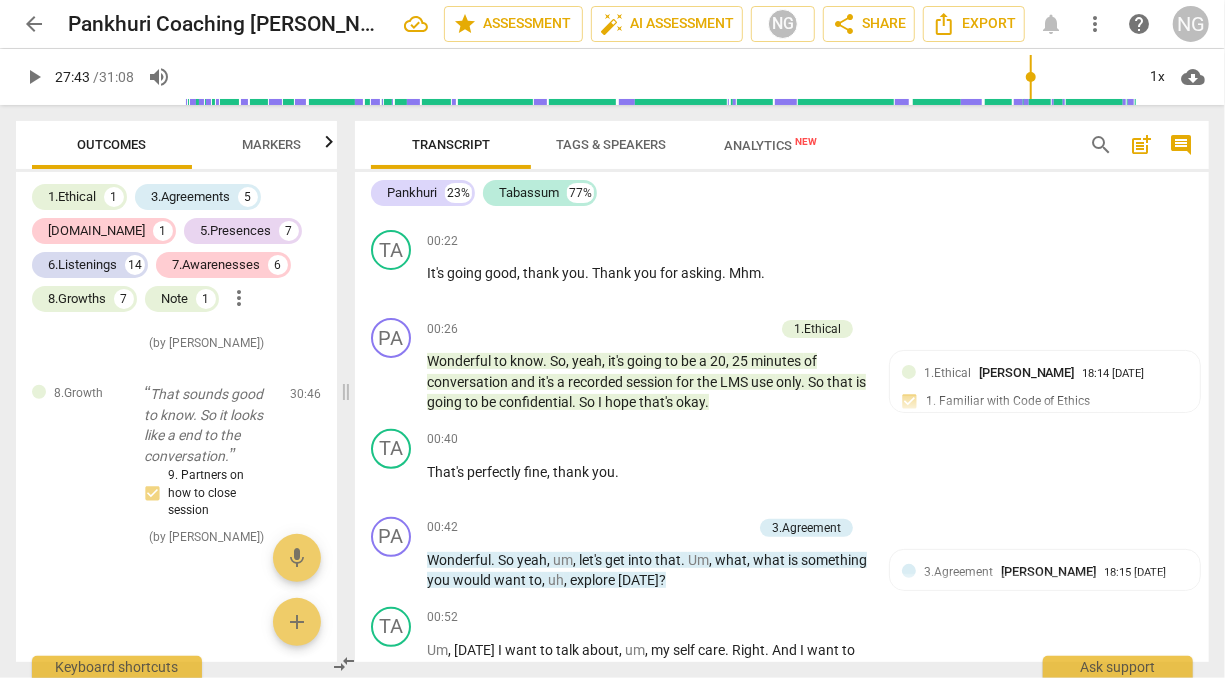 scroll, scrollTop: 0, scrollLeft: 0, axis: both 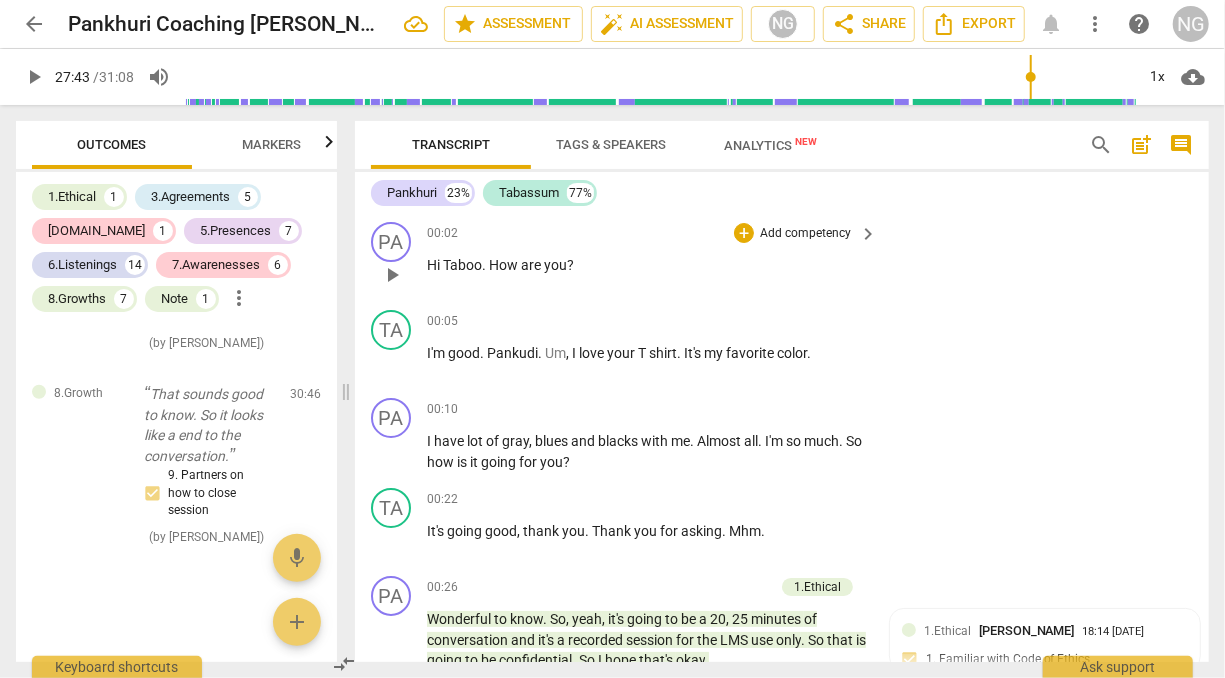 click on "Hi   Taboo .   How   are   you ?" at bounding box center (647, 265) 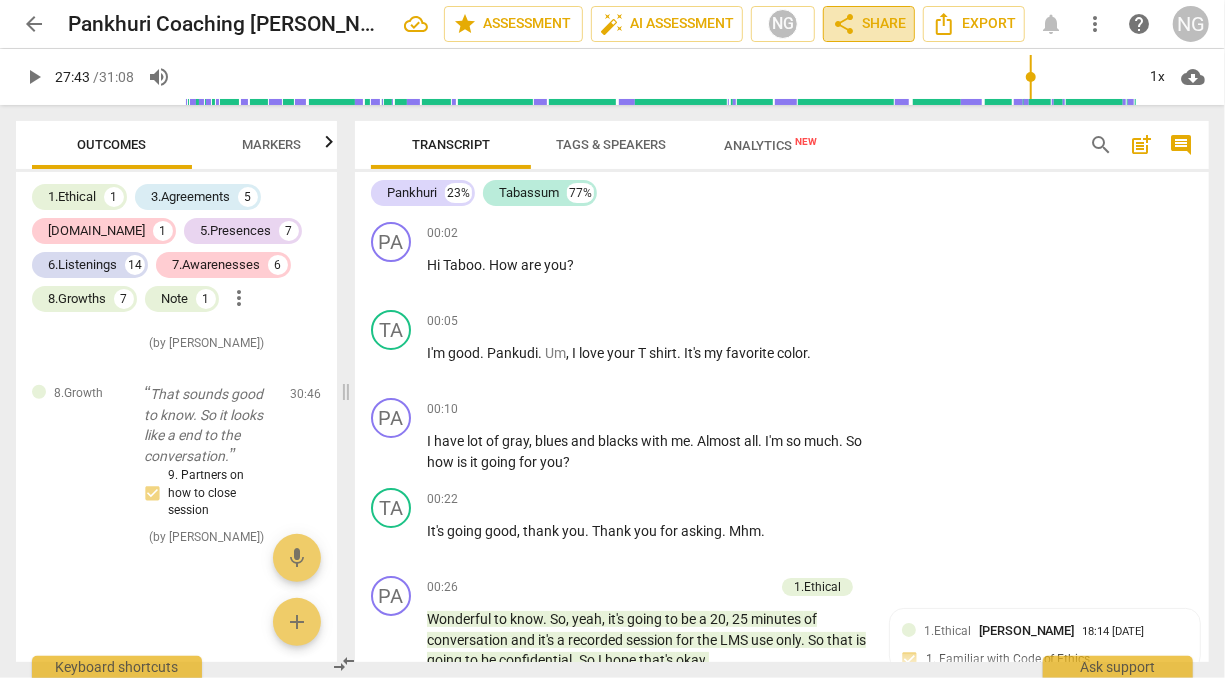 click on "share    Share" at bounding box center (869, 24) 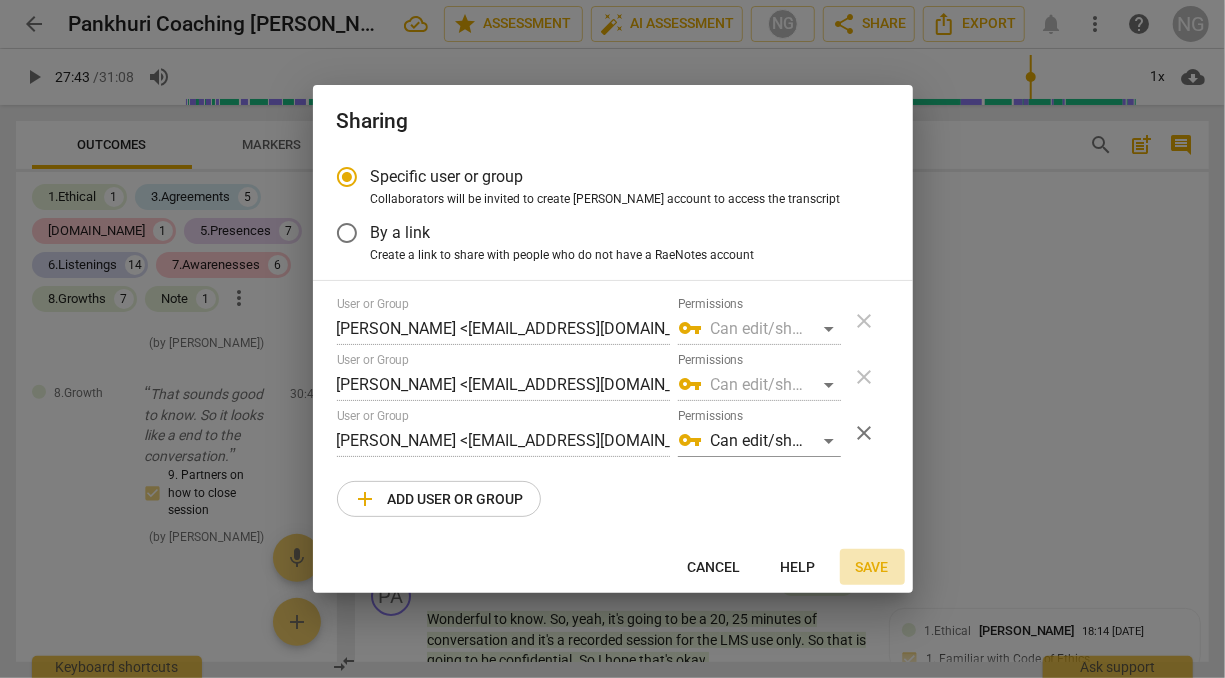 click on "Save" at bounding box center (872, 568) 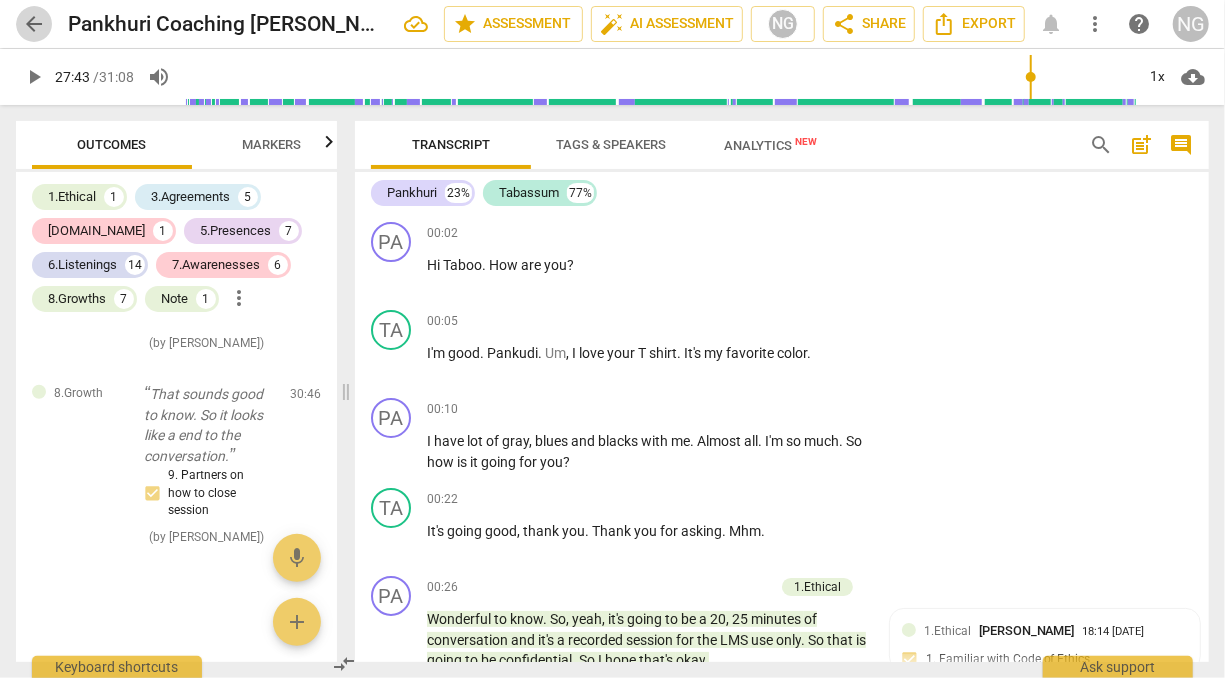 click on "arrow_back" at bounding box center [34, 24] 